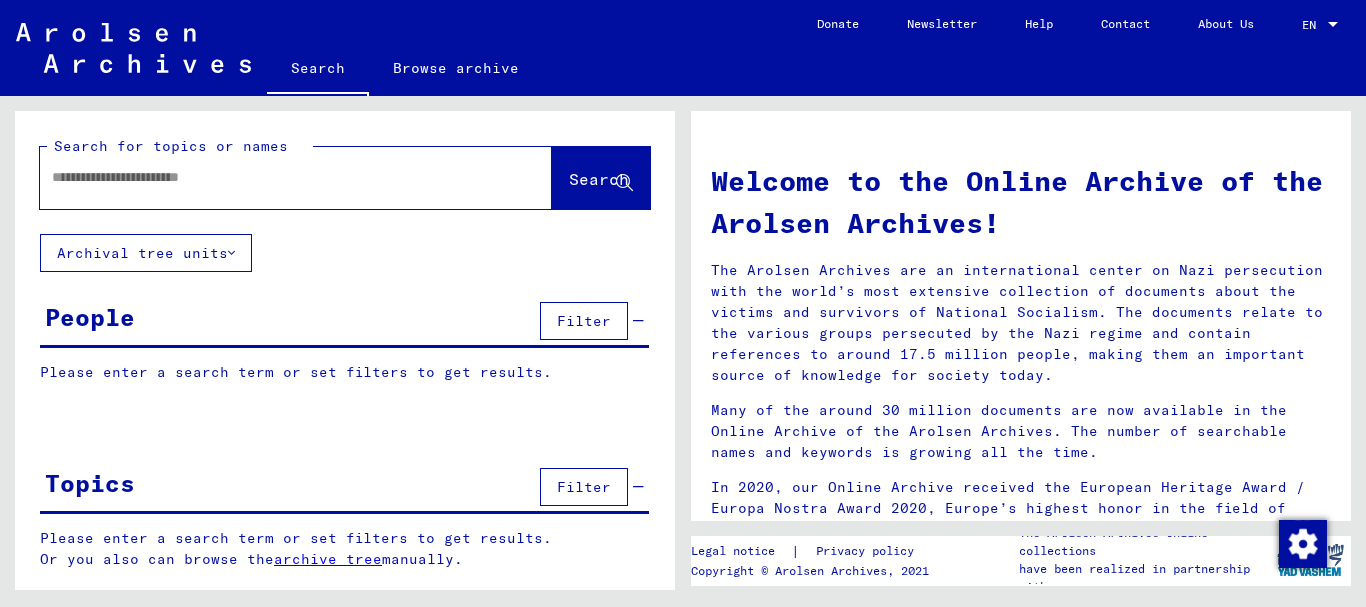 scroll, scrollTop: 0, scrollLeft: 0, axis: both 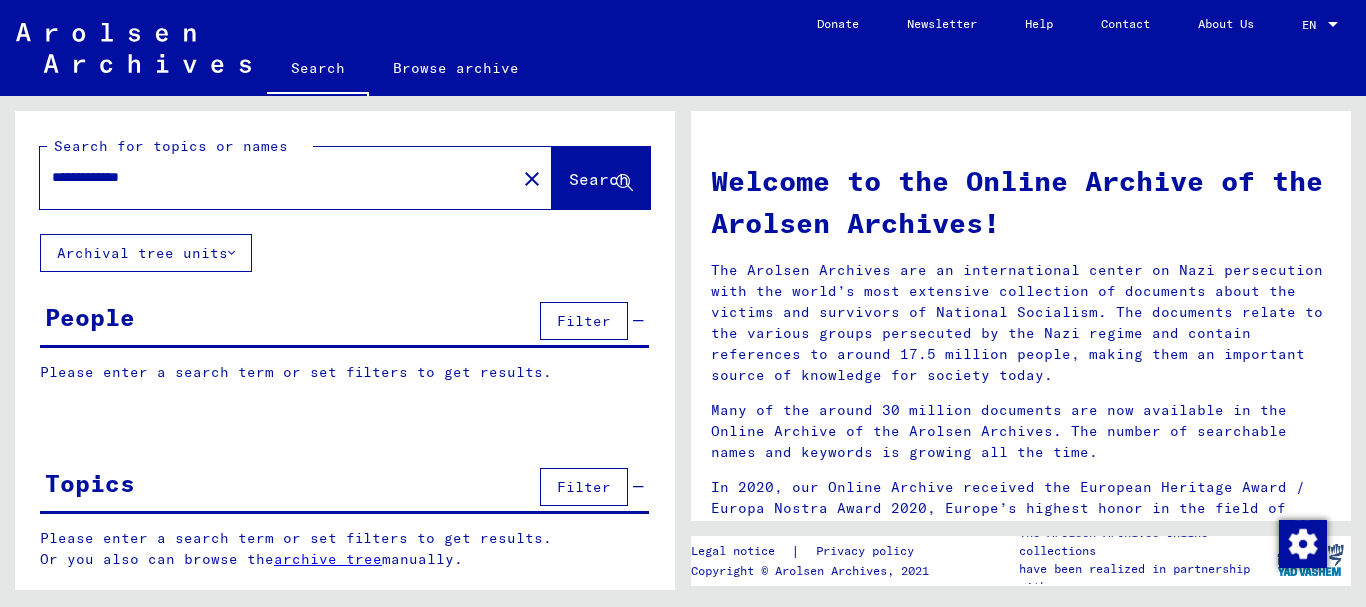 type on "**********" 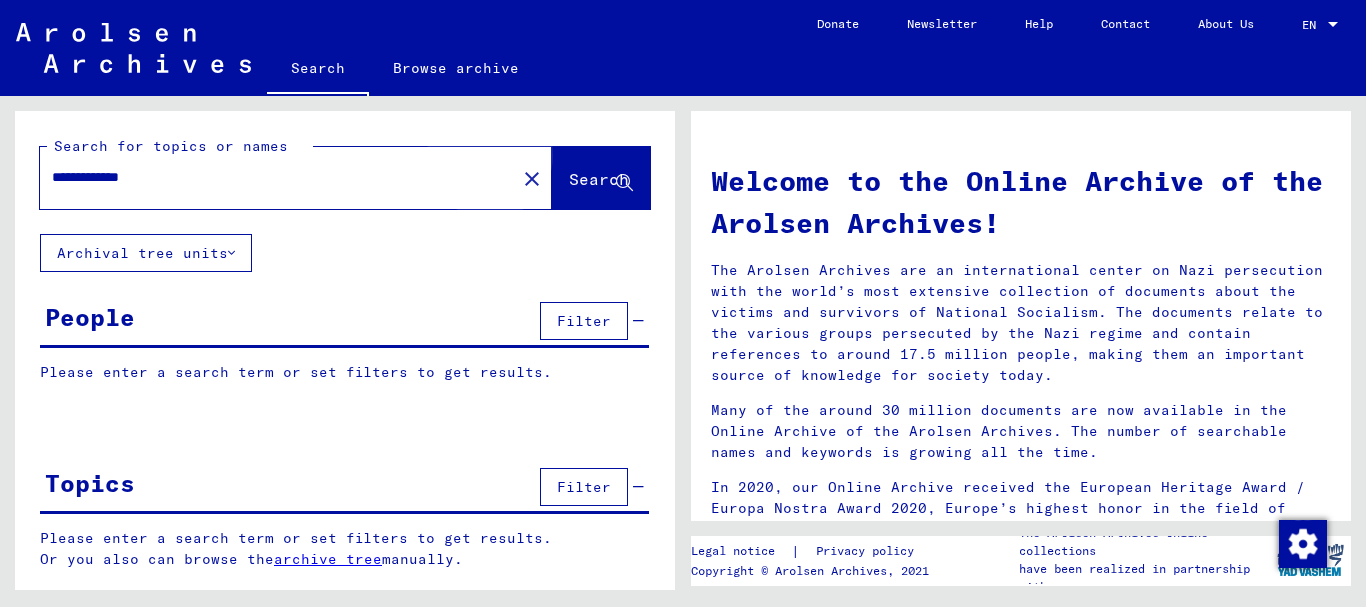 click on "Search" 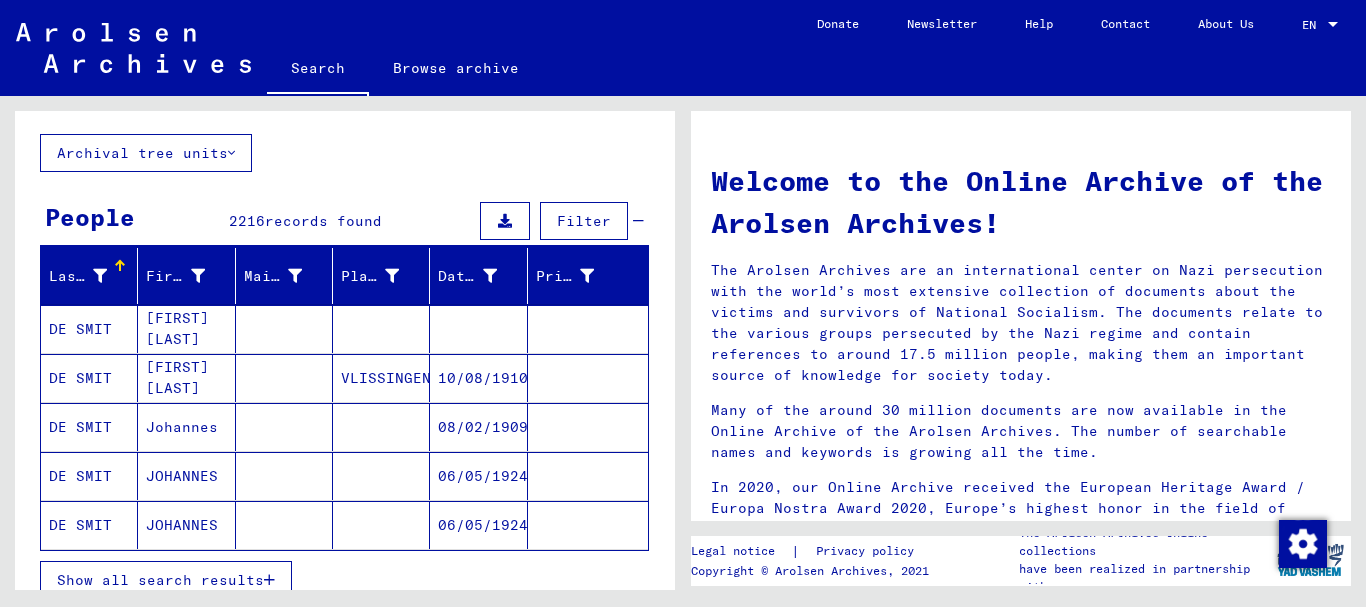 scroll, scrollTop: 200, scrollLeft: 0, axis: vertical 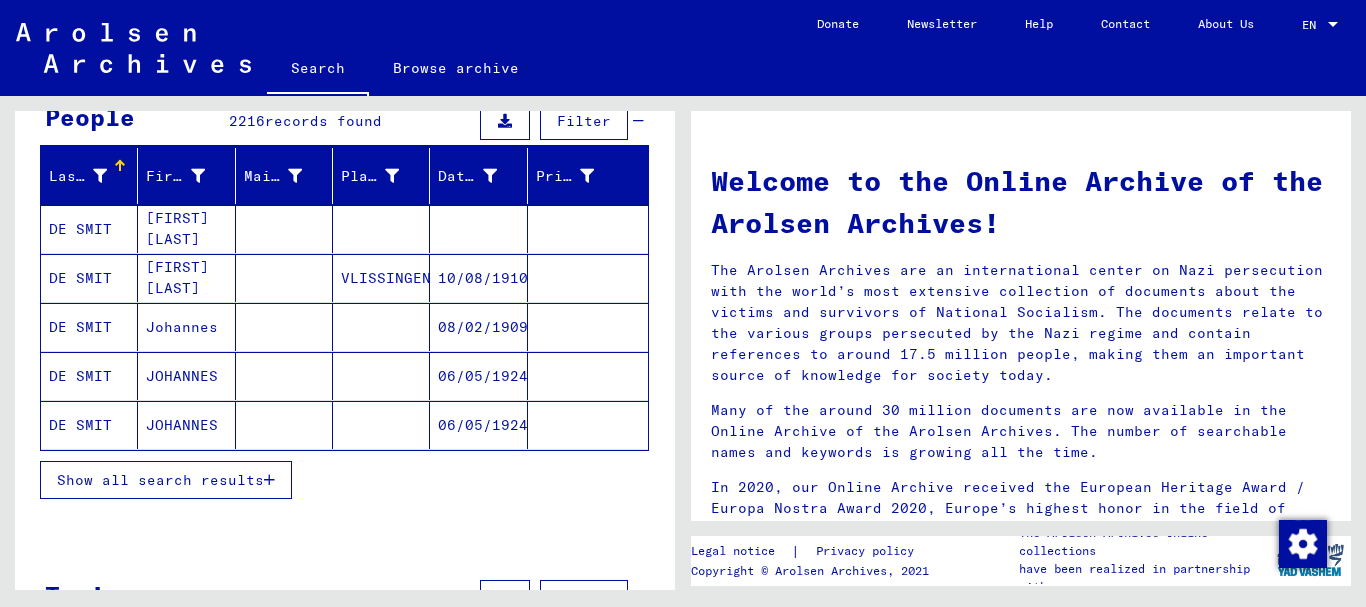 click at bounding box center [269, 480] 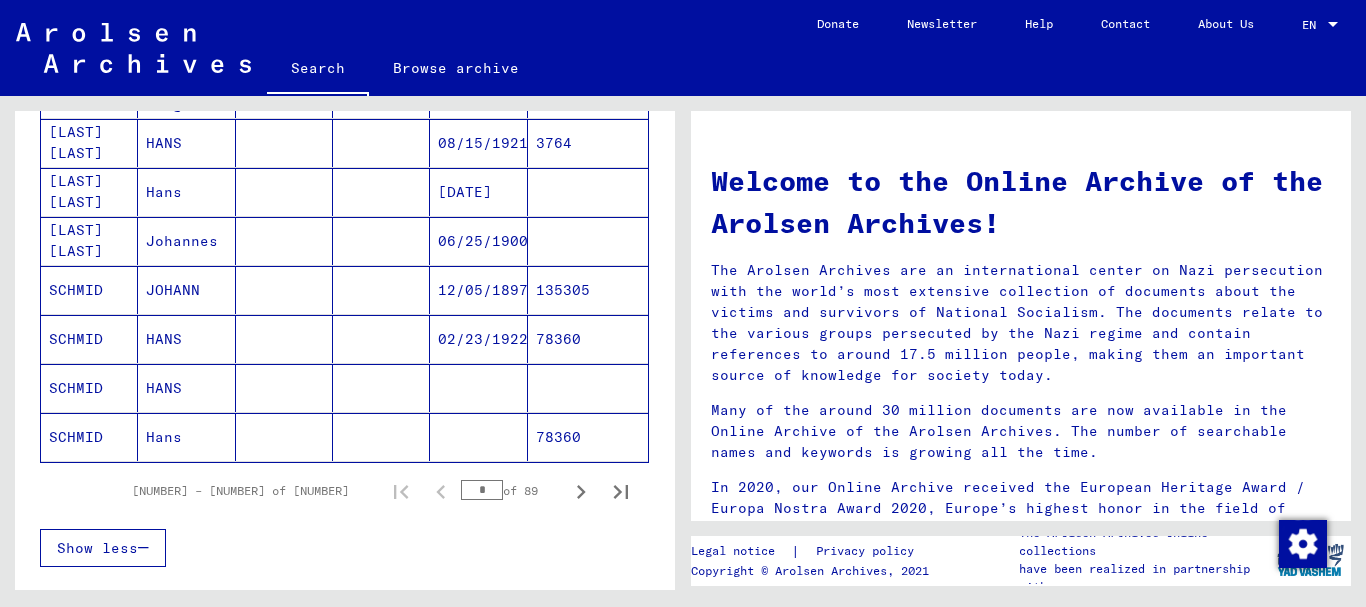 scroll, scrollTop: 1200, scrollLeft: 0, axis: vertical 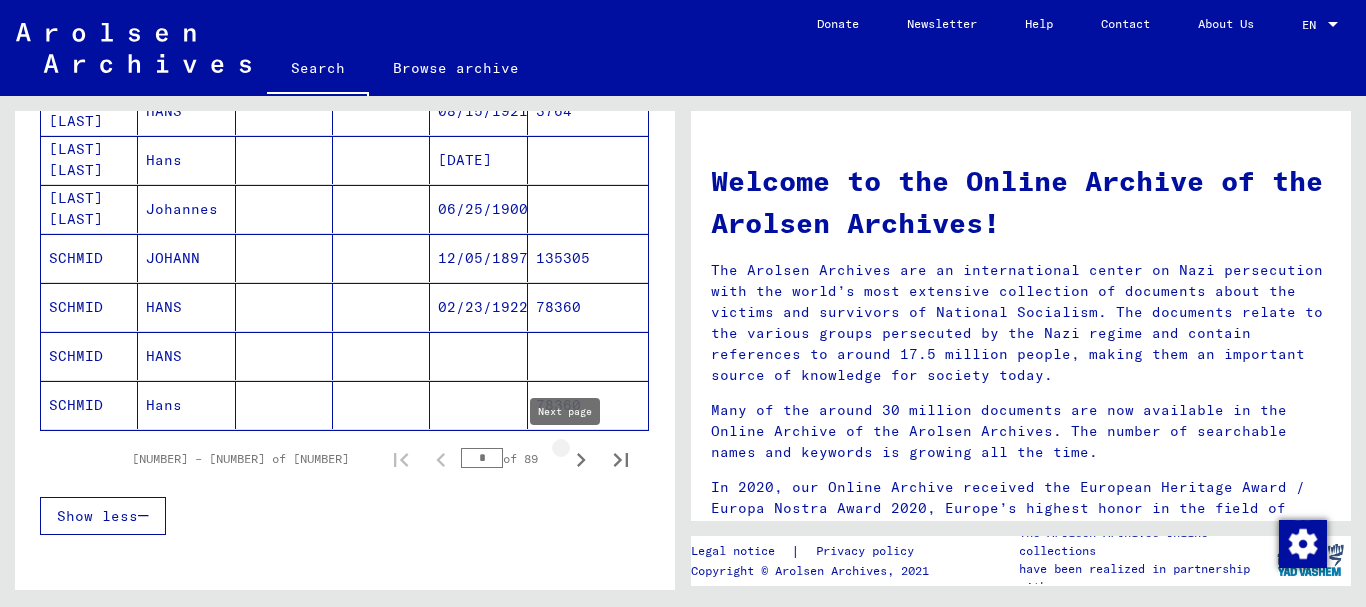 click 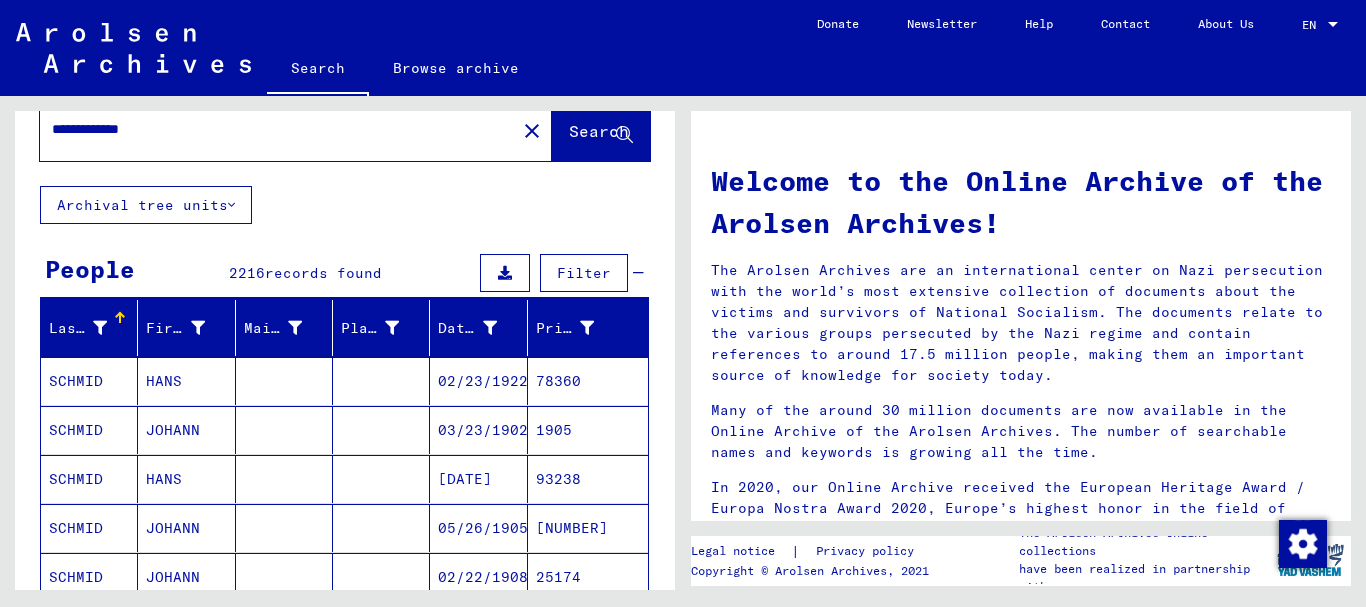 scroll, scrollTop: 0, scrollLeft: 0, axis: both 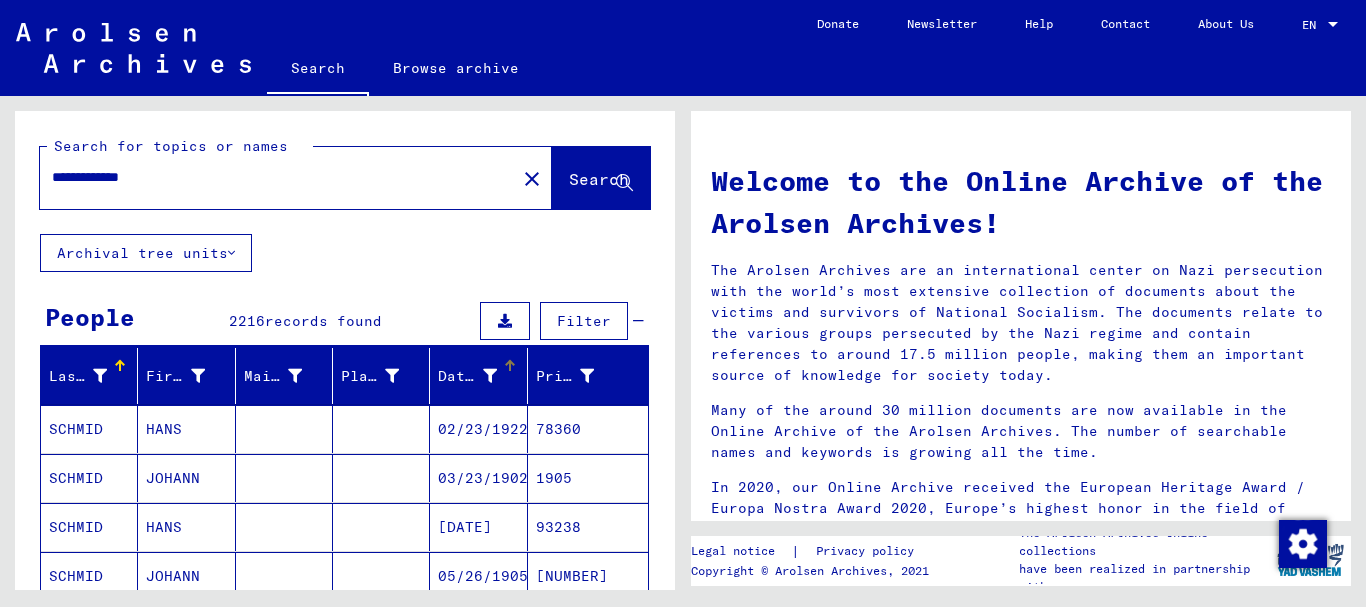 click at bounding box center (508, 363) 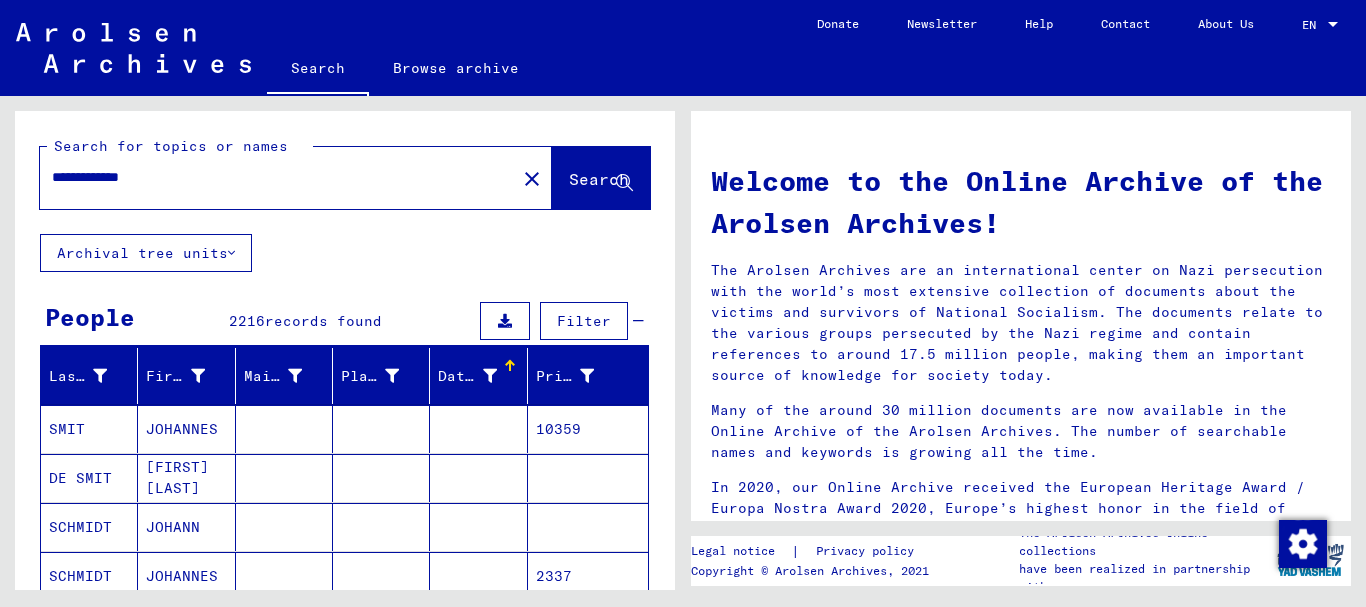 click at bounding box center [508, 363] 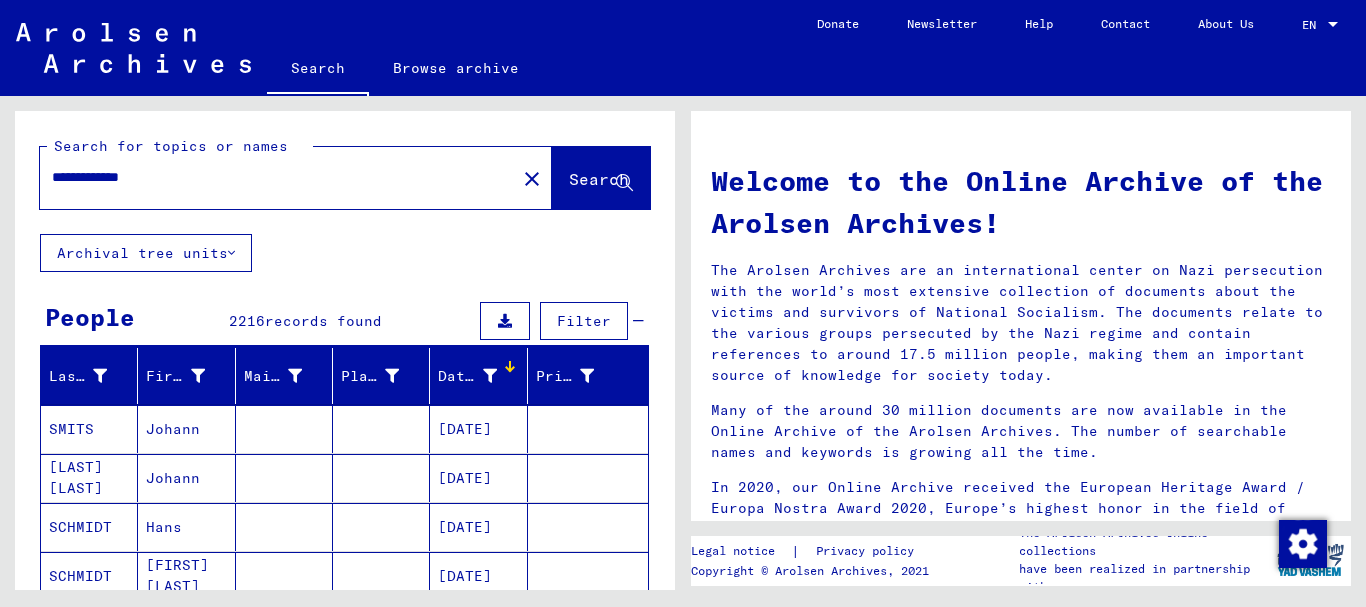 click at bounding box center [638, 321] 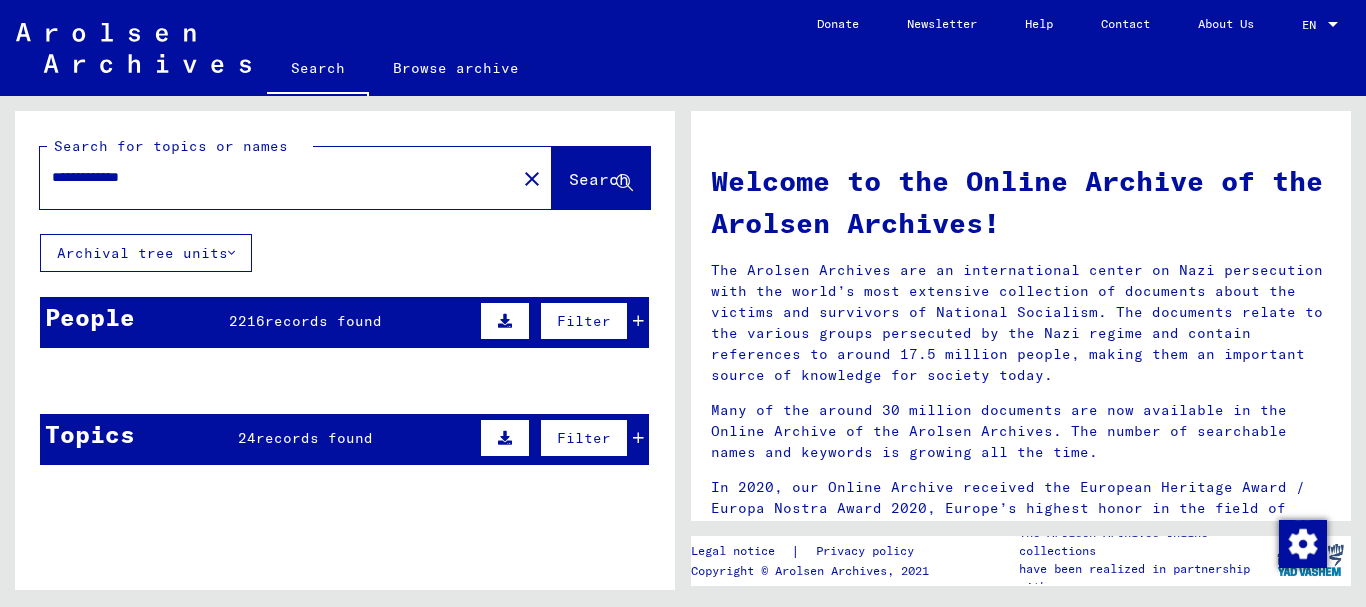 click on "Filter" at bounding box center [584, 321] 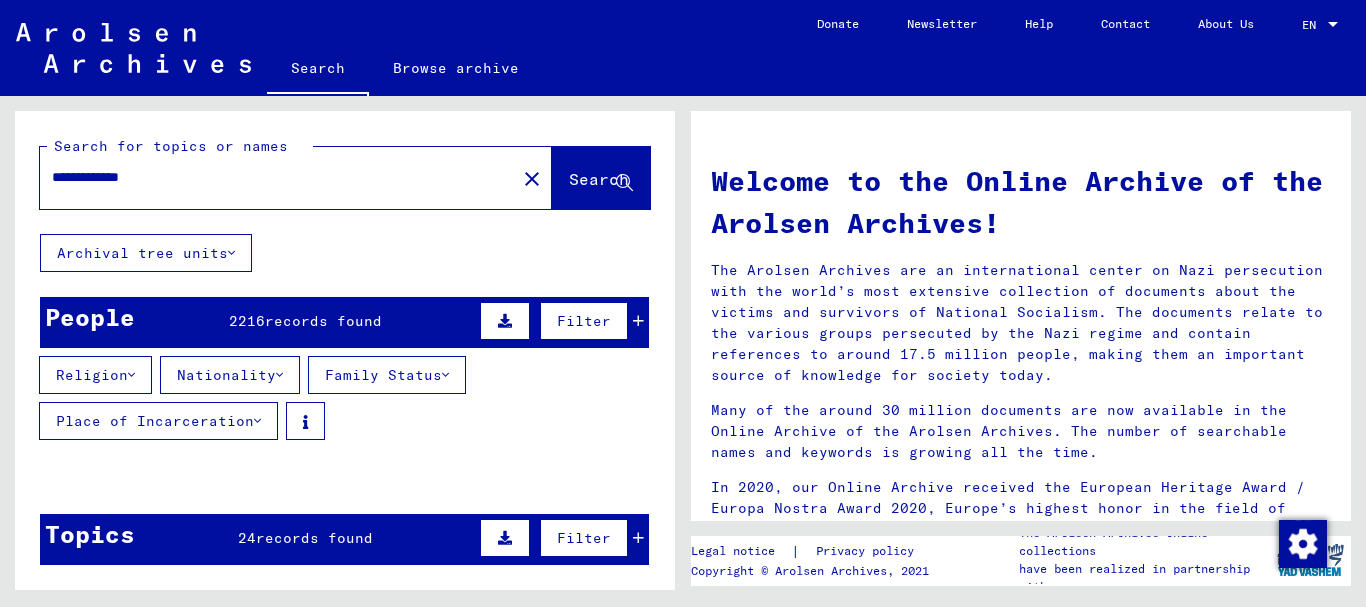 click at bounding box center (131, 375) 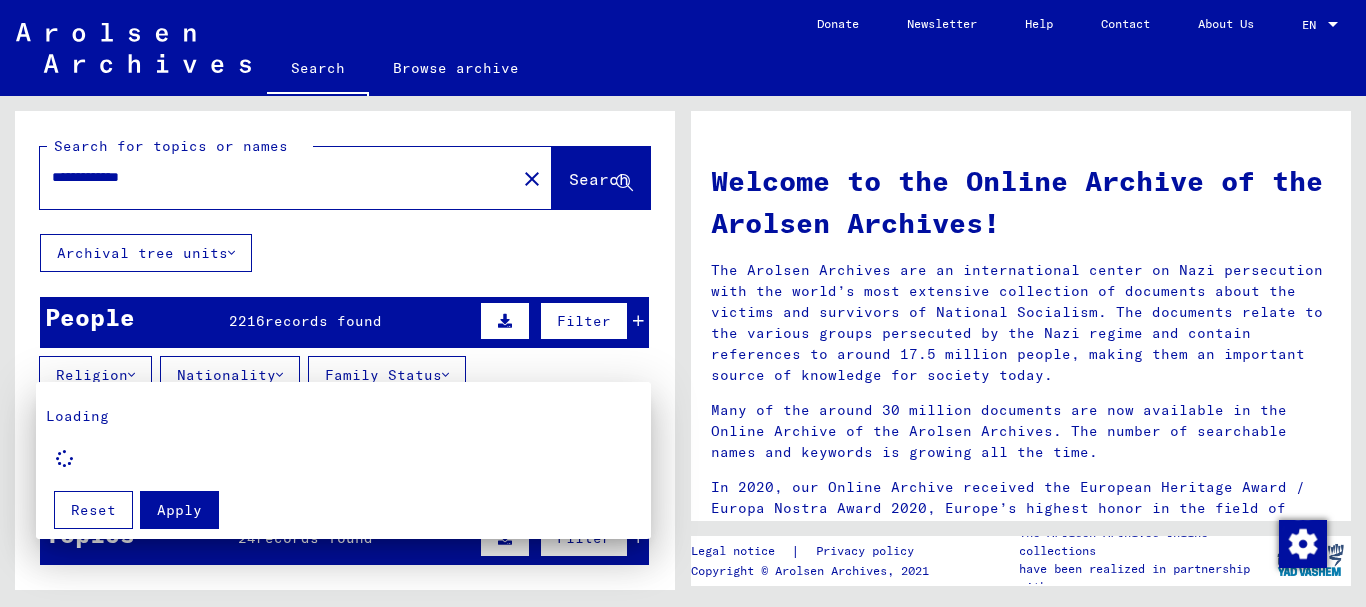 click at bounding box center (683, 303) 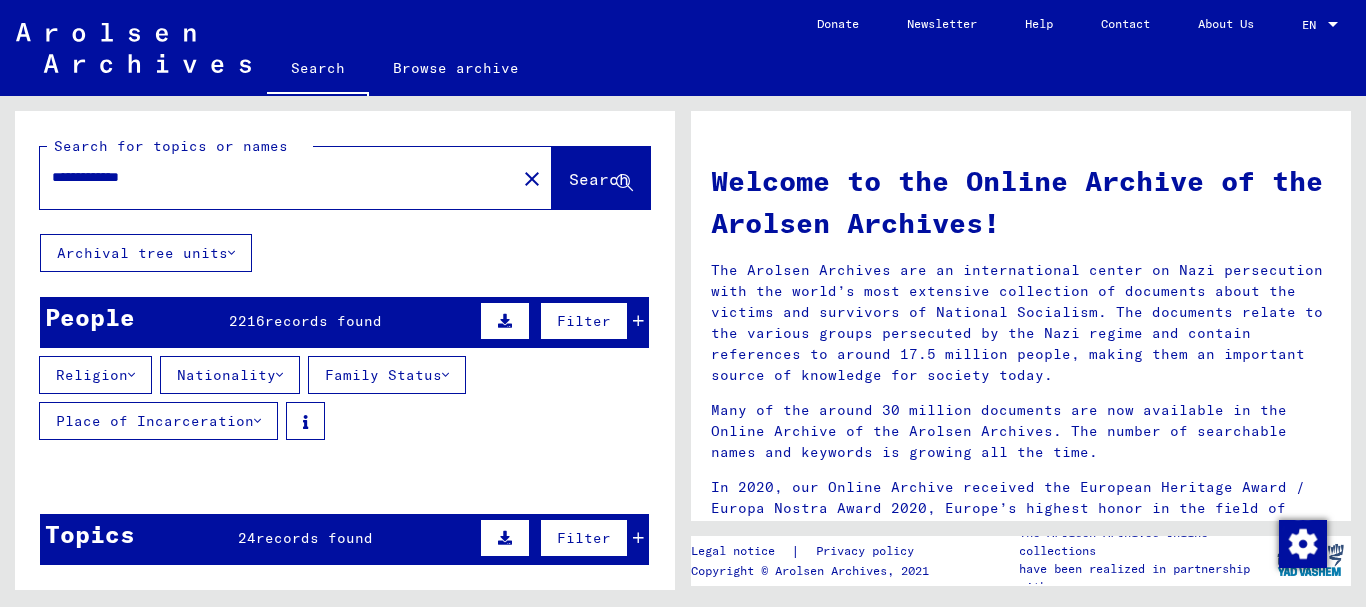 click at bounding box center [279, 375] 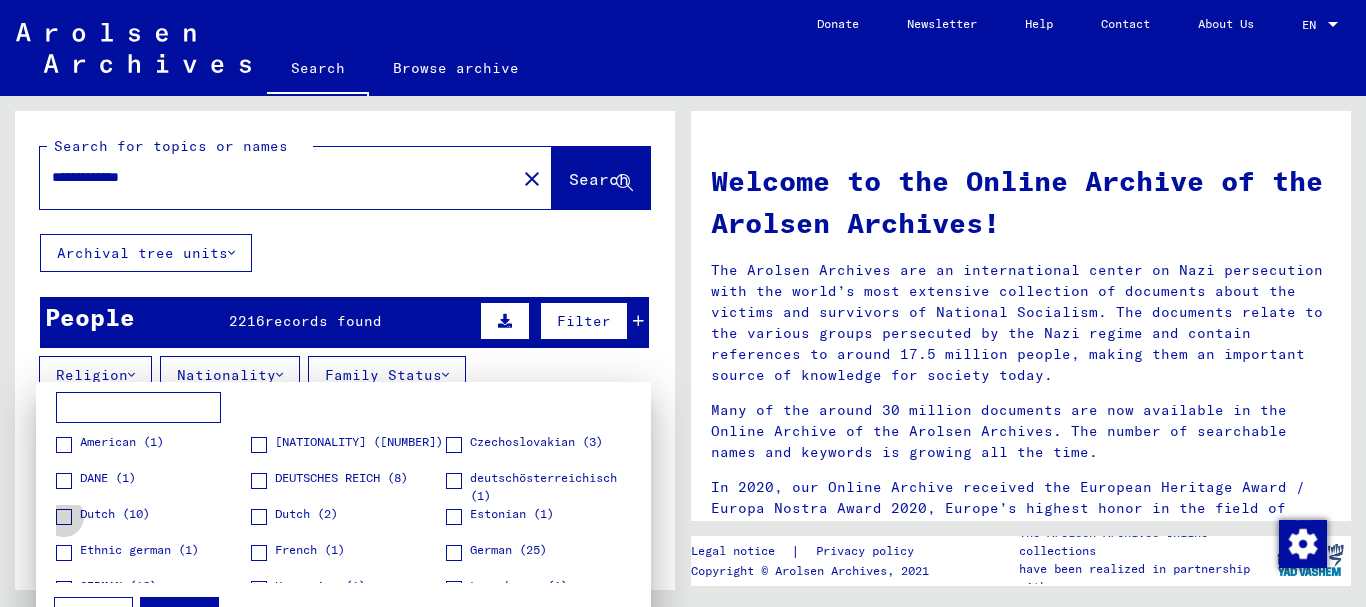 click at bounding box center (64, 517) 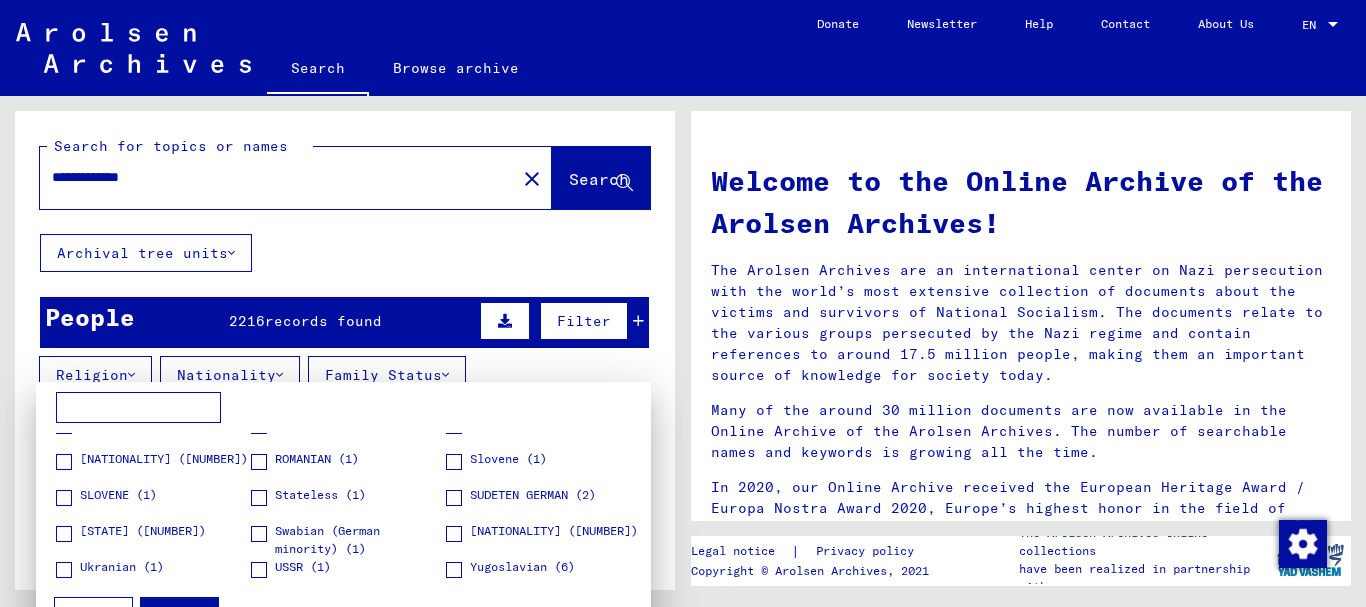 scroll, scrollTop: 209, scrollLeft: 0, axis: vertical 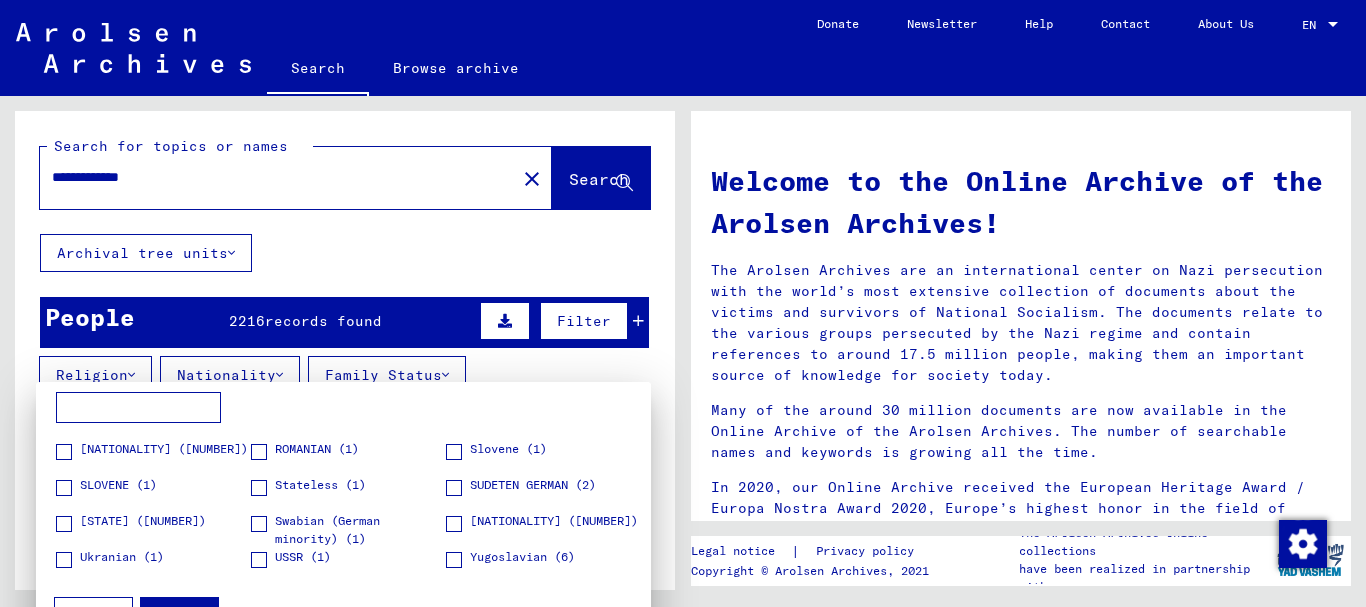 click on "Apply" at bounding box center [179, 616] 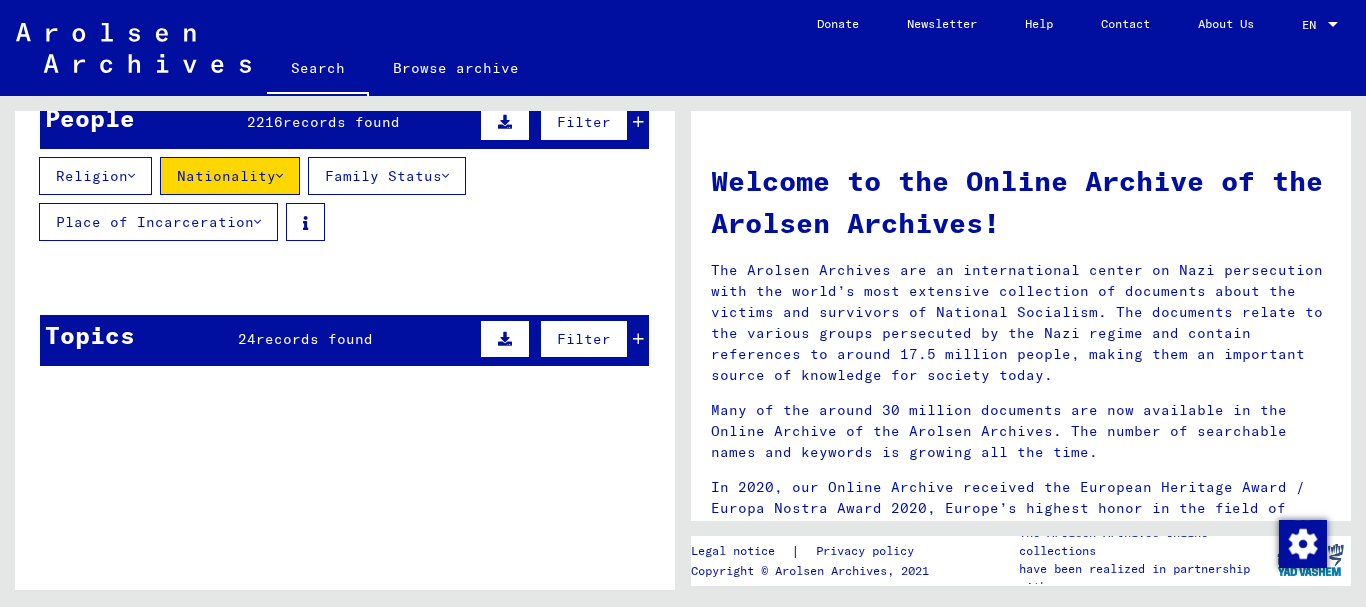 scroll, scrollTop: 200, scrollLeft: 0, axis: vertical 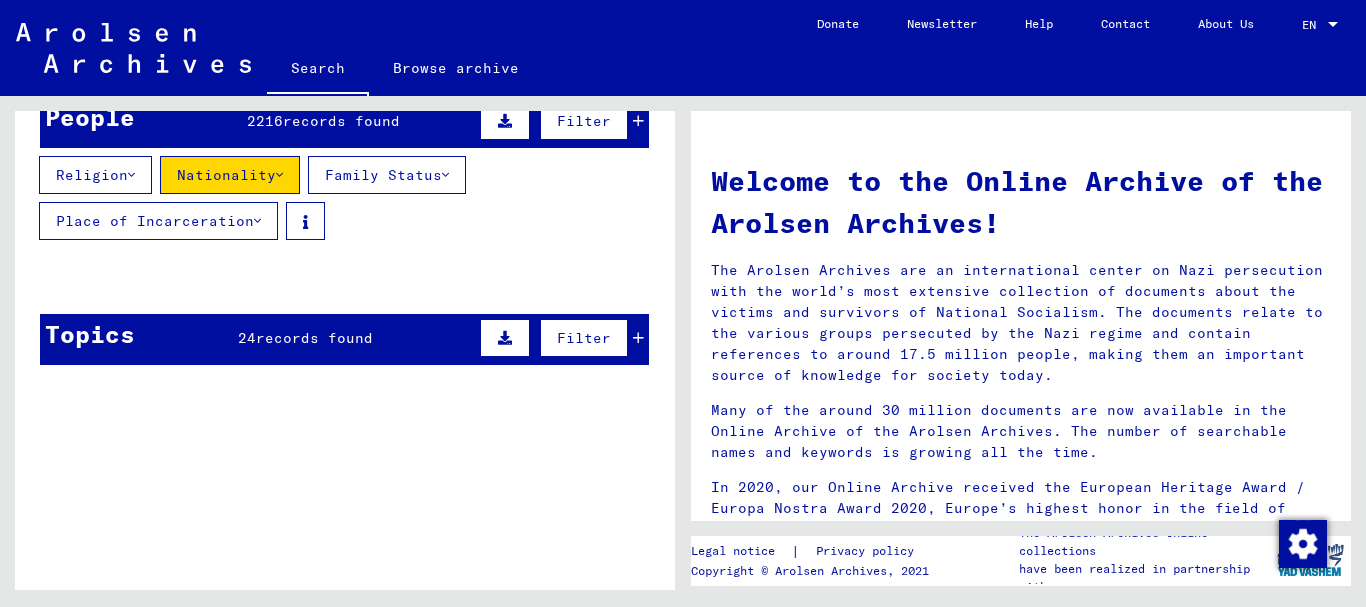 click at bounding box center [257, 221] 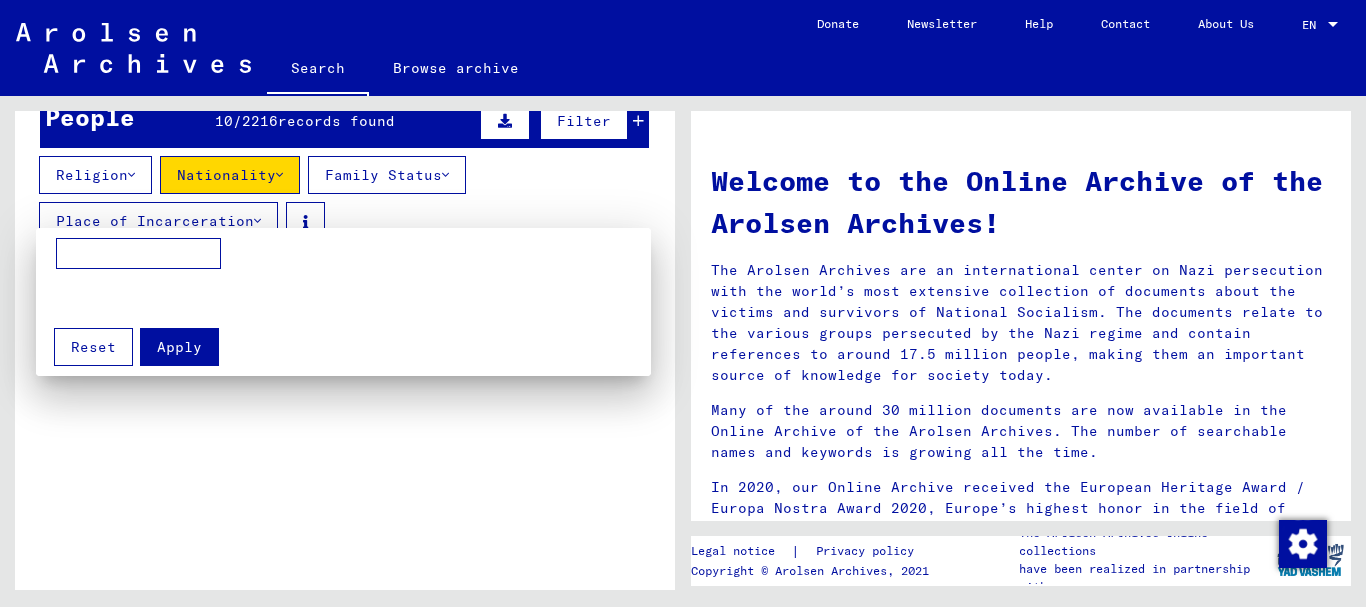 click at bounding box center [683, 303] 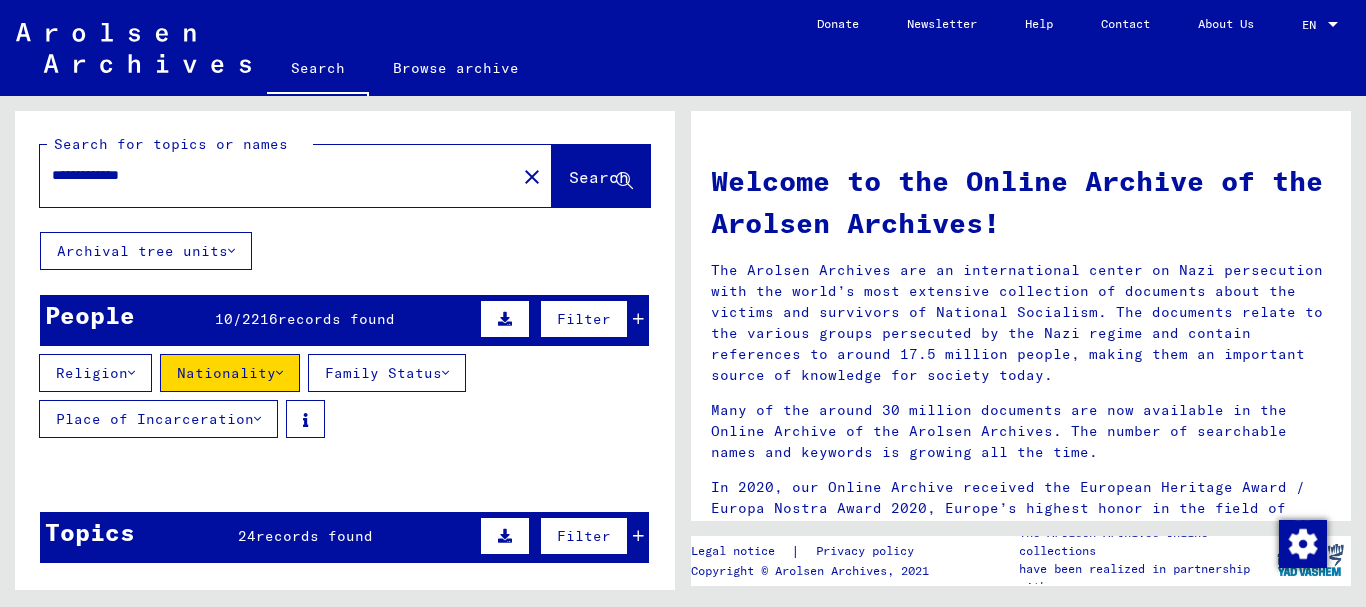 scroll, scrollTop: 0, scrollLeft: 0, axis: both 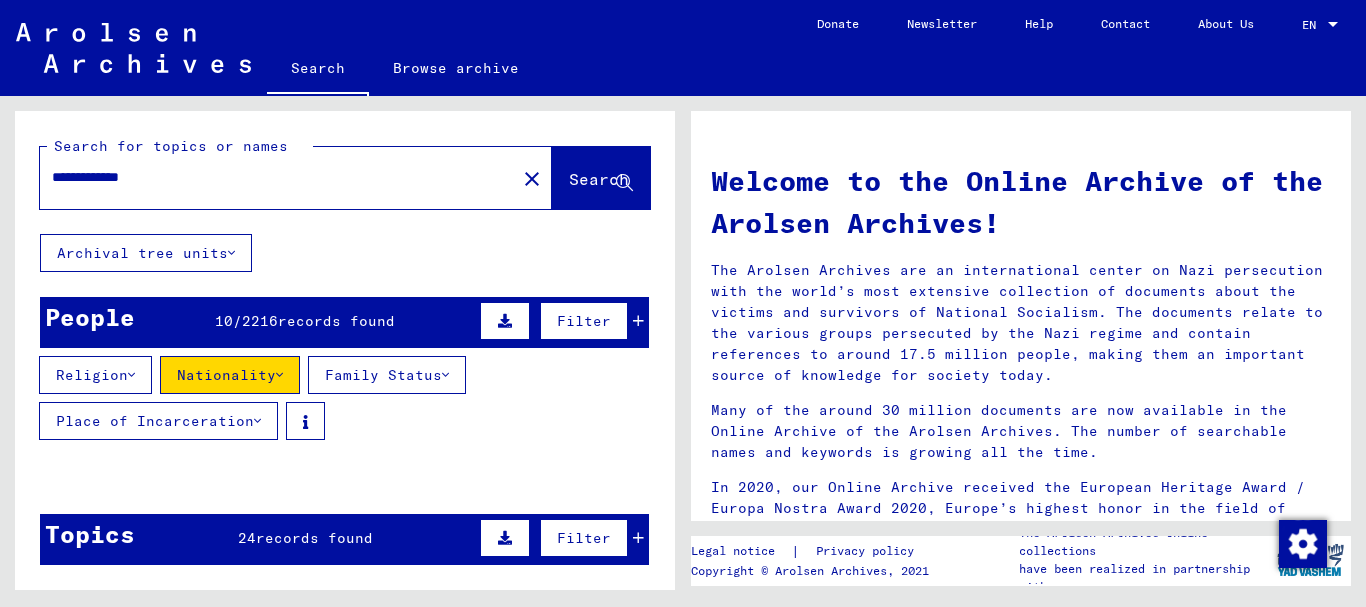 click on "Search" 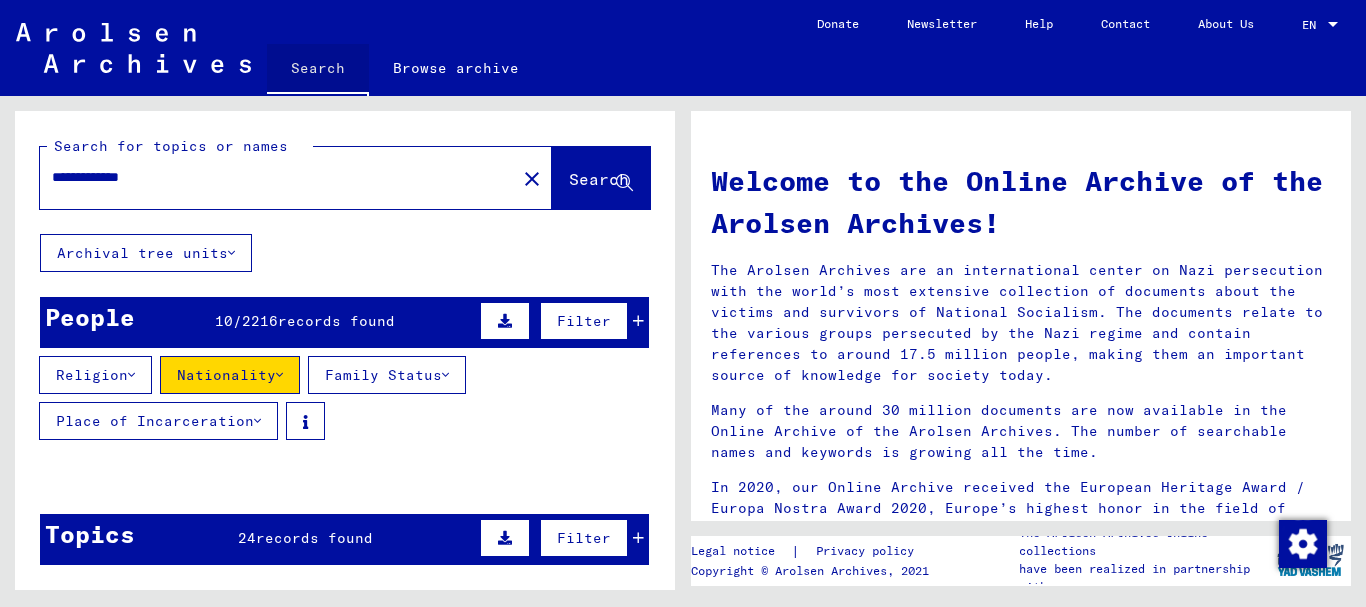 click on "Search" 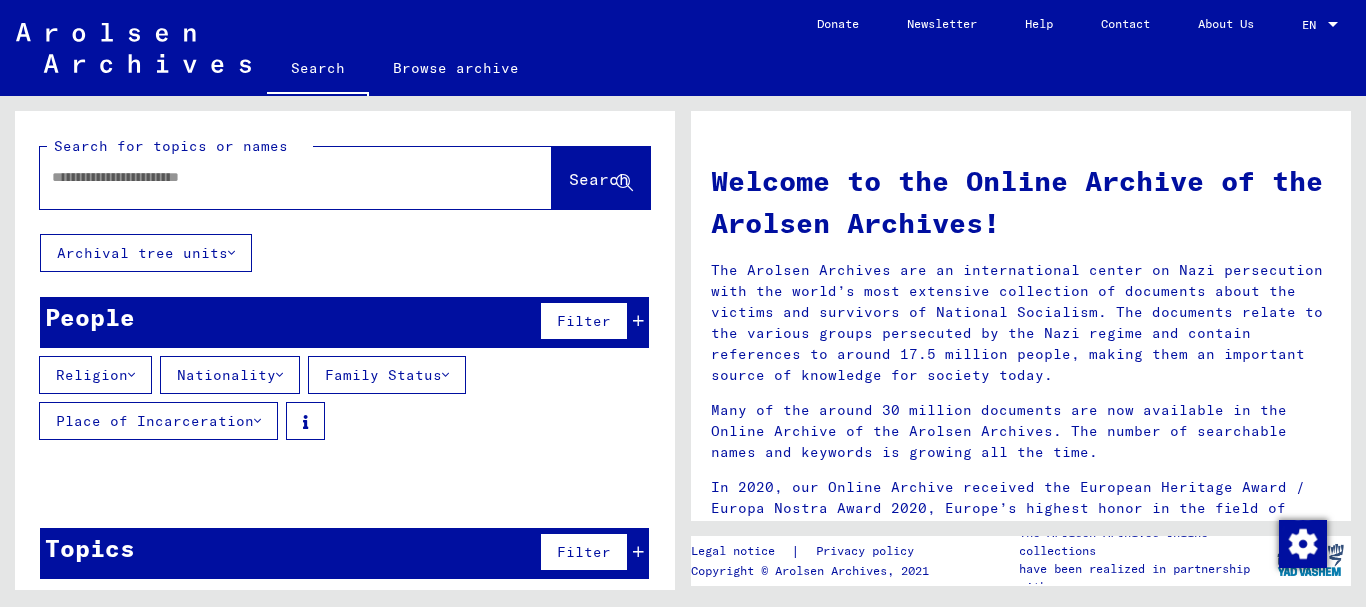 click at bounding box center [272, 177] 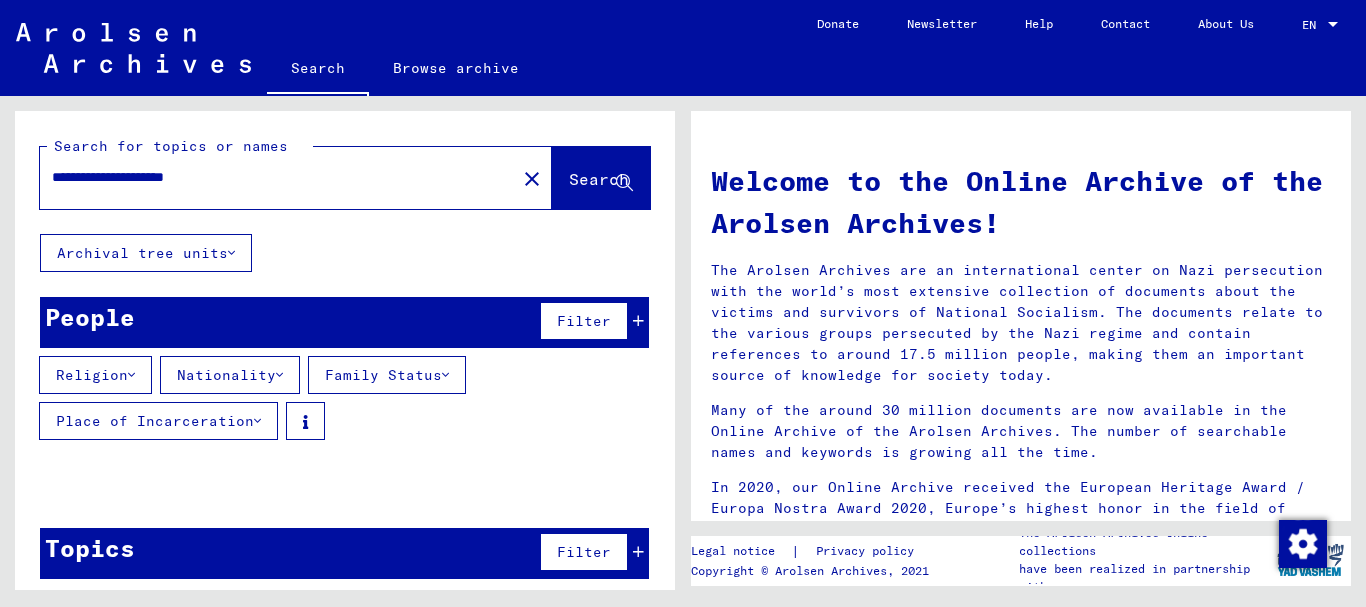 type on "**********" 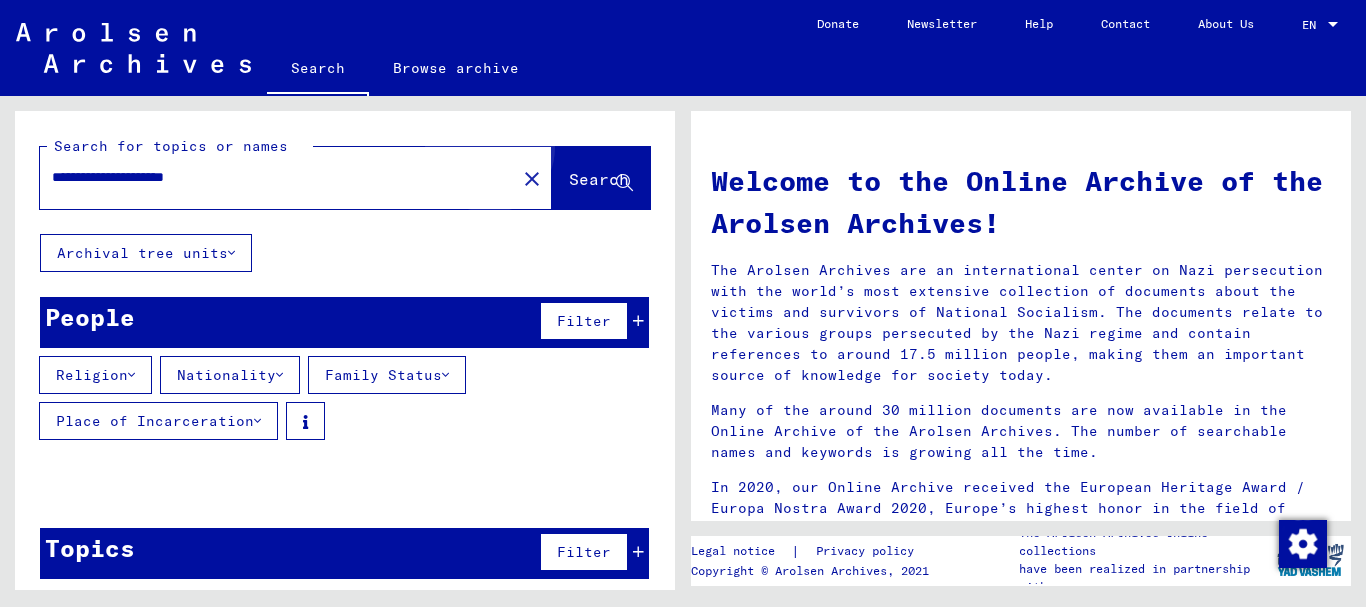click on "Search" 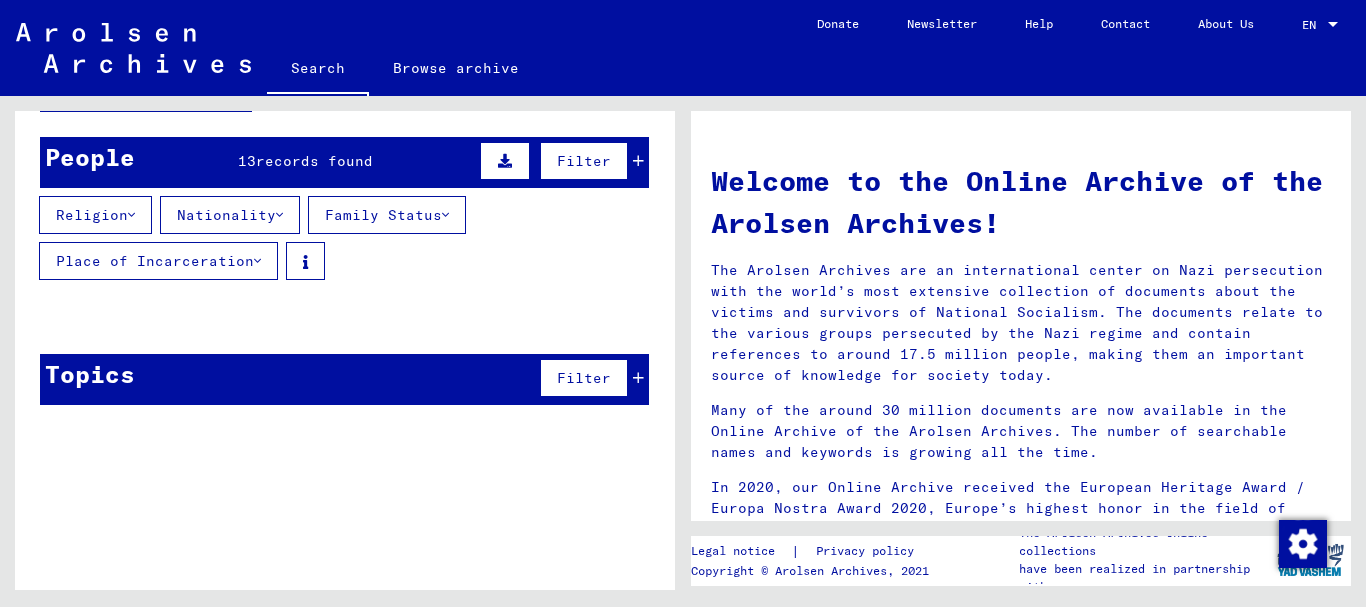 scroll, scrollTop: 204, scrollLeft: 0, axis: vertical 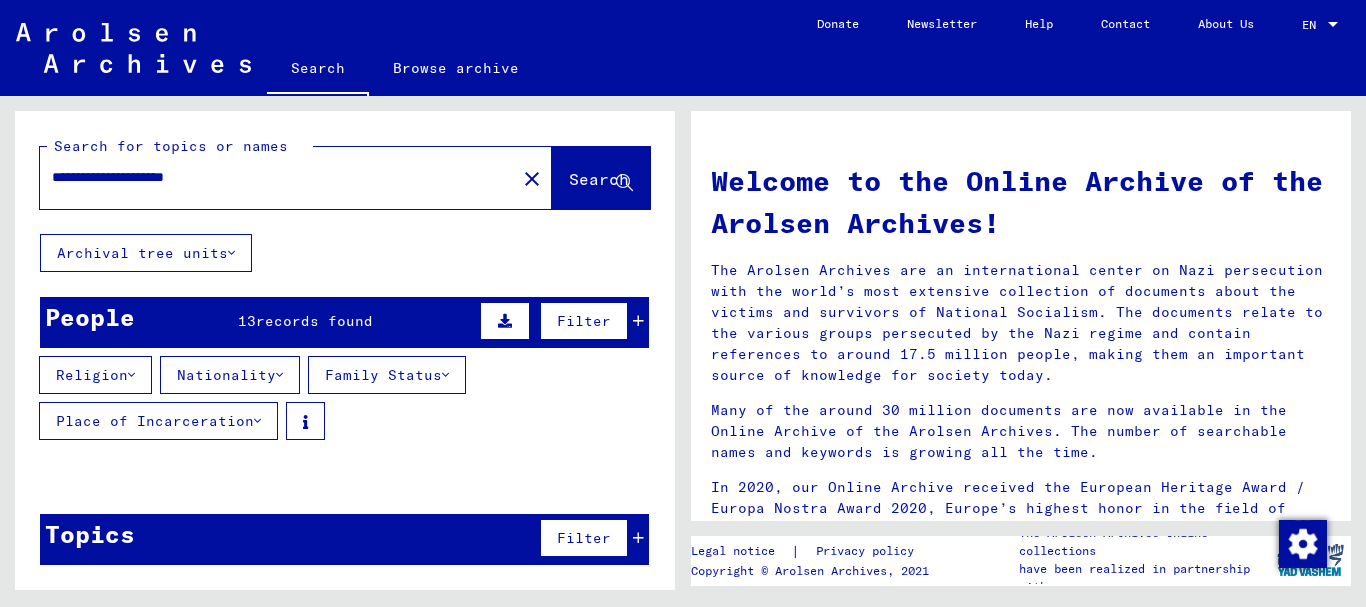 click on "Search" 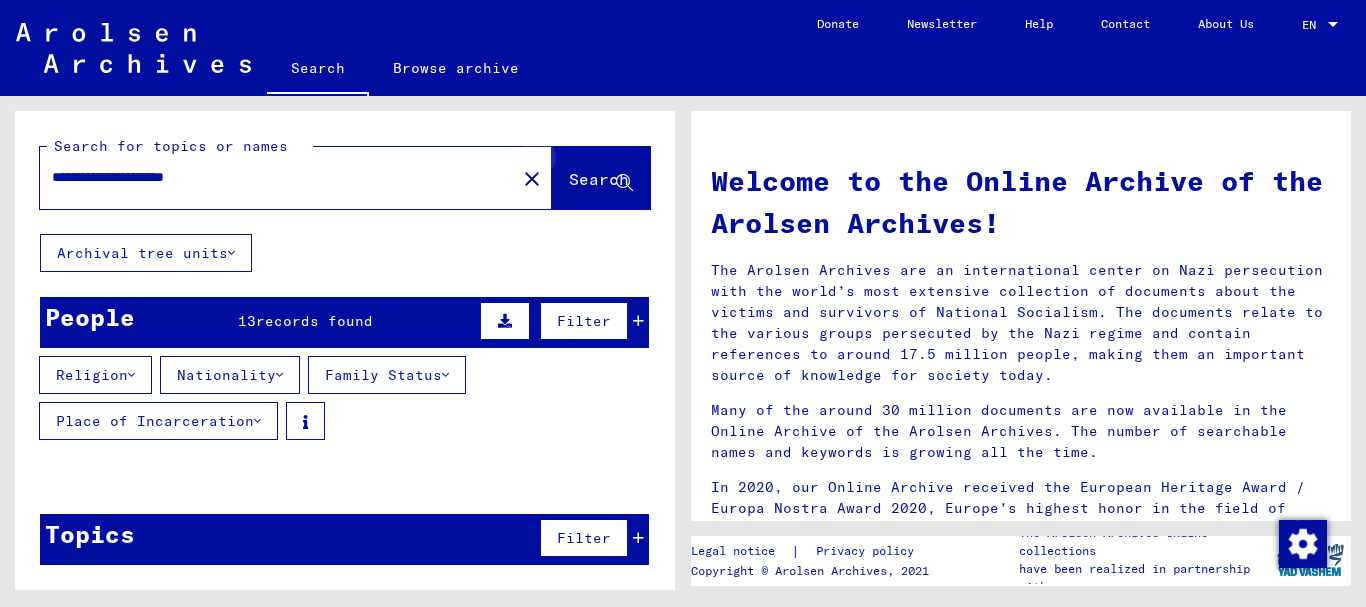 click 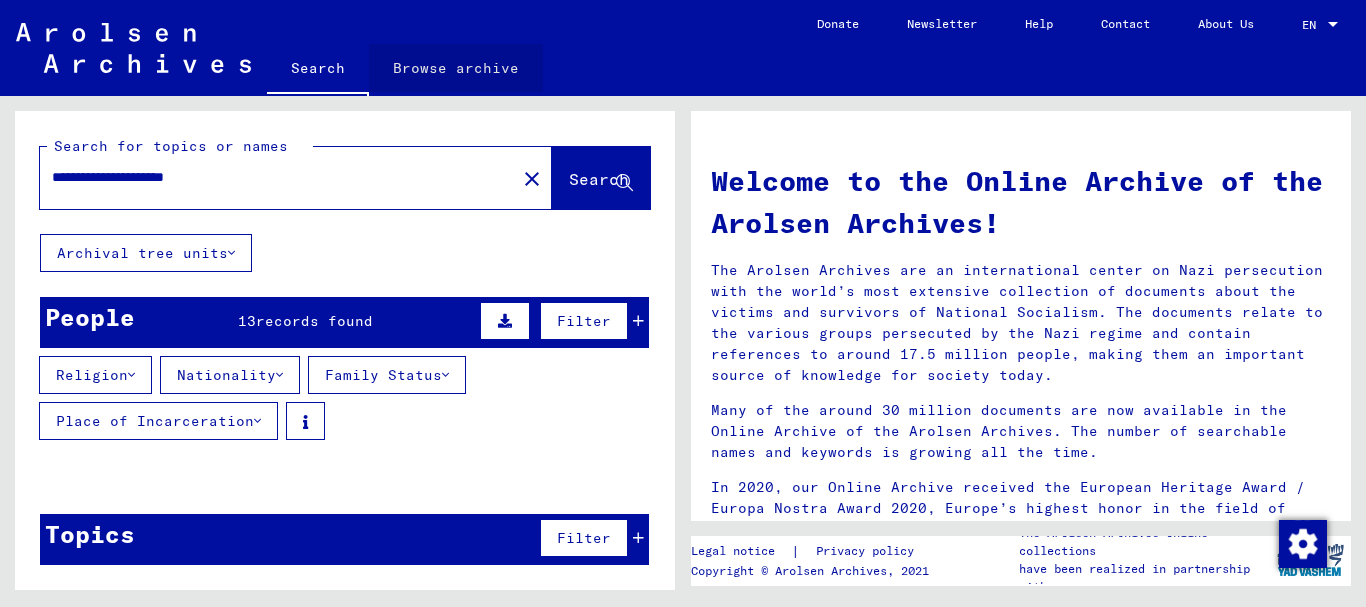click on "Browse archive" 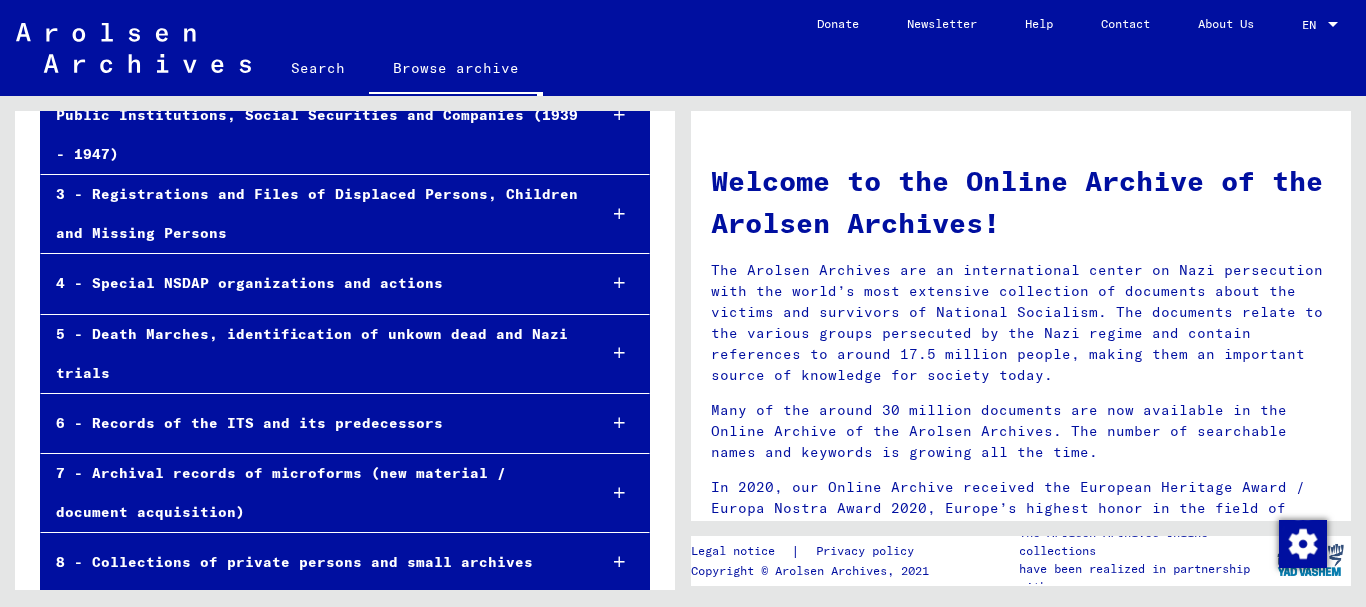 scroll, scrollTop: 339, scrollLeft: 0, axis: vertical 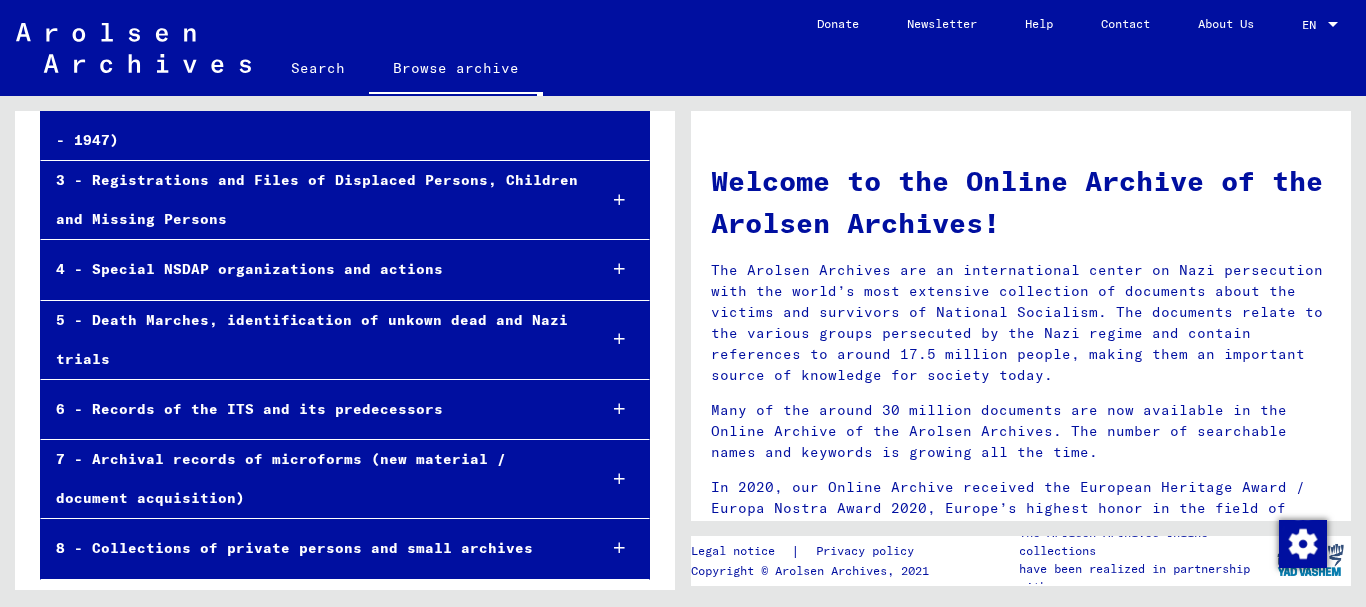 click at bounding box center (619, 339) 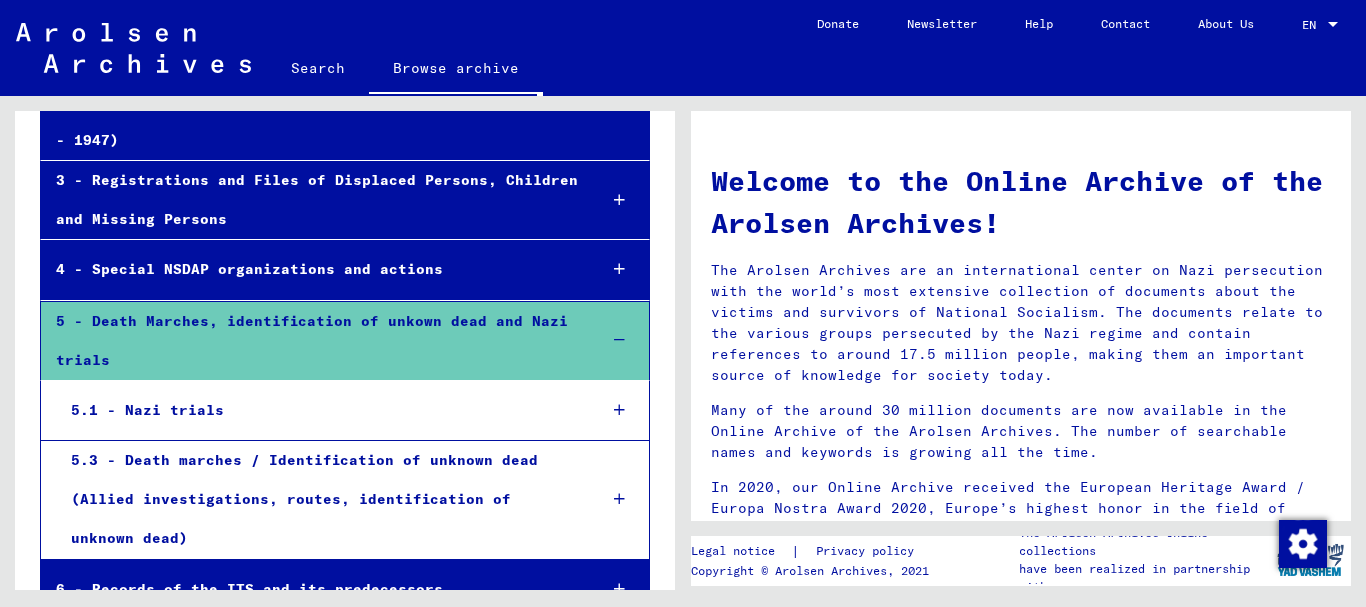 click on "5.1 - Nazi trials" at bounding box center [318, 410] 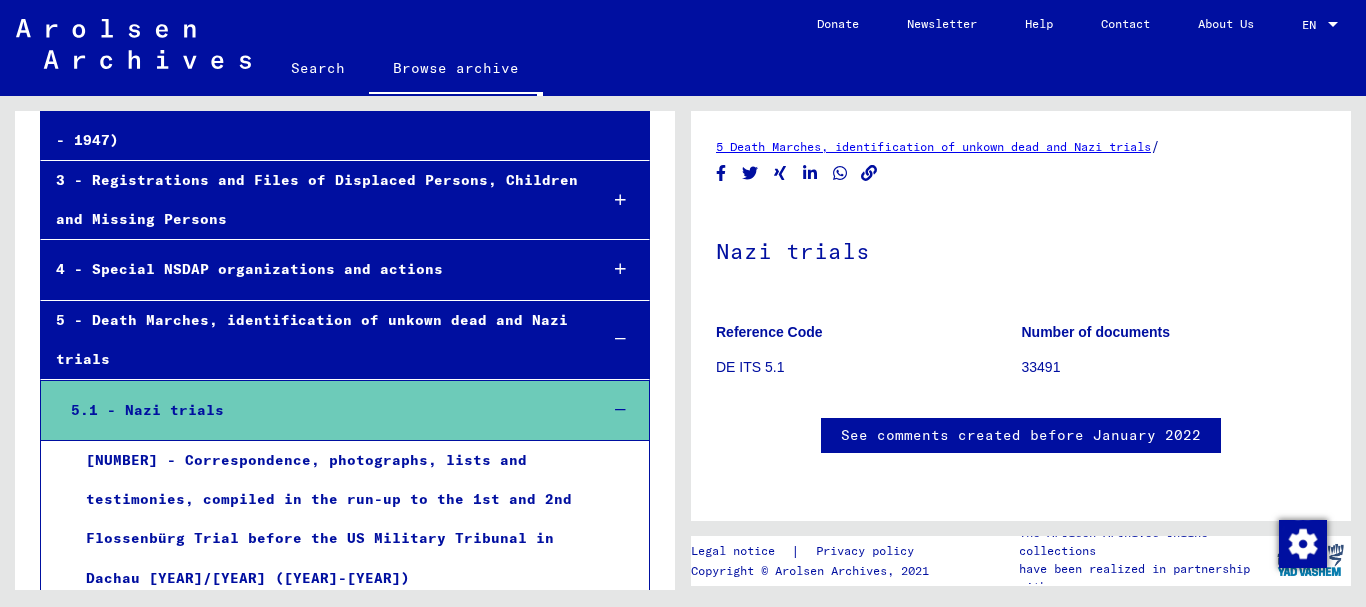 scroll, scrollTop: 300, scrollLeft: 0, axis: vertical 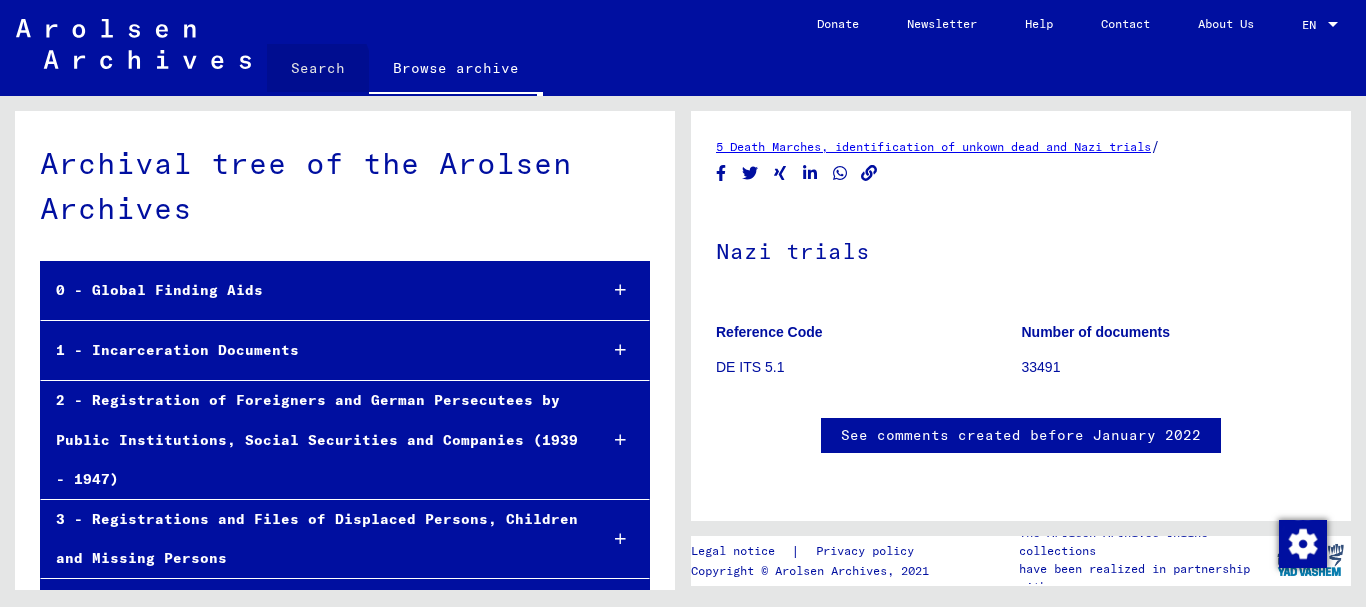 click on "Search" 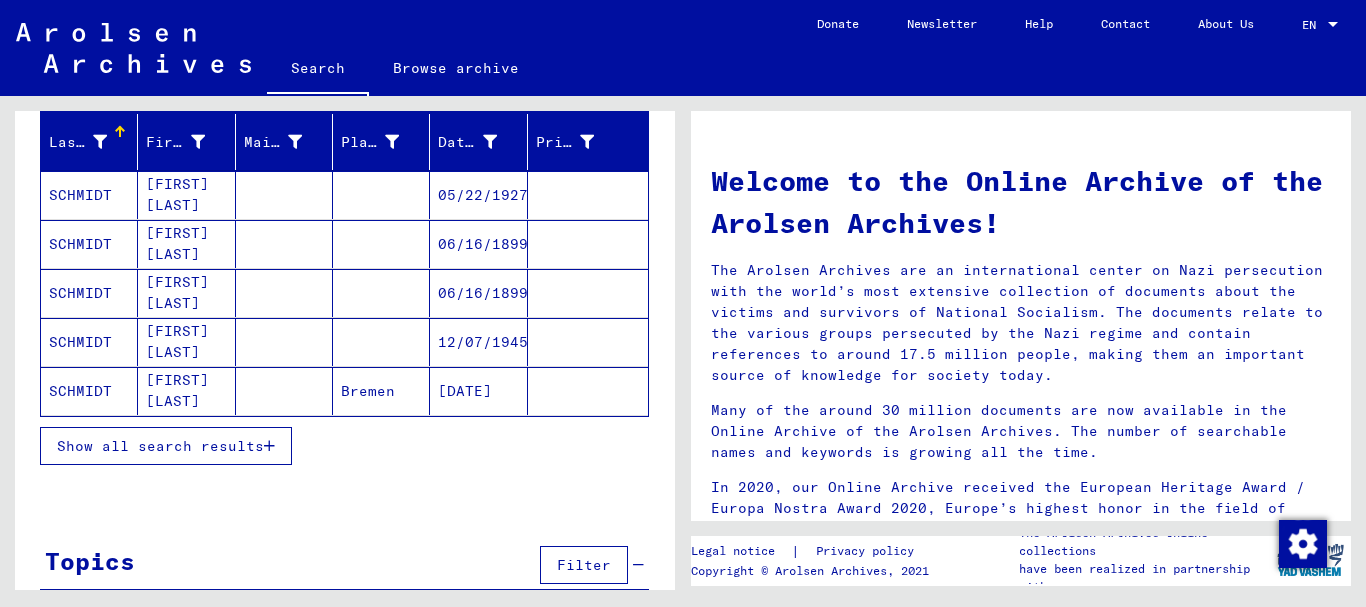 scroll, scrollTop: 274, scrollLeft: 0, axis: vertical 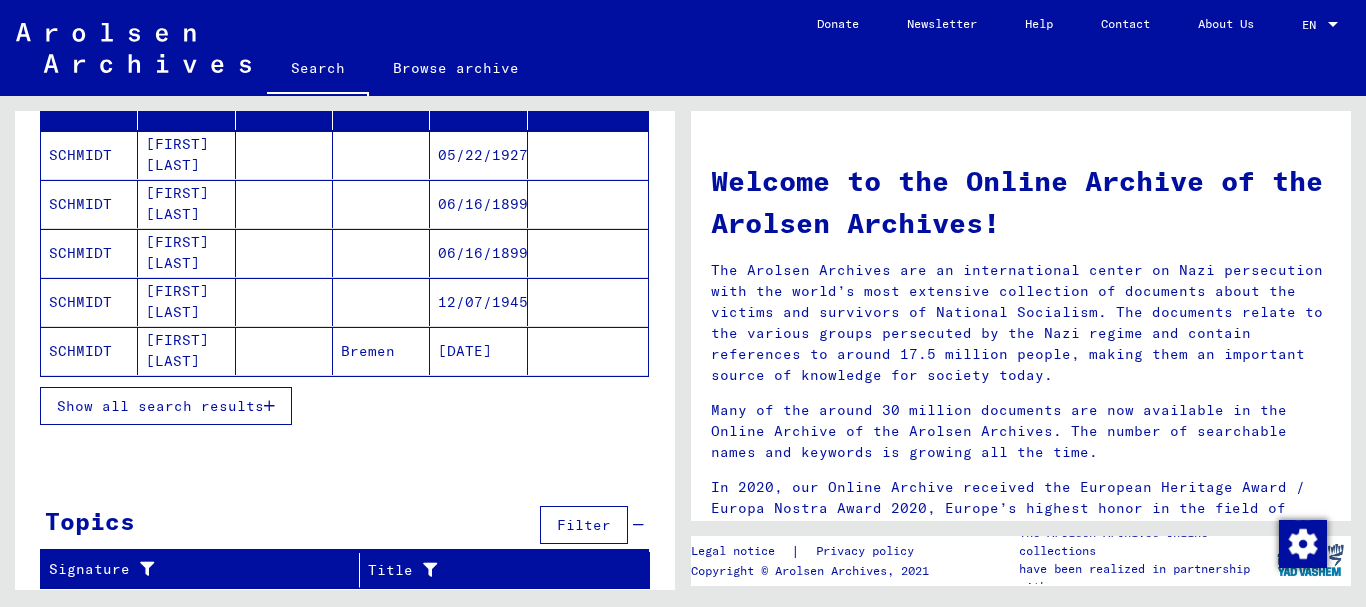click at bounding box center [269, 406] 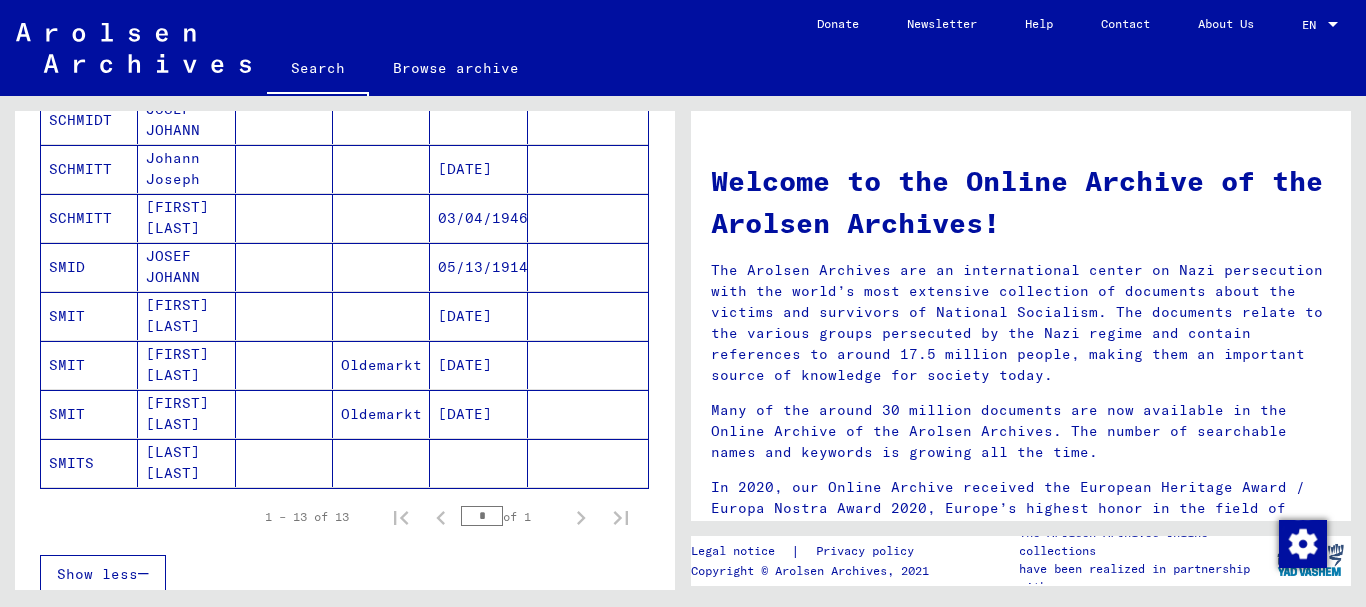 scroll, scrollTop: 574, scrollLeft: 0, axis: vertical 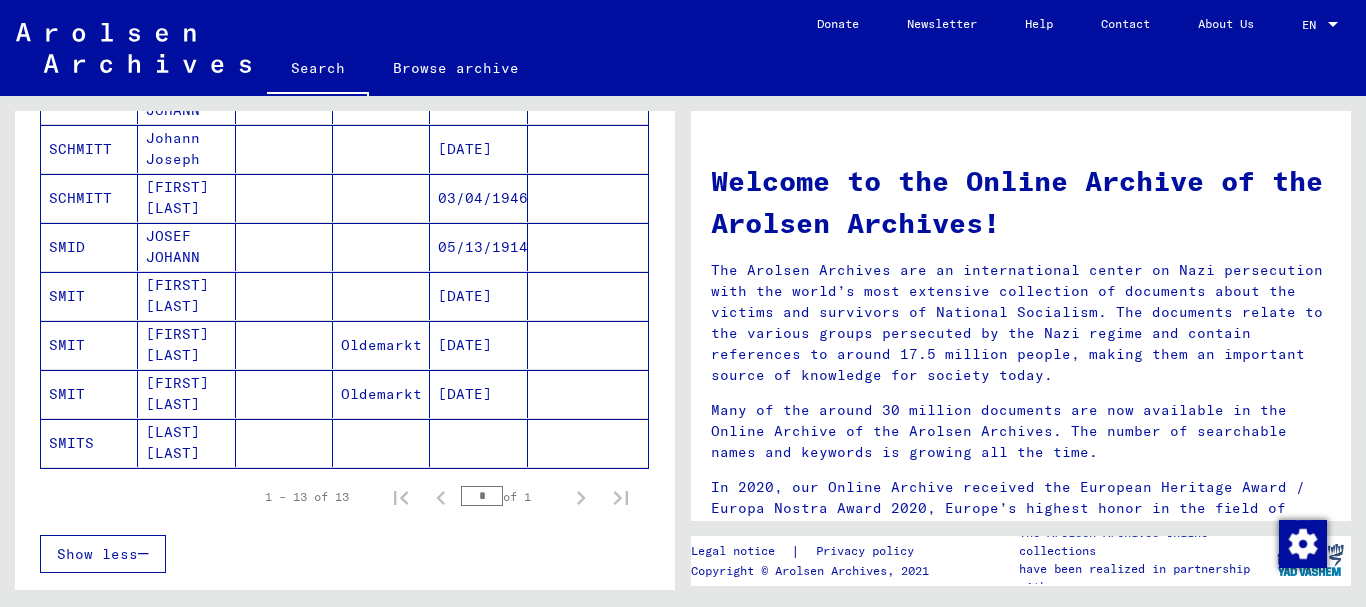 click on "SMIT" at bounding box center (89, 345) 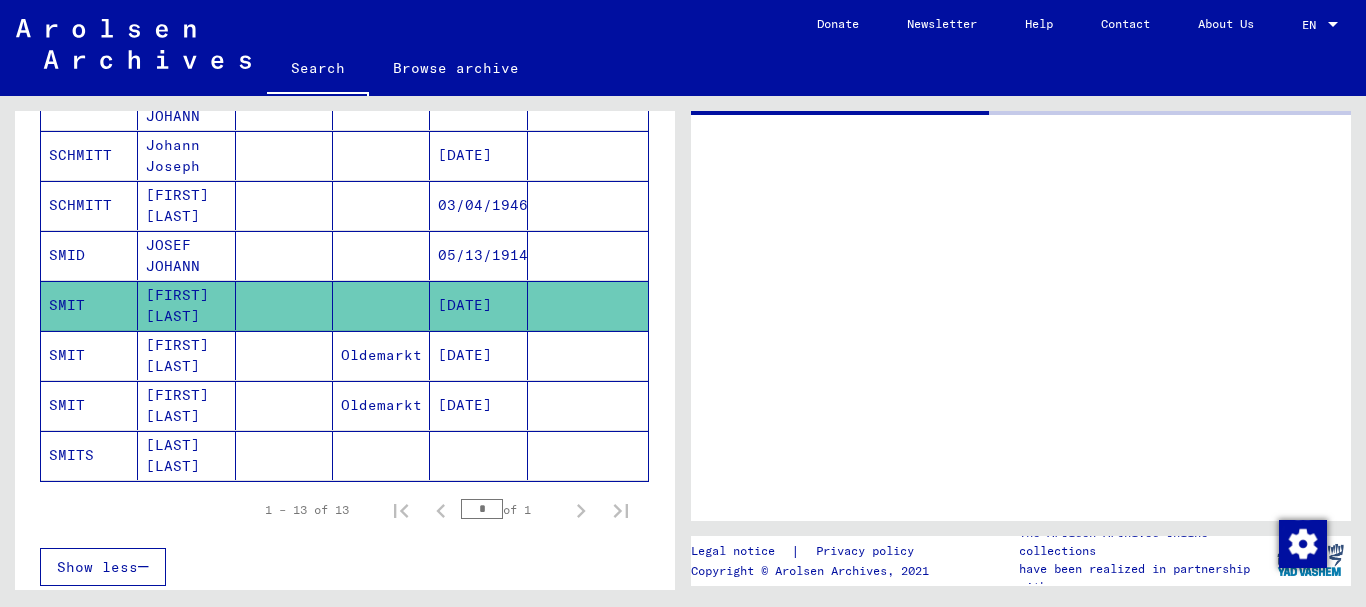 scroll, scrollTop: 579, scrollLeft: 0, axis: vertical 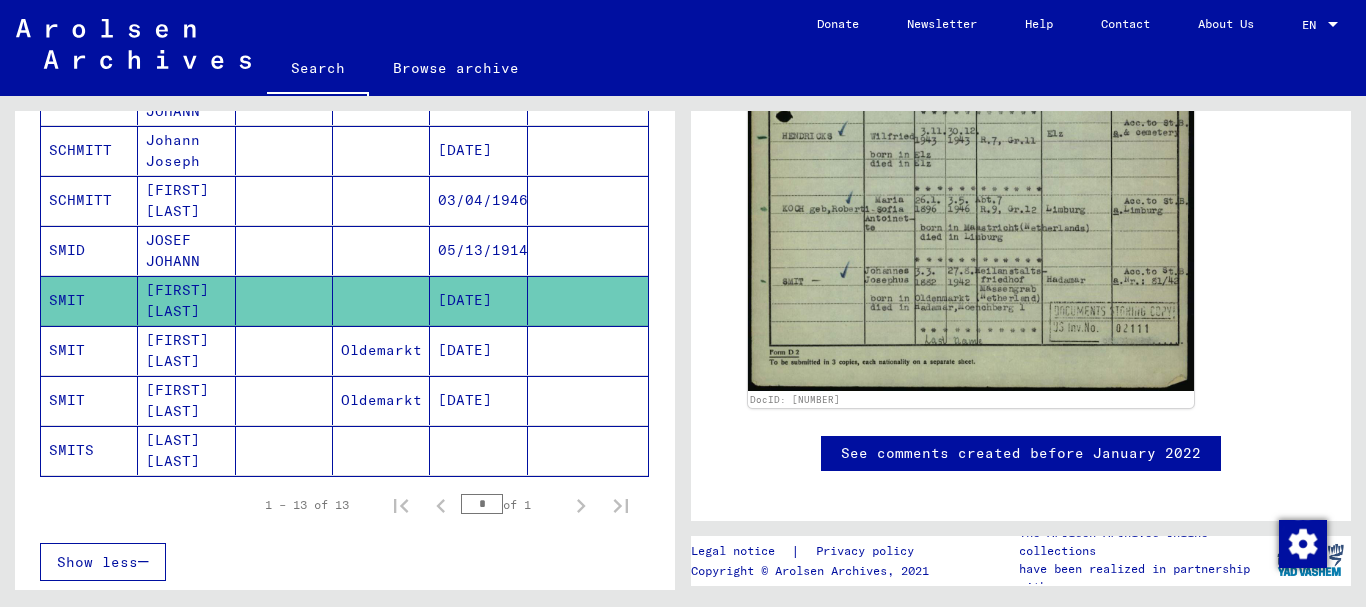 click at bounding box center (284, 400) 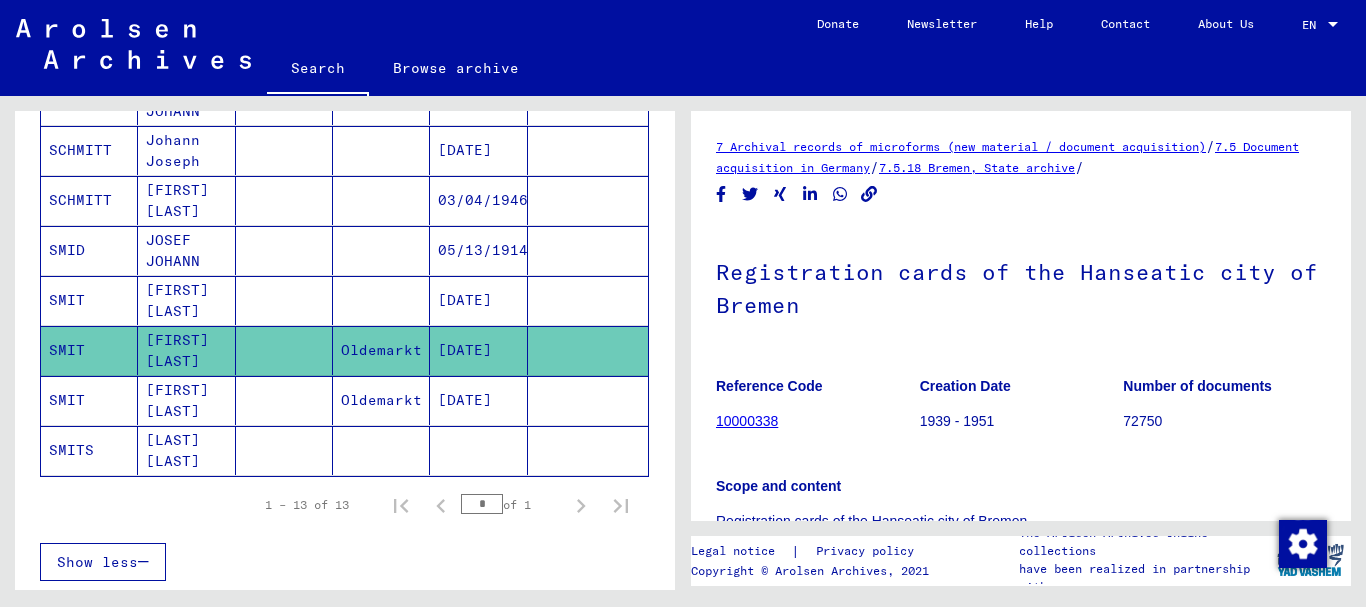 scroll, scrollTop: 0, scrollLeft: 0, axis: both 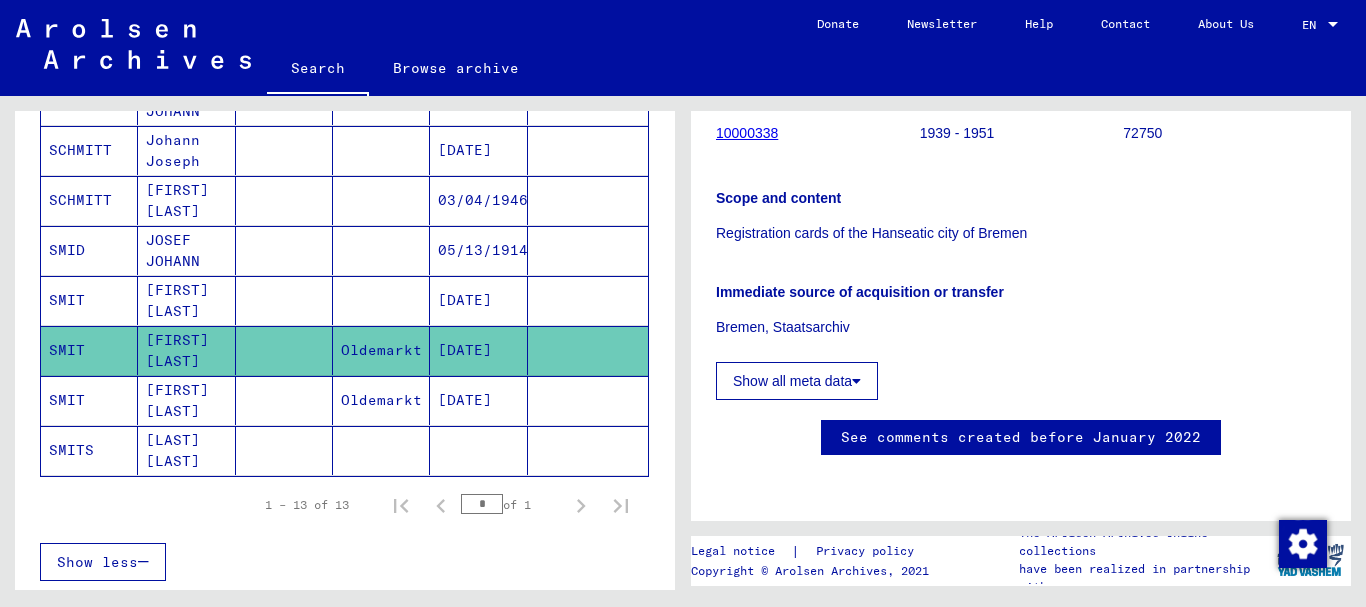 click on "See comments created before January 2022" 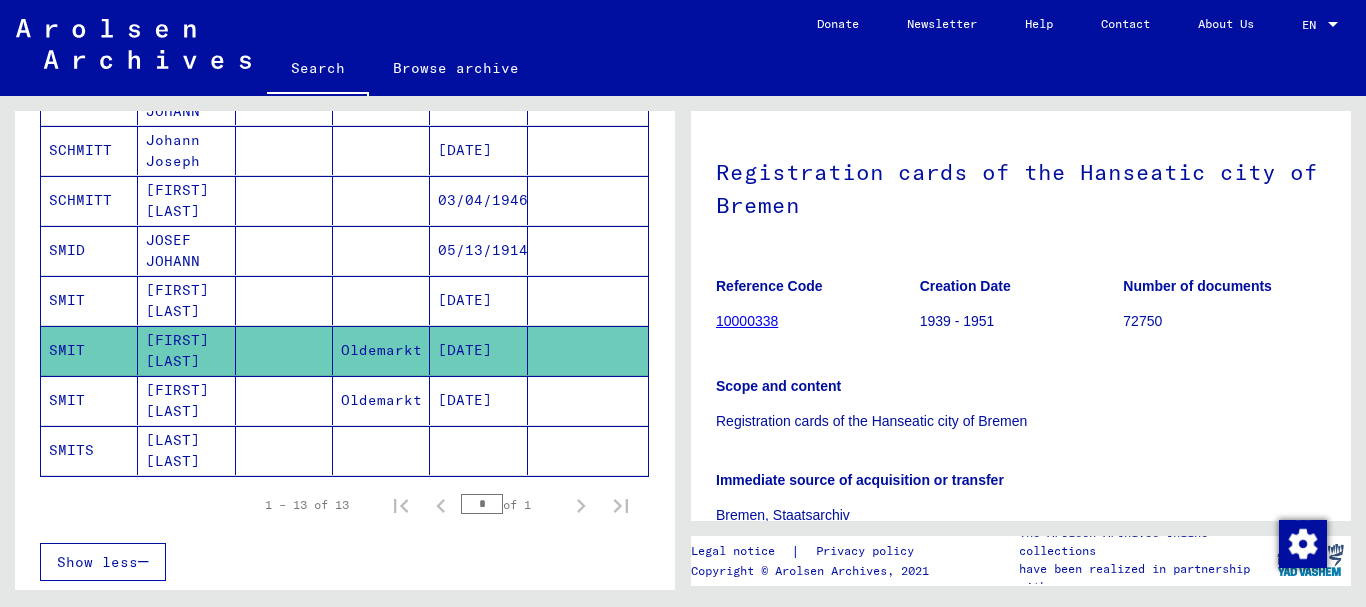 scroll, scrollTop: 0, scrollLeft: 0, axis: both 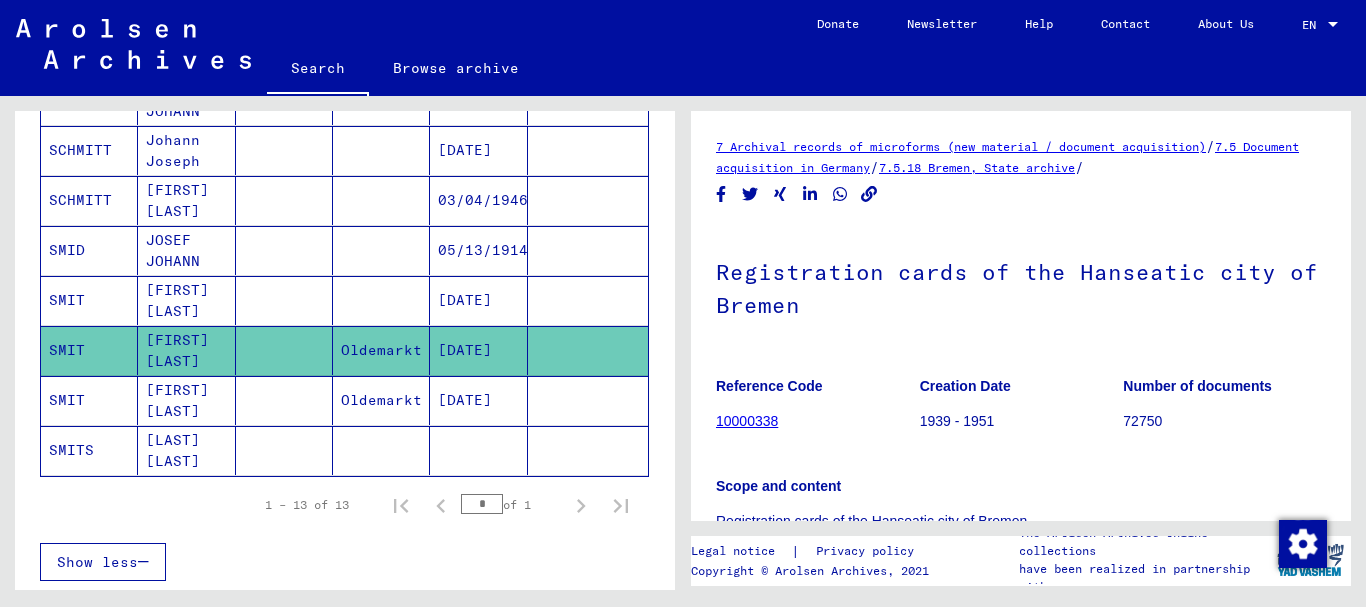 click on "7 Archival records of microforms (new material / document acquisition)" 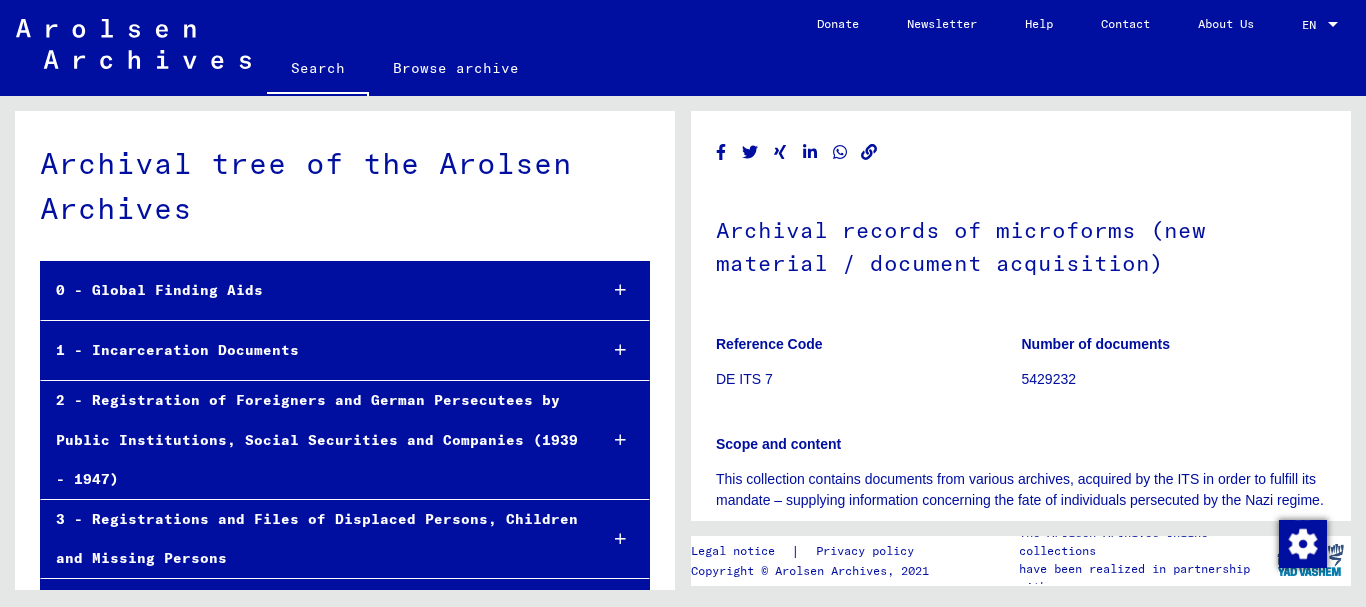 scroll, scrollTop: 340, scrollLeft: 0, axis: vertical 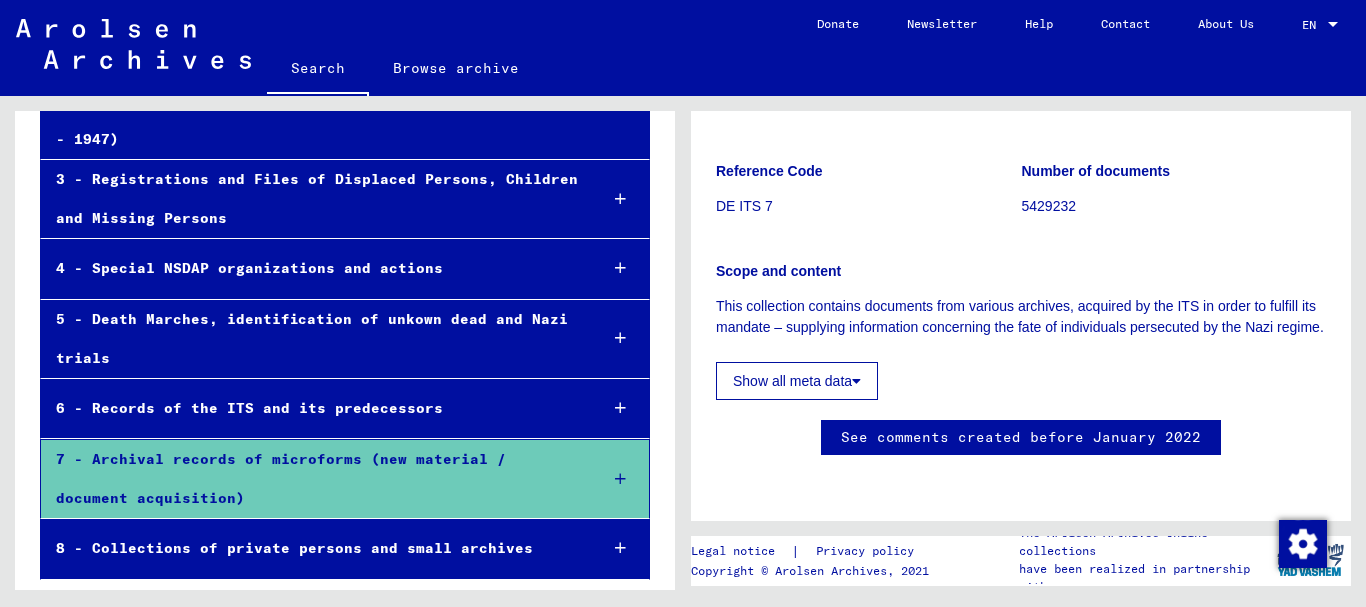 click on "7 - Archival records of microforms (new material / document acquisition)" at bounding box center (311, 479) 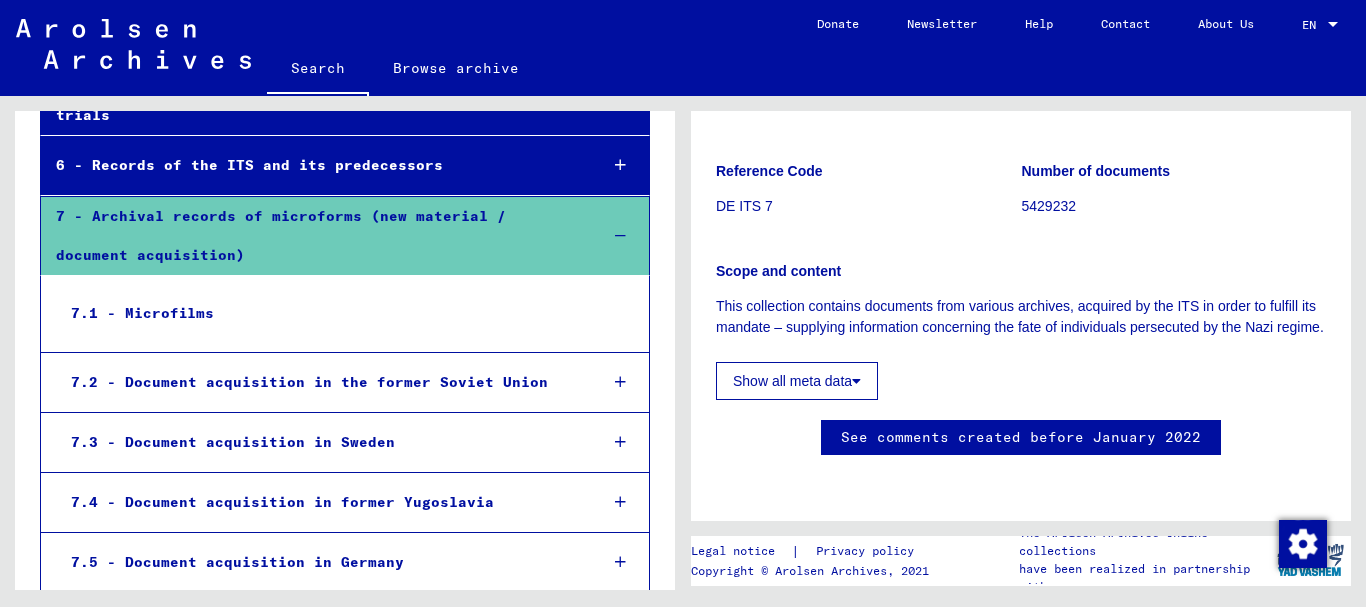 scroll, scrollTop: 640, scrollLeft: 0, axis: vertical 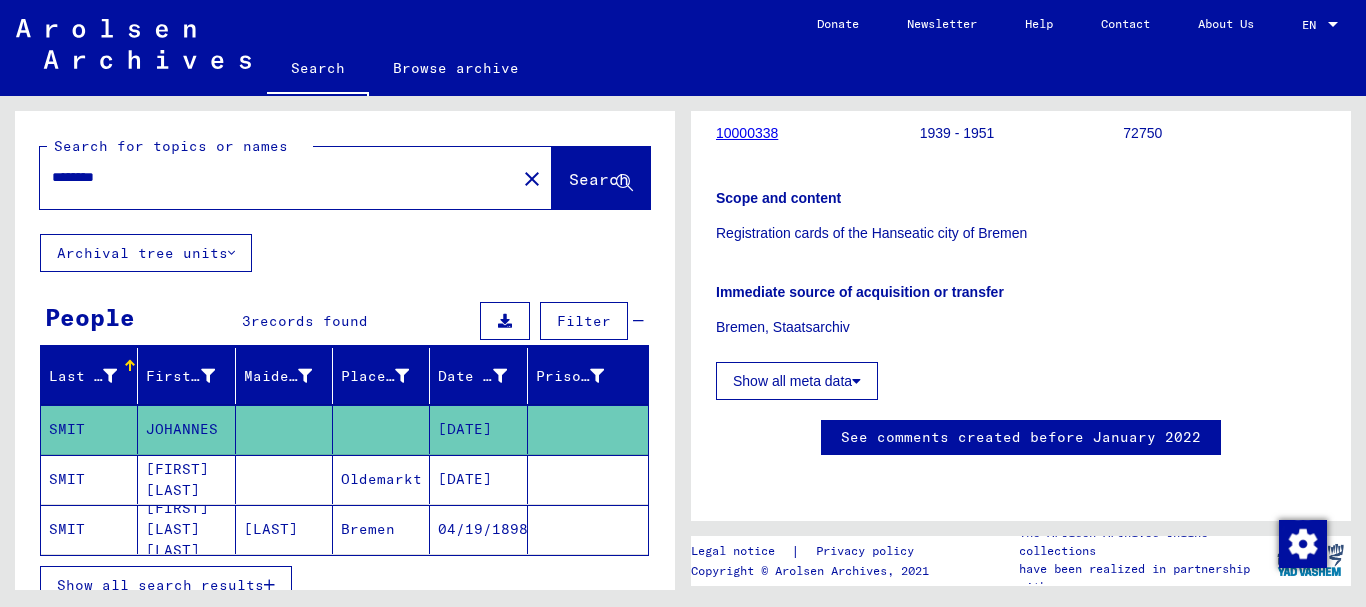 click 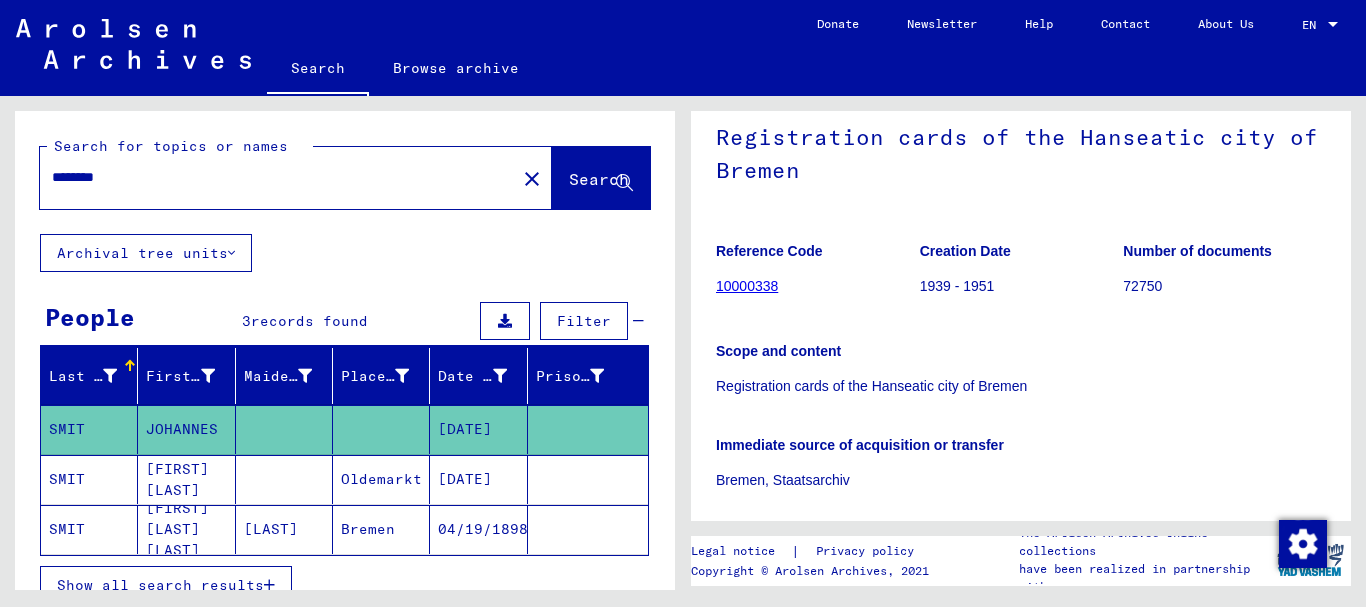scroll, scrollTop: 76, scrollLeft: 0, axis: vertical 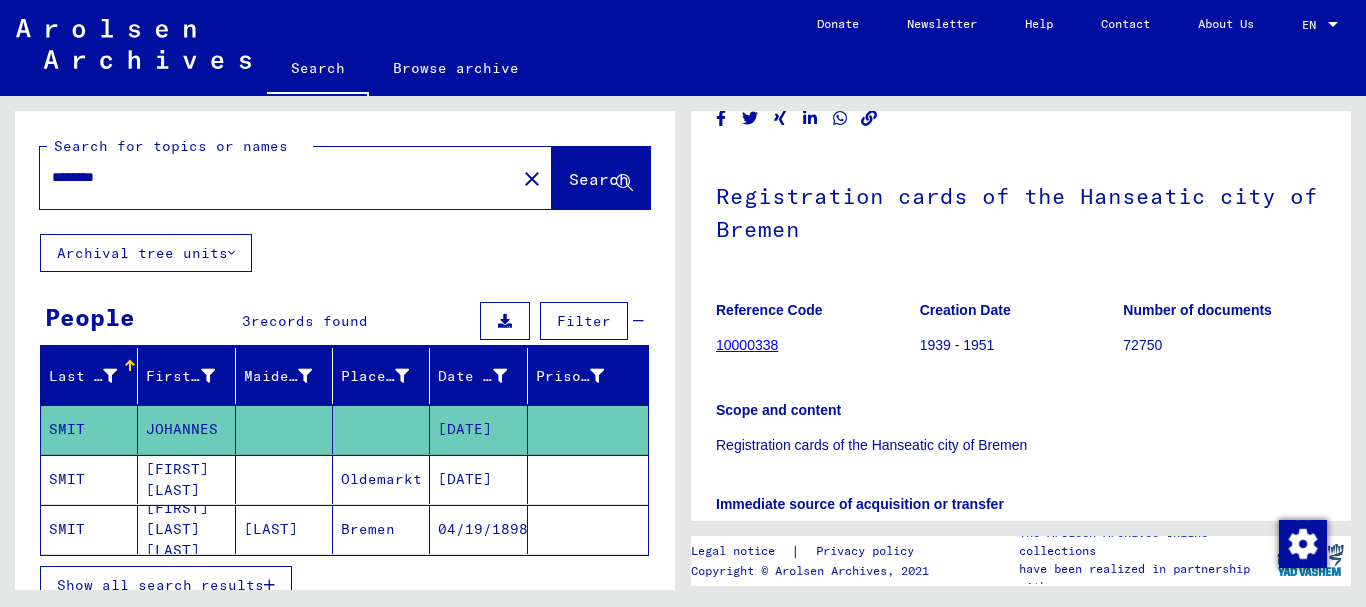 click on "[FIRST] [LAST]" at bounding box center [186, 529] 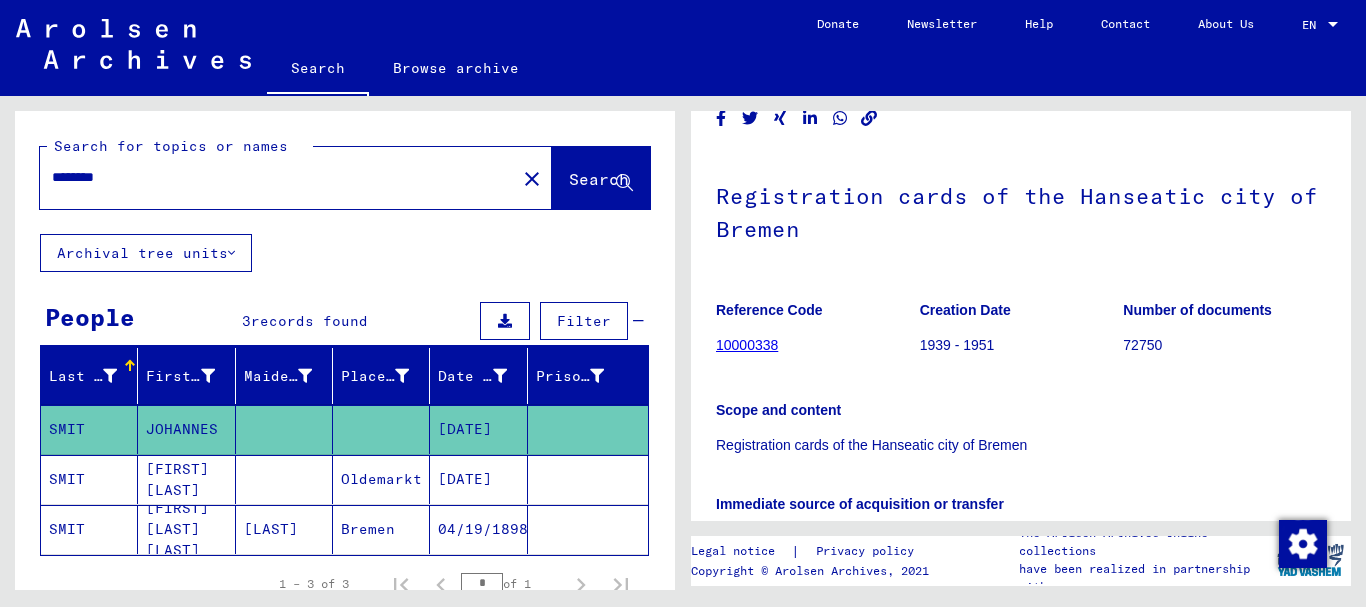 click on "[FIRST] [LAST]" at bounding box center (186, 529) 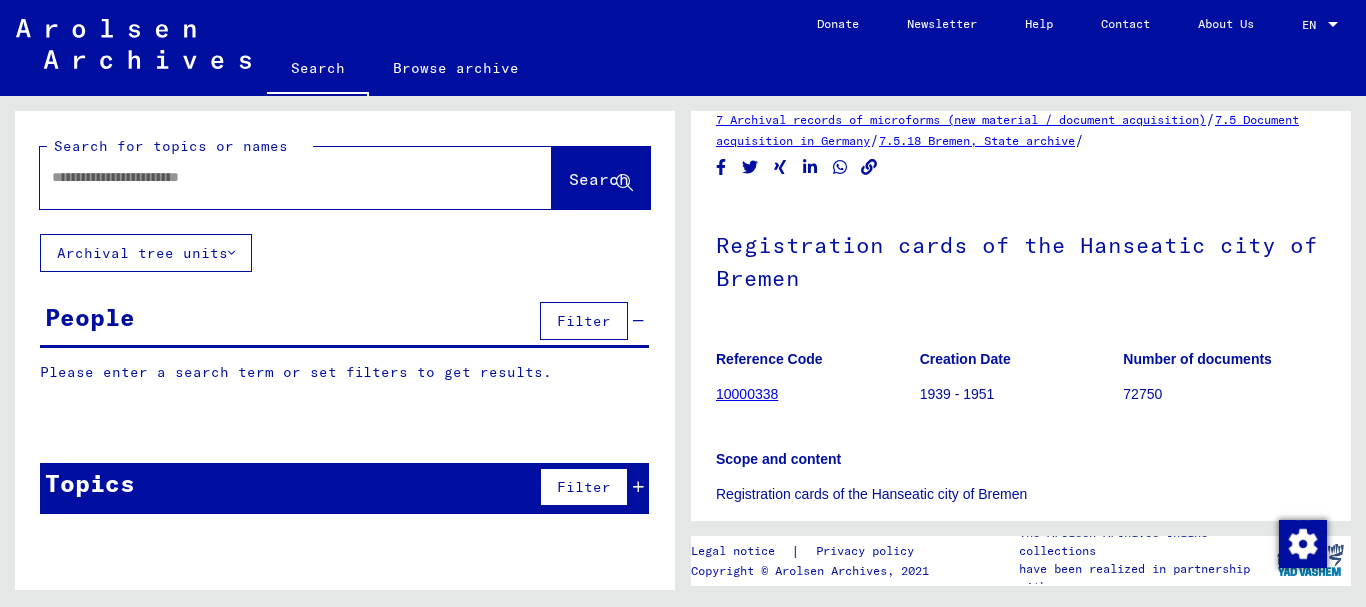 scroll, scrollTop: 0, scrollLeft: 0, axis: both 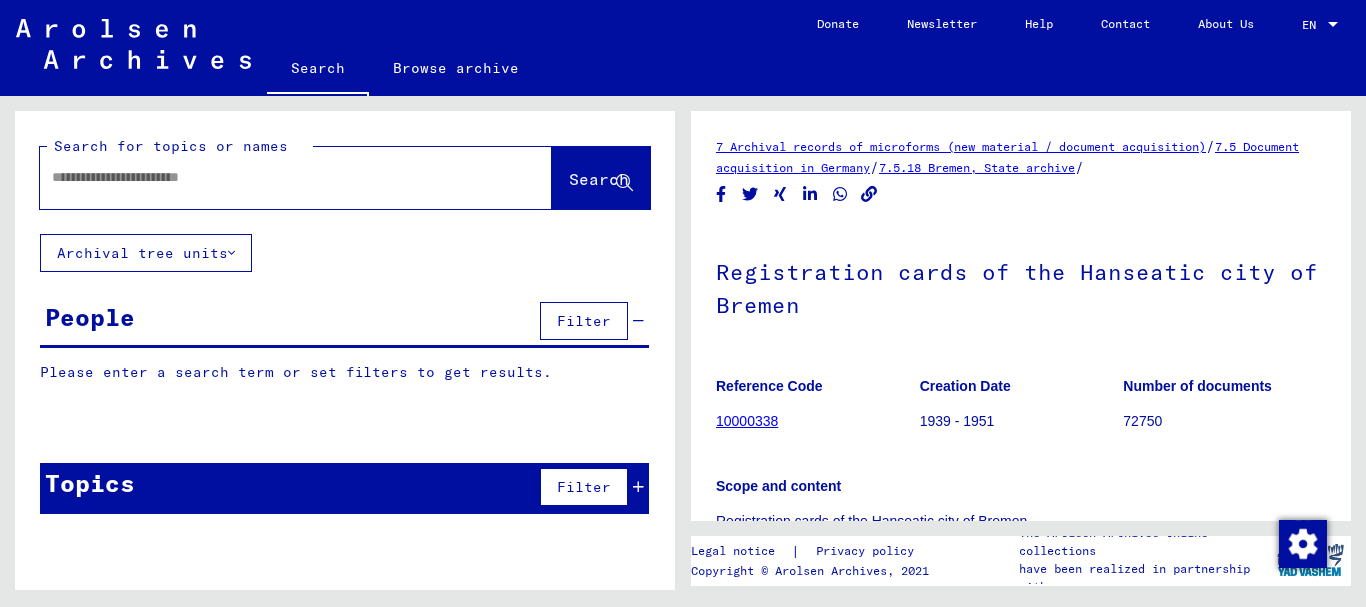 click at bounding box center (278, 177) 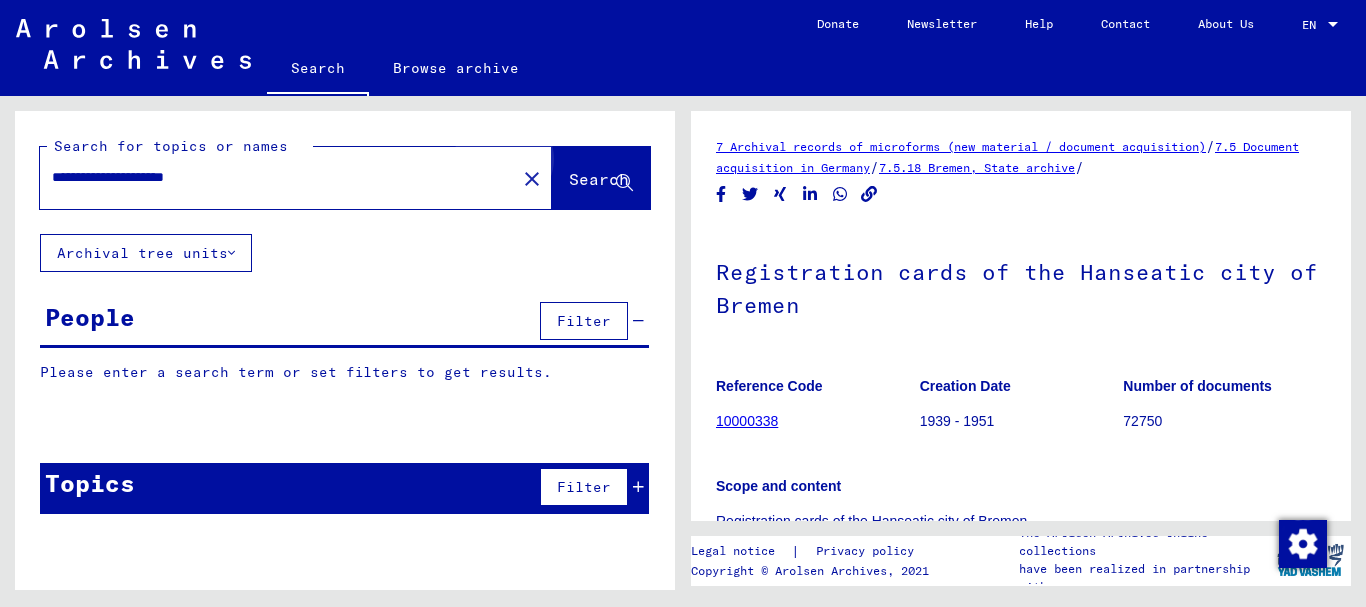 click on "Search" 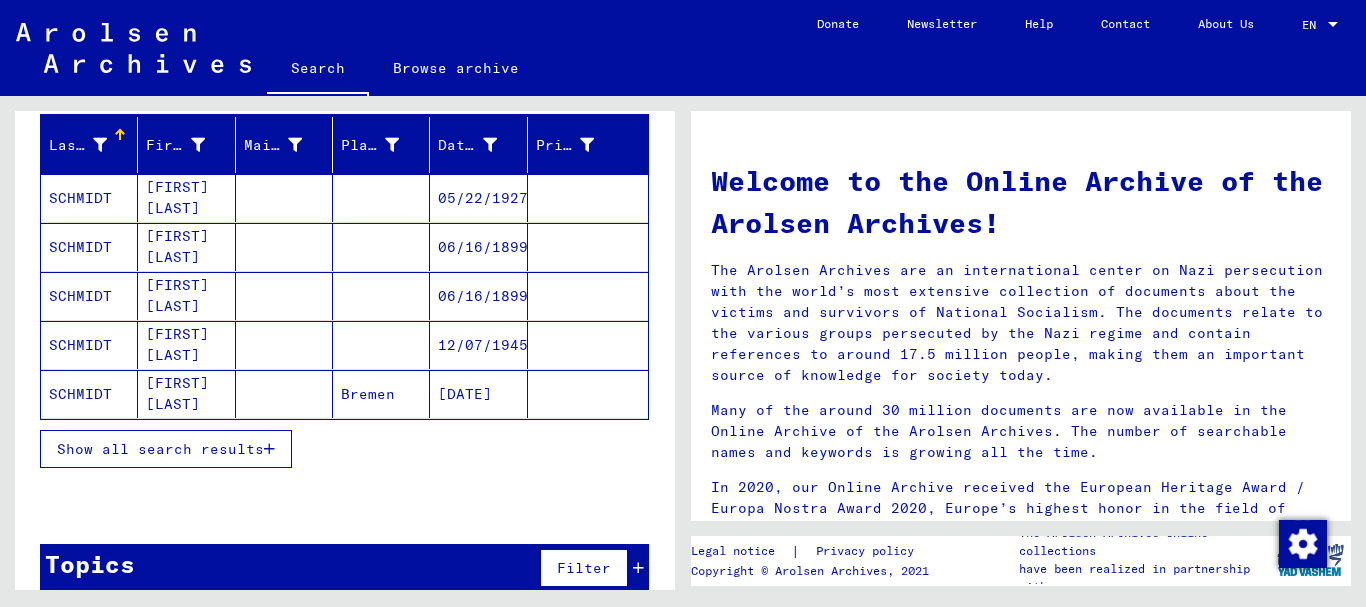 scroll, scrollTop: 258, scrollLeft: 0, axis: vertical 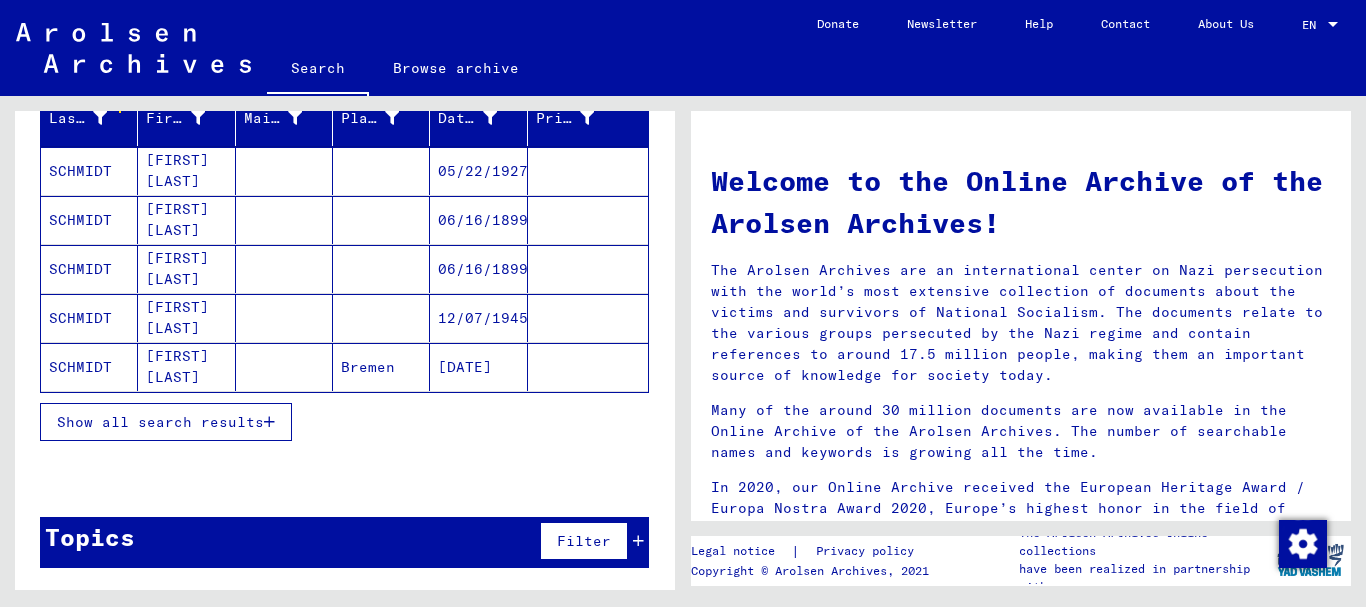 click at bounding box center [269, 422] 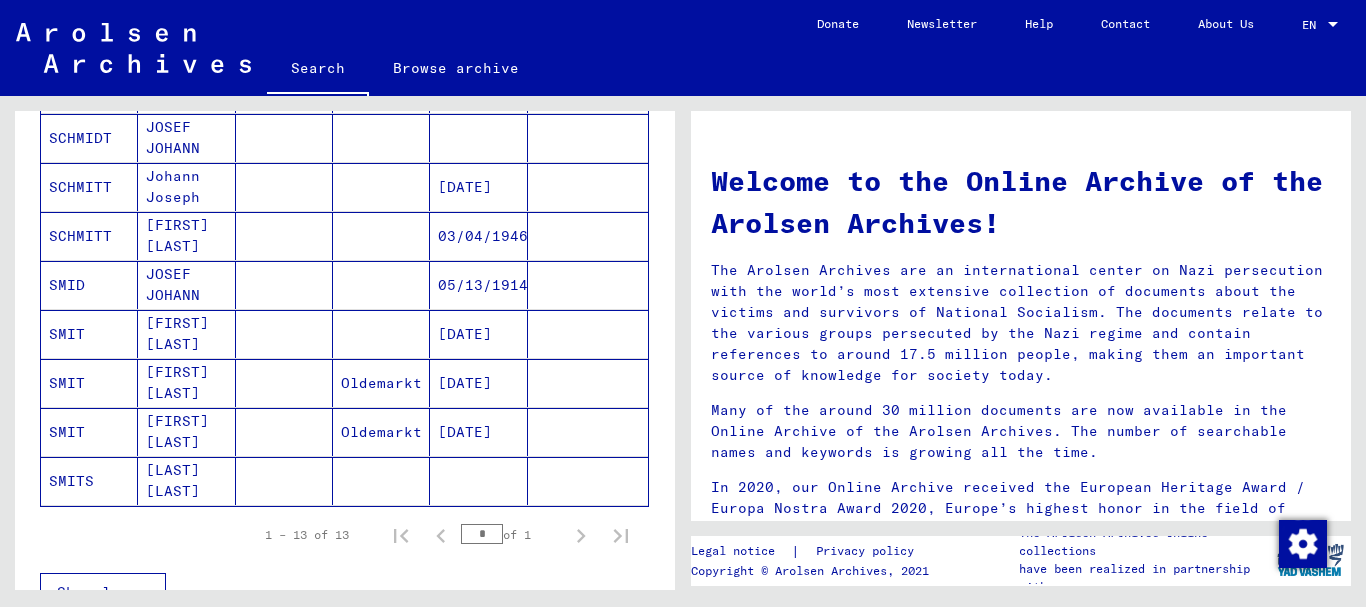 scroll, scrollTop: 558, scrollLeft: 0, axis: vertical 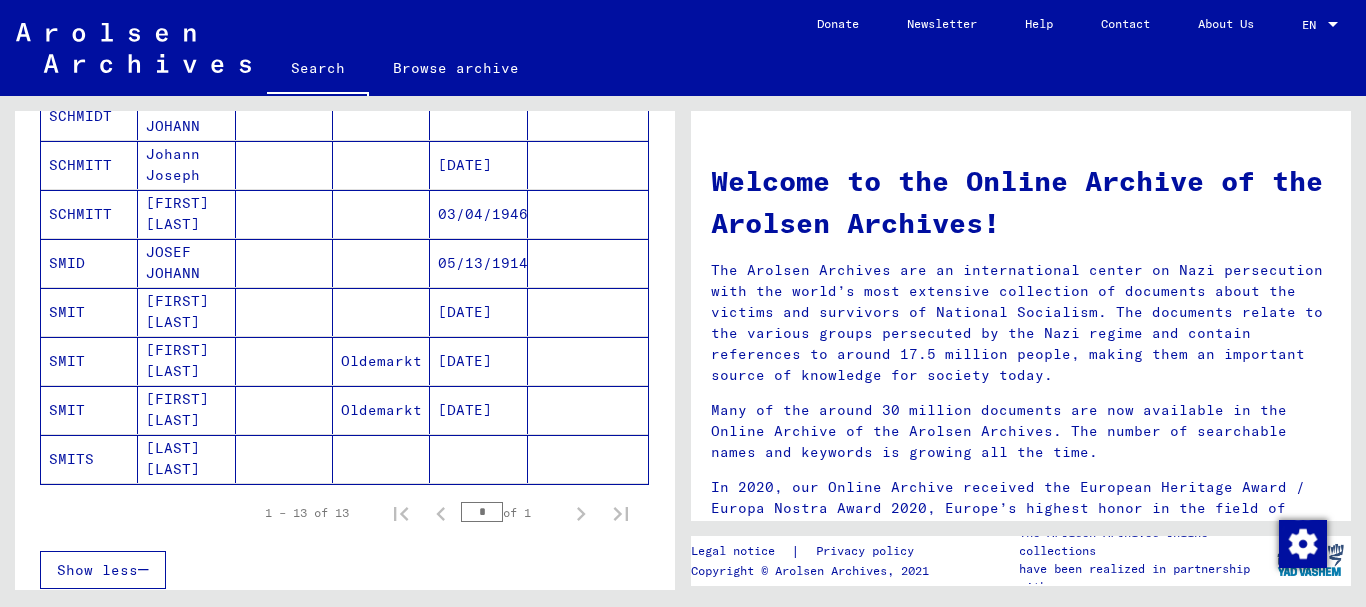 click on "[FIRST] [LAST]" at bounding box center (186, 361) 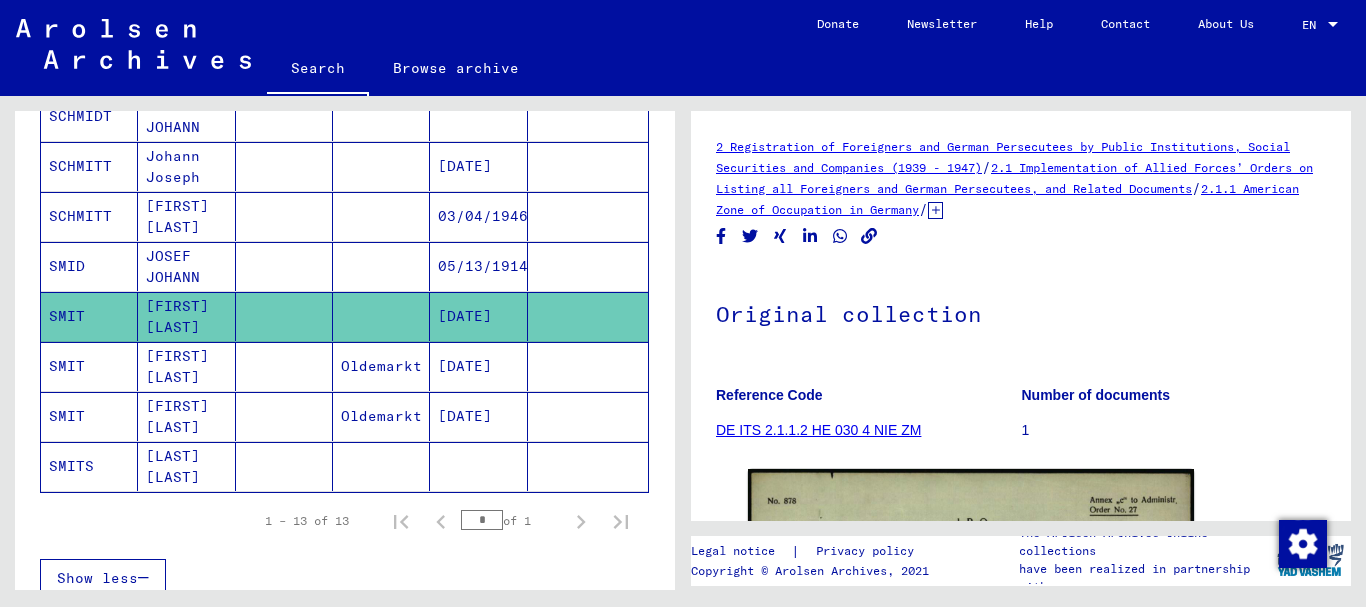 scroll, scrollTop: 0, scrollLeft: 0, axis: both 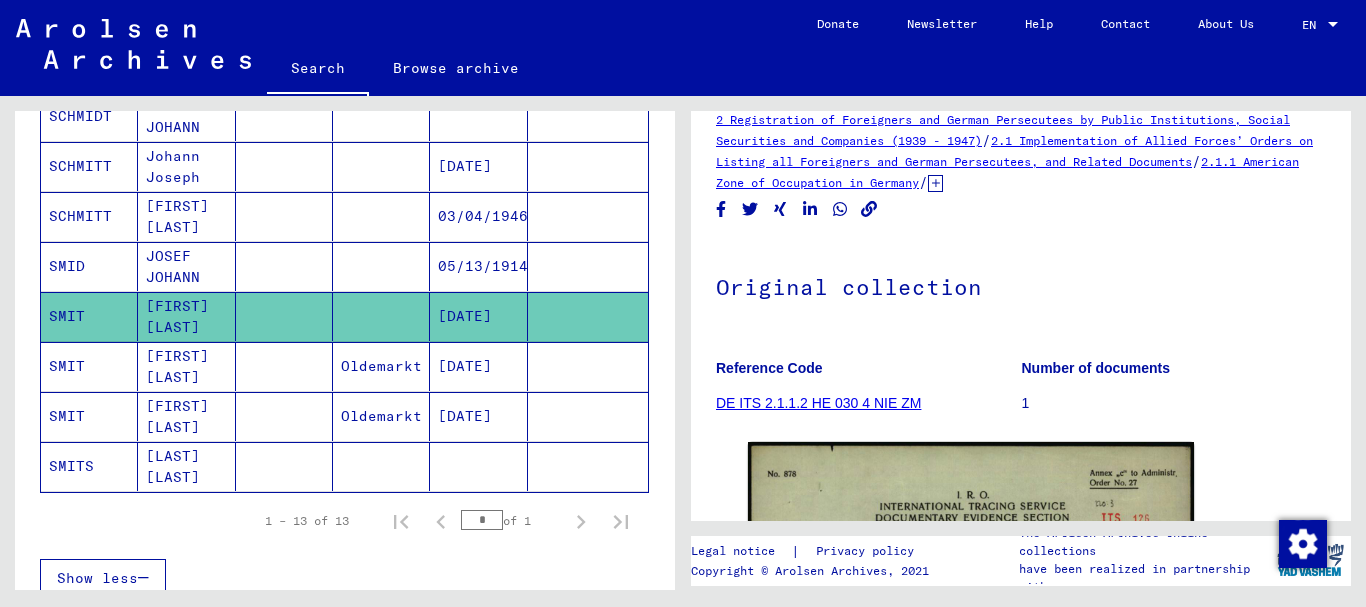 click on "[FIRST] [LAST]" at bounding box center [186, 416] 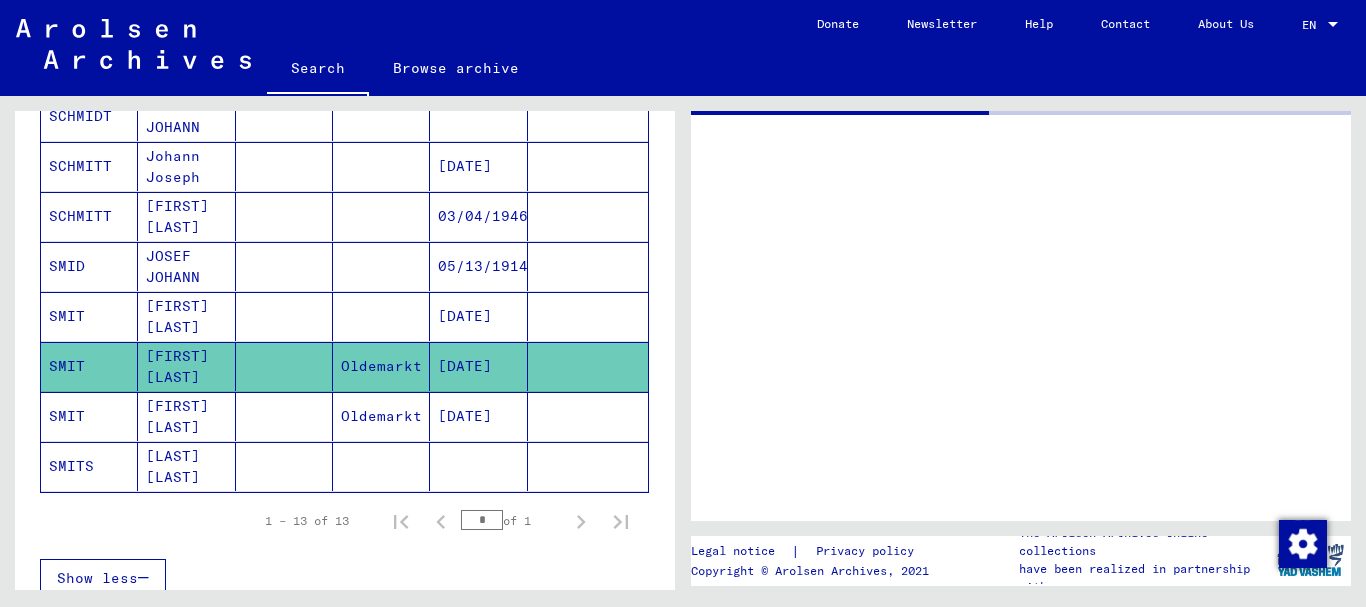 scroll, scrollTop: 0, scrollLeft: 0, axis: both 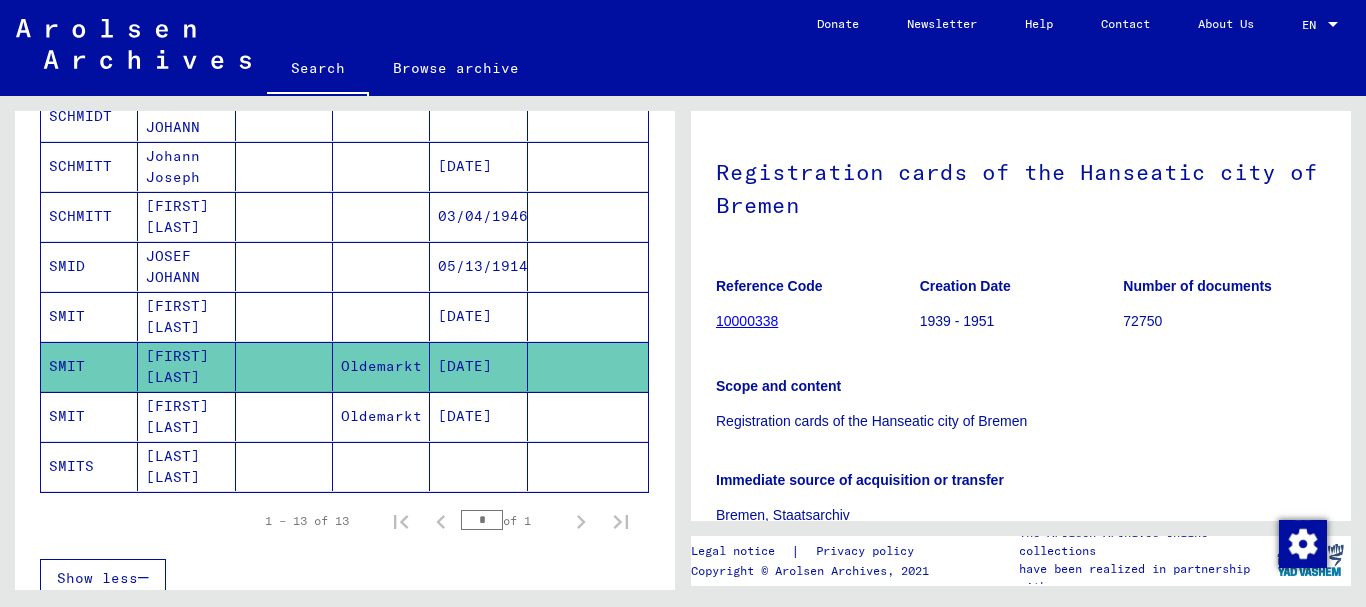 click on "[FIRST] [LAST]" at bounding box center [186, 466] 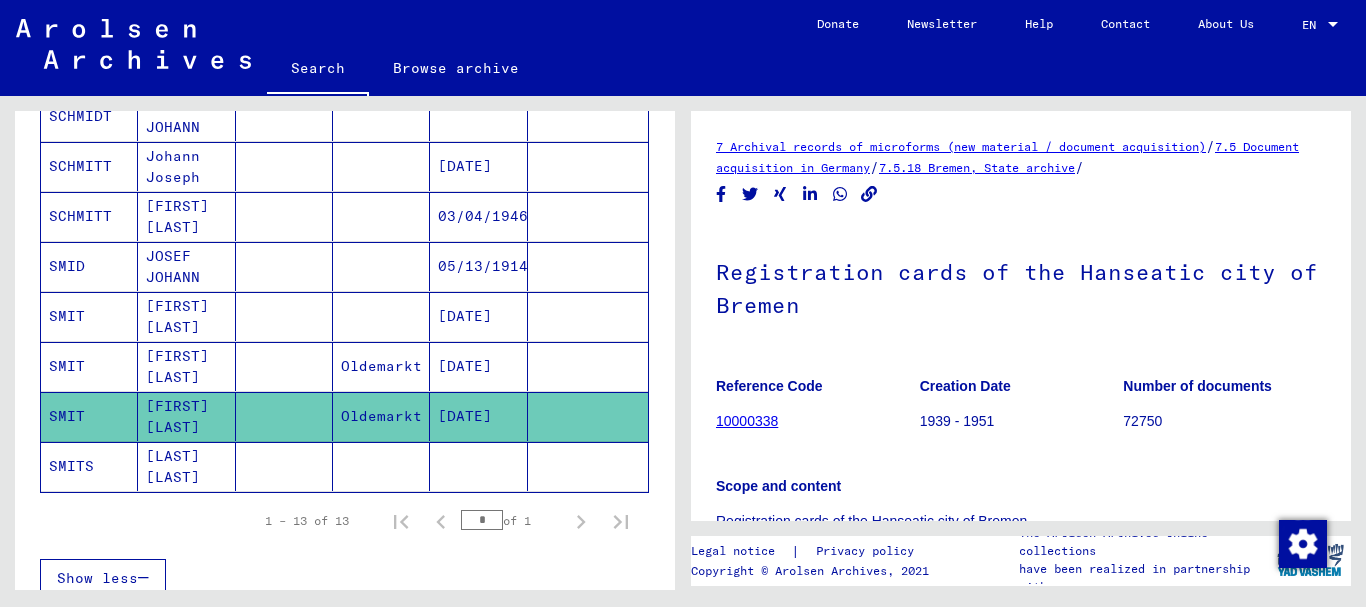 scroll, scrollTop: 0, scrollLeft: 0, axis: both 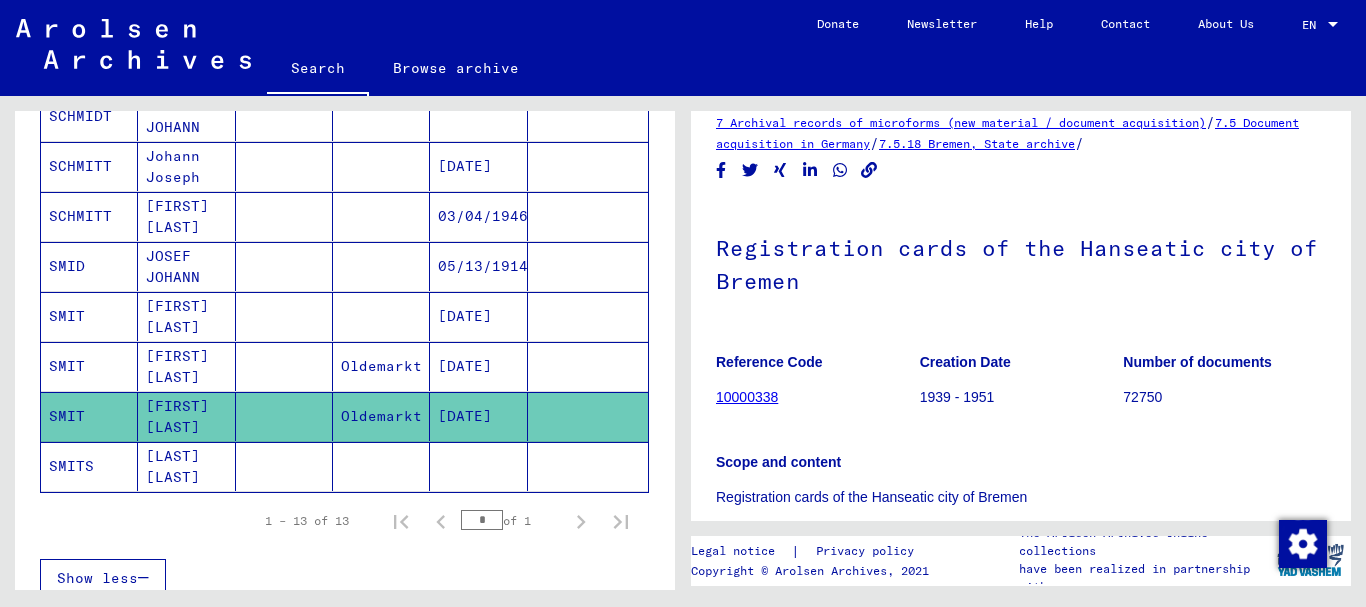 click on "[LAST] [LAST] [LAST] [LAST]" 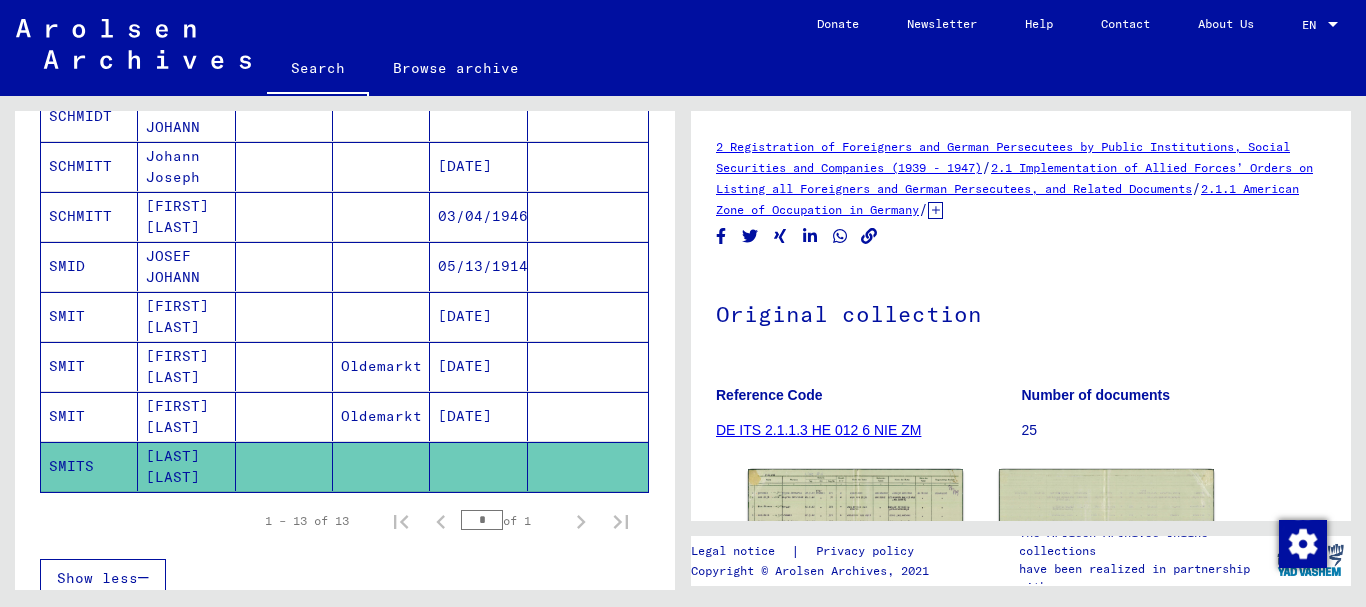 scroll, scrollTop: 0, scrollLeft: 0, axis: both 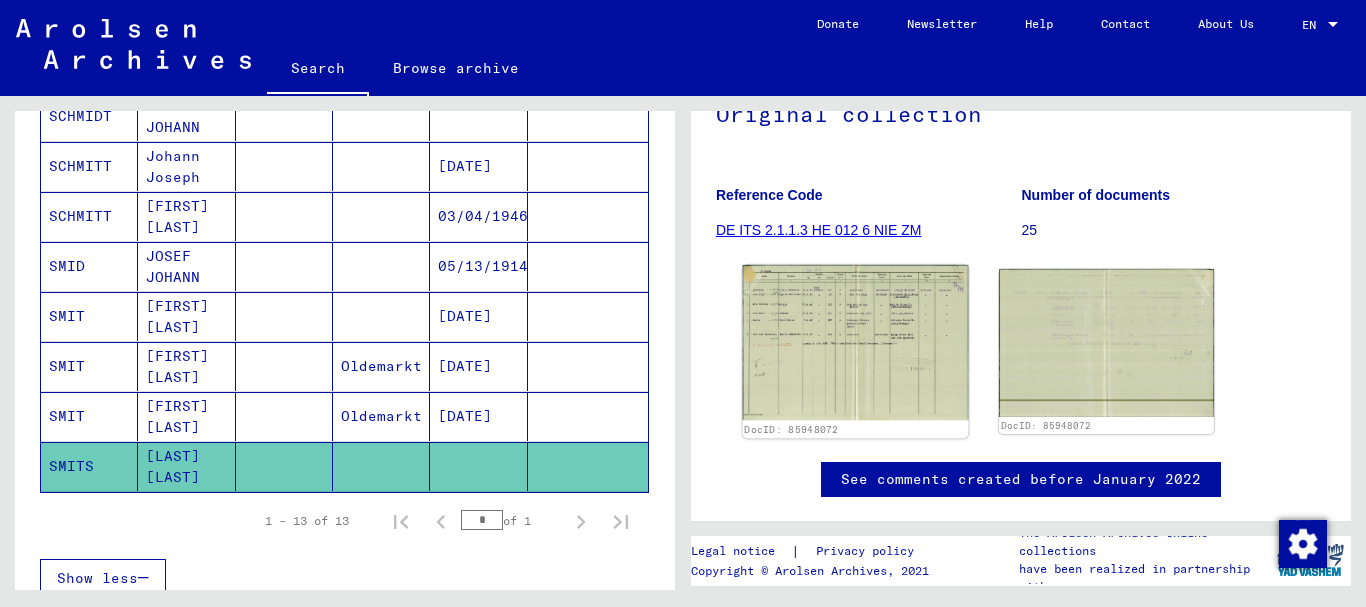 click 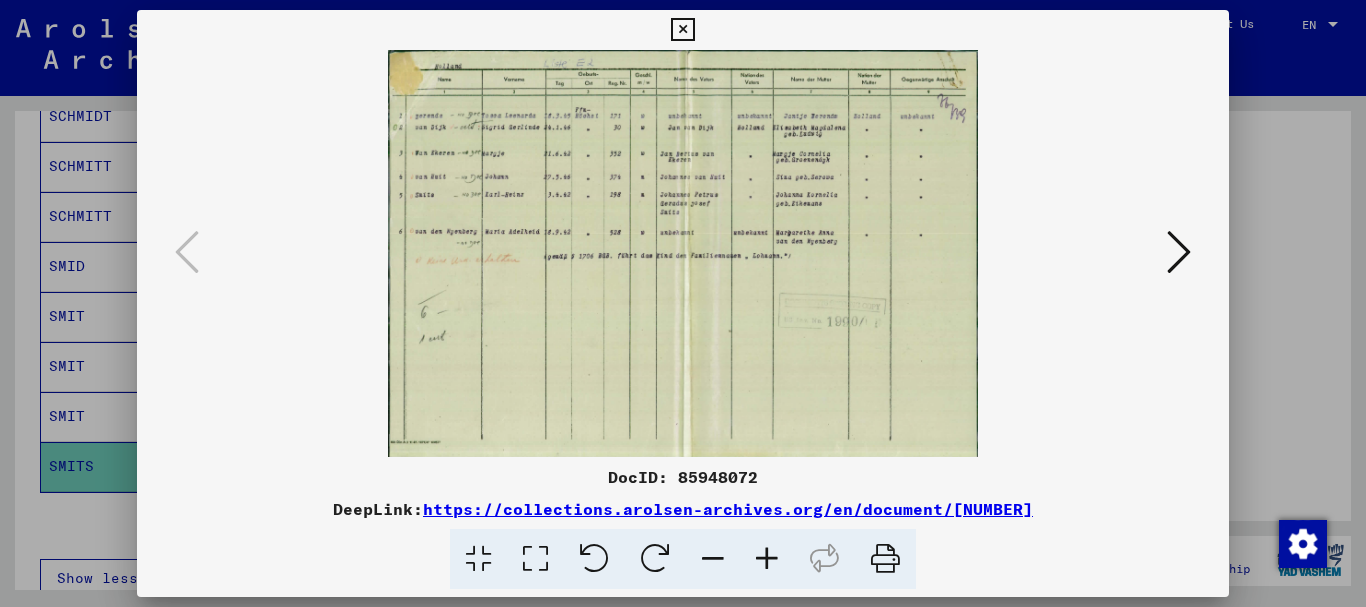 click at bounding box center [683, 253] 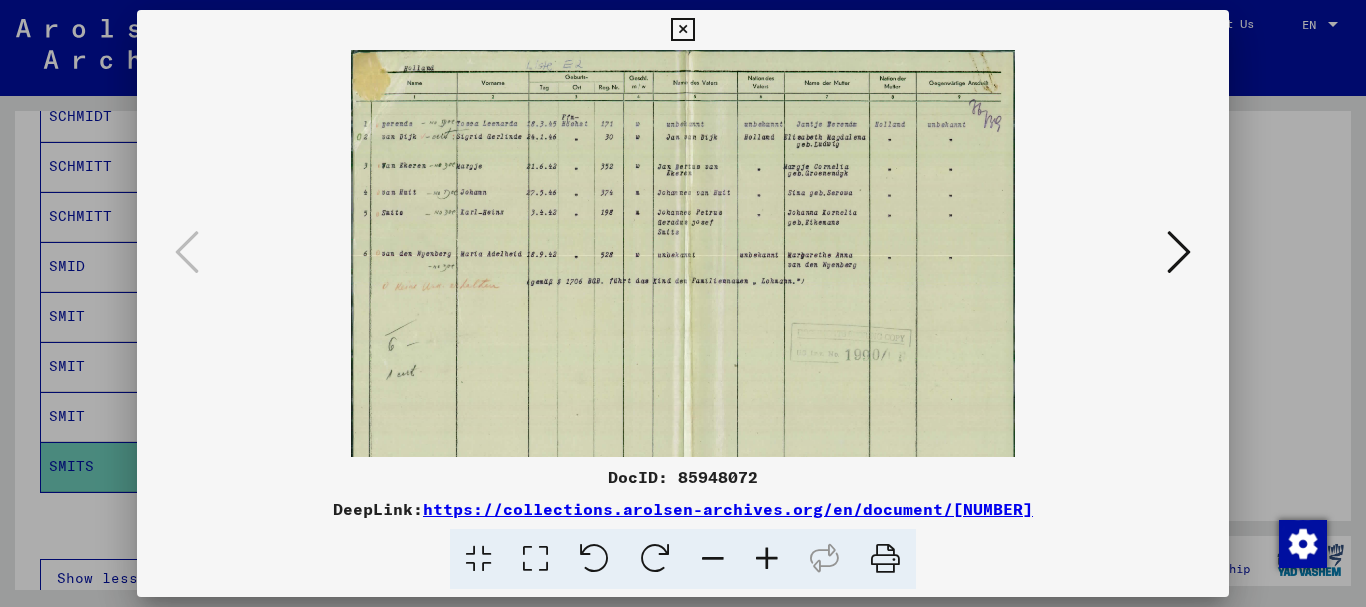 click at bounding box center [767, 559] 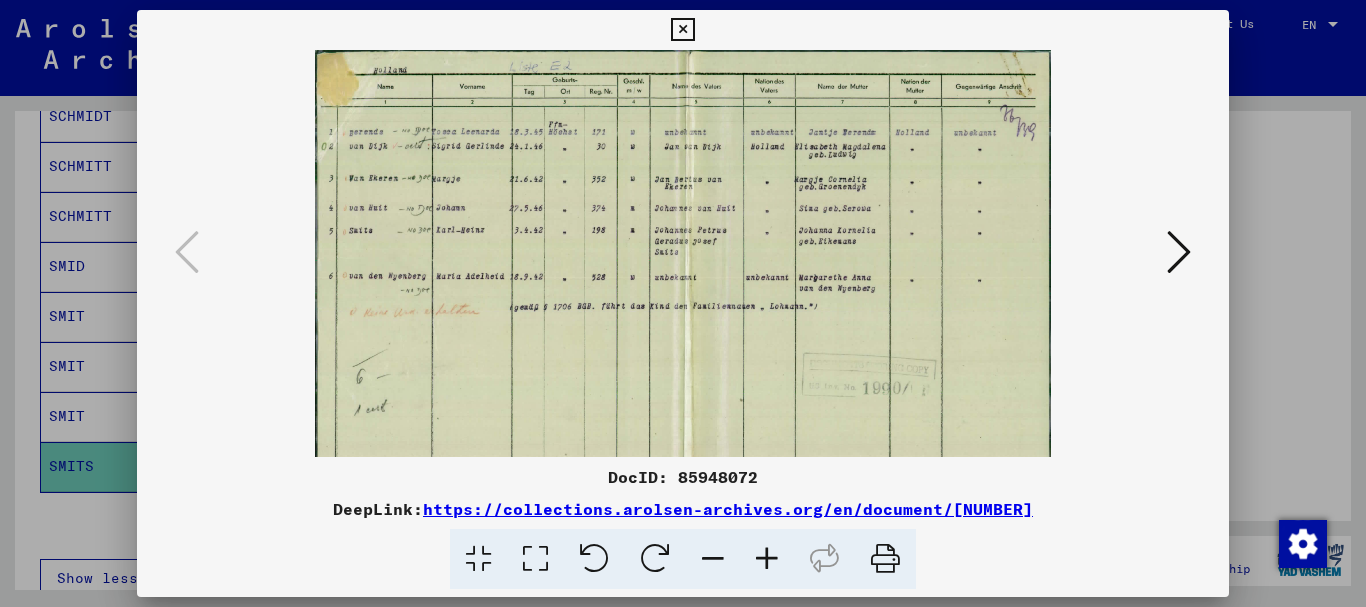 click at bounding box center [767, 559] 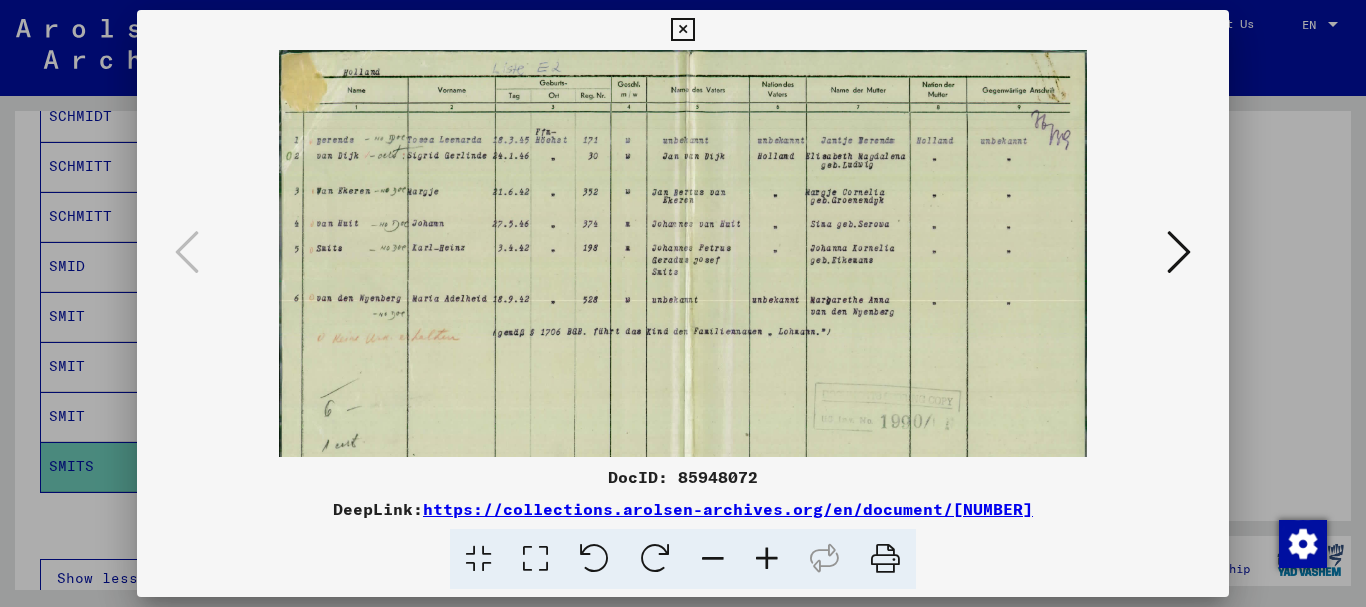 click at bounding box center (767, 559) 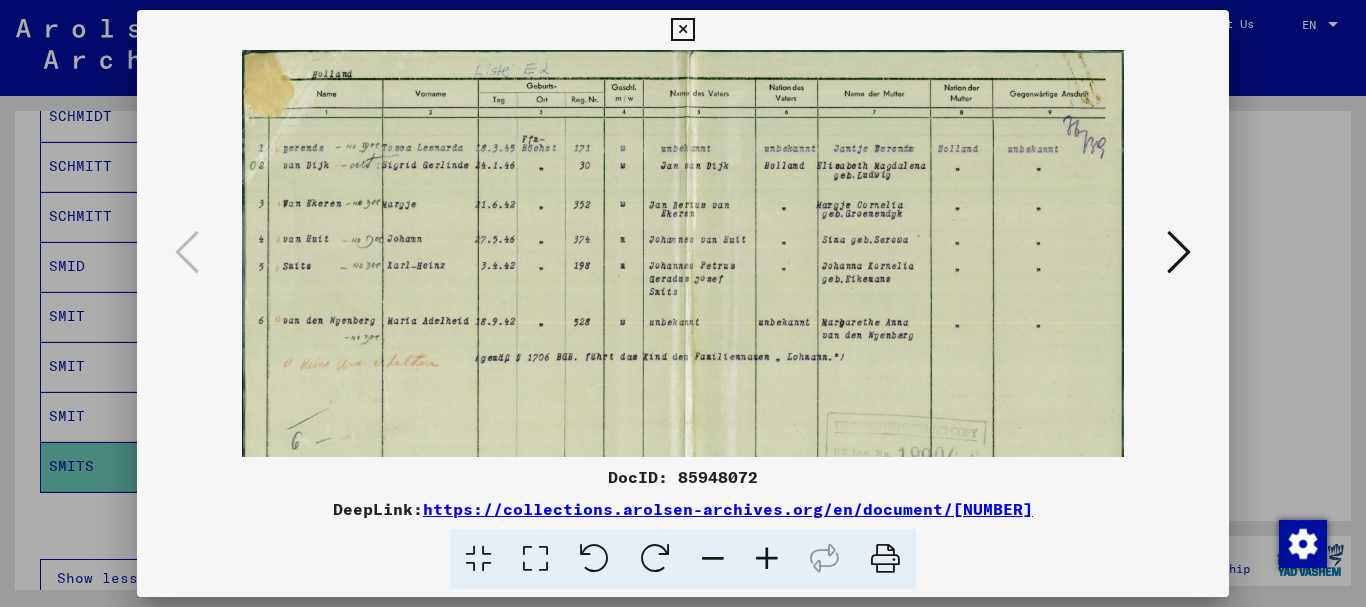 click at bounding box center [767, 559] 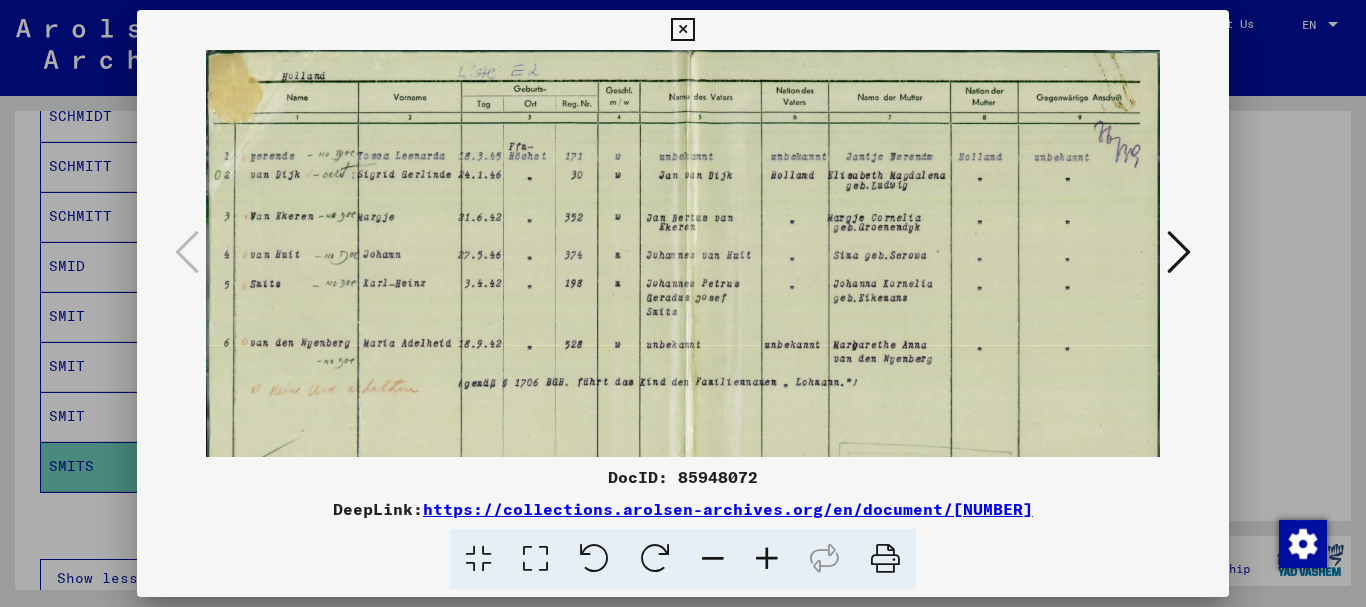 click at bounding box center (767, 559) 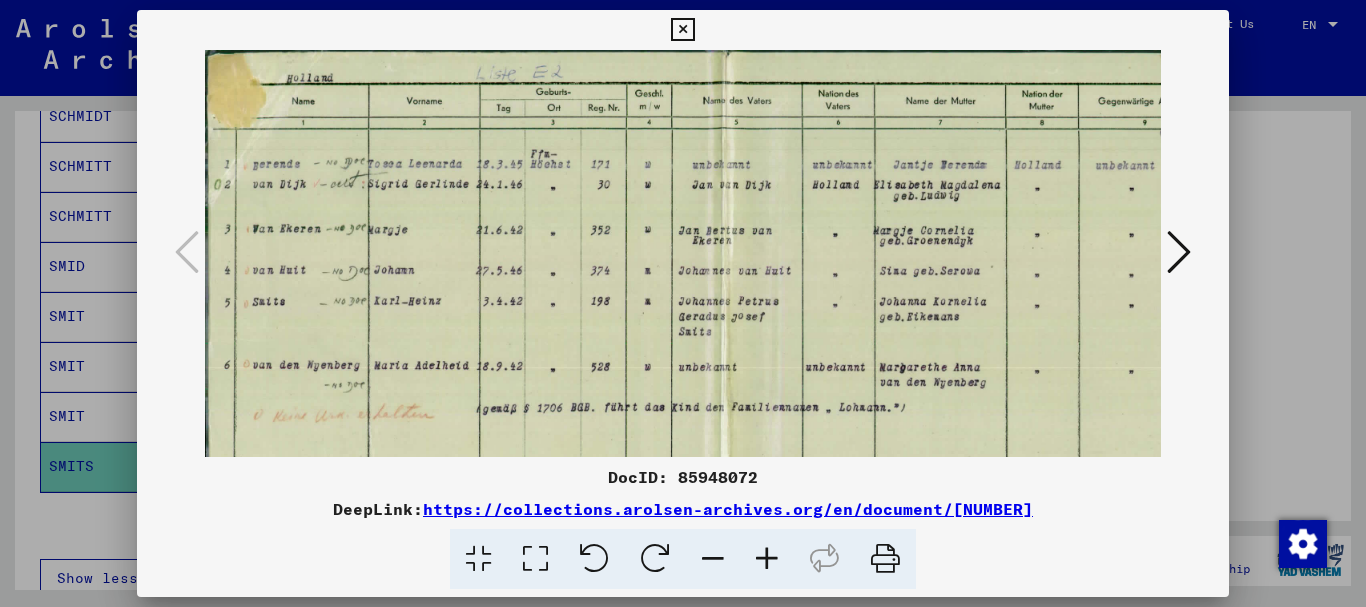 click at bounding box center (767, 559) 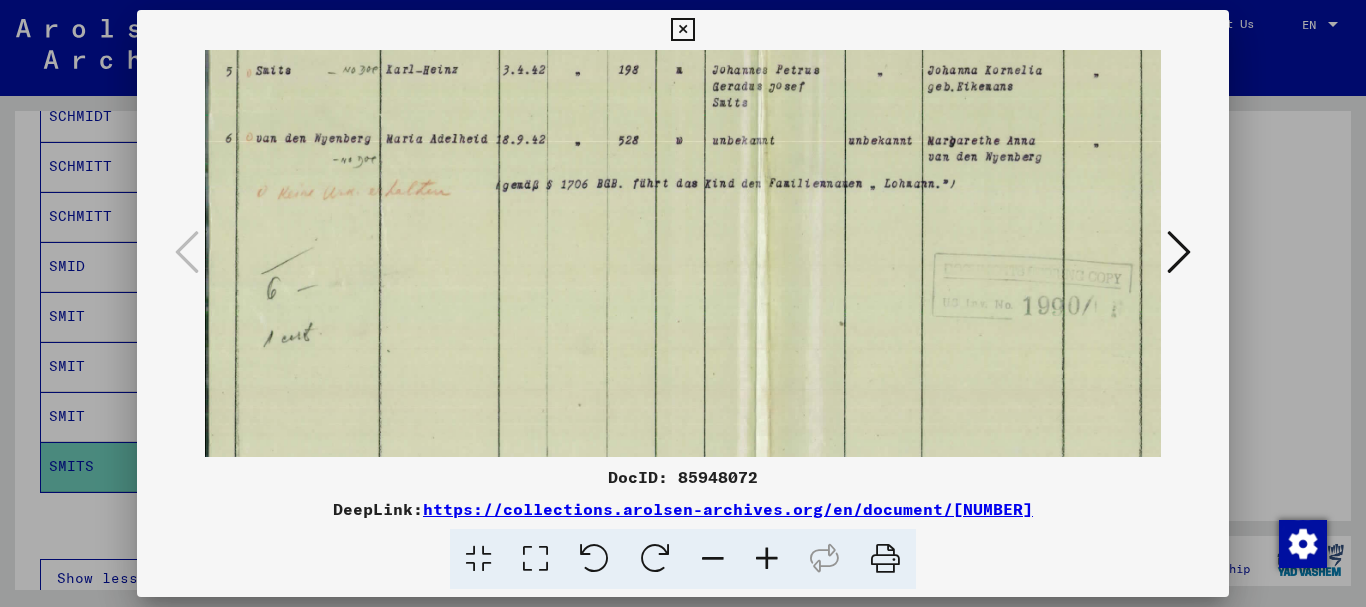 scroll, scrollTop: 254, scrollLeft: 0, axis: vertical 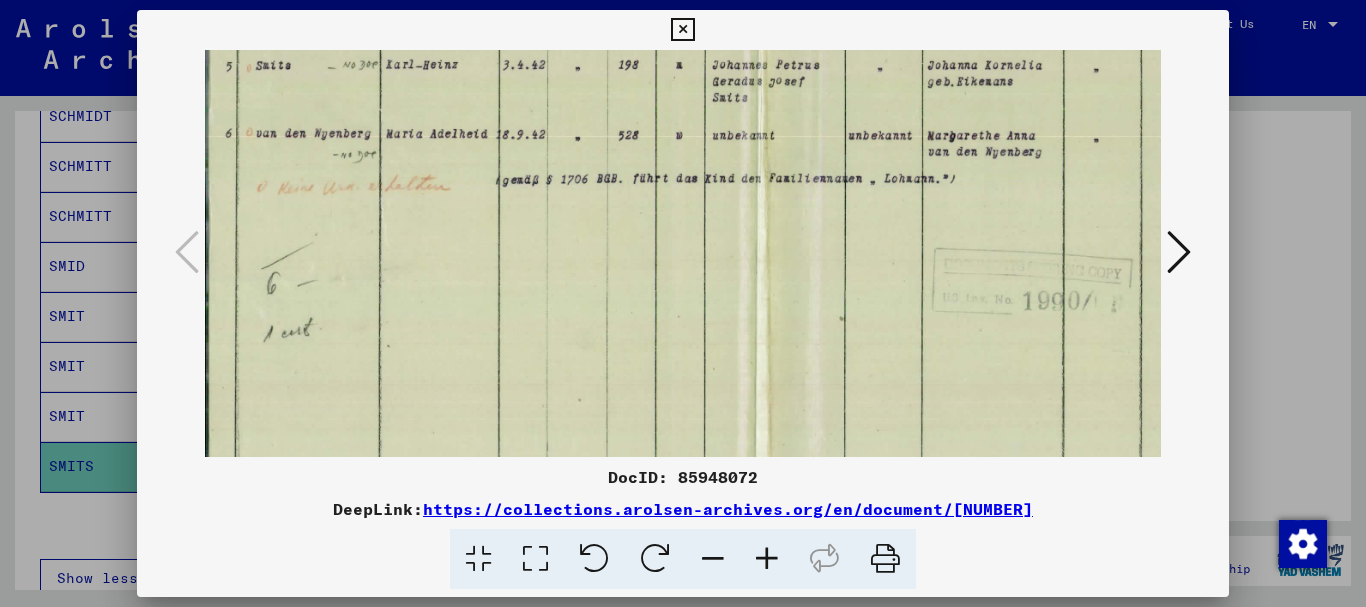 drag, startPoint x: 772, startPoint y: 332, endPoint x: 687, endPoint y: 79, distance: 266.89697 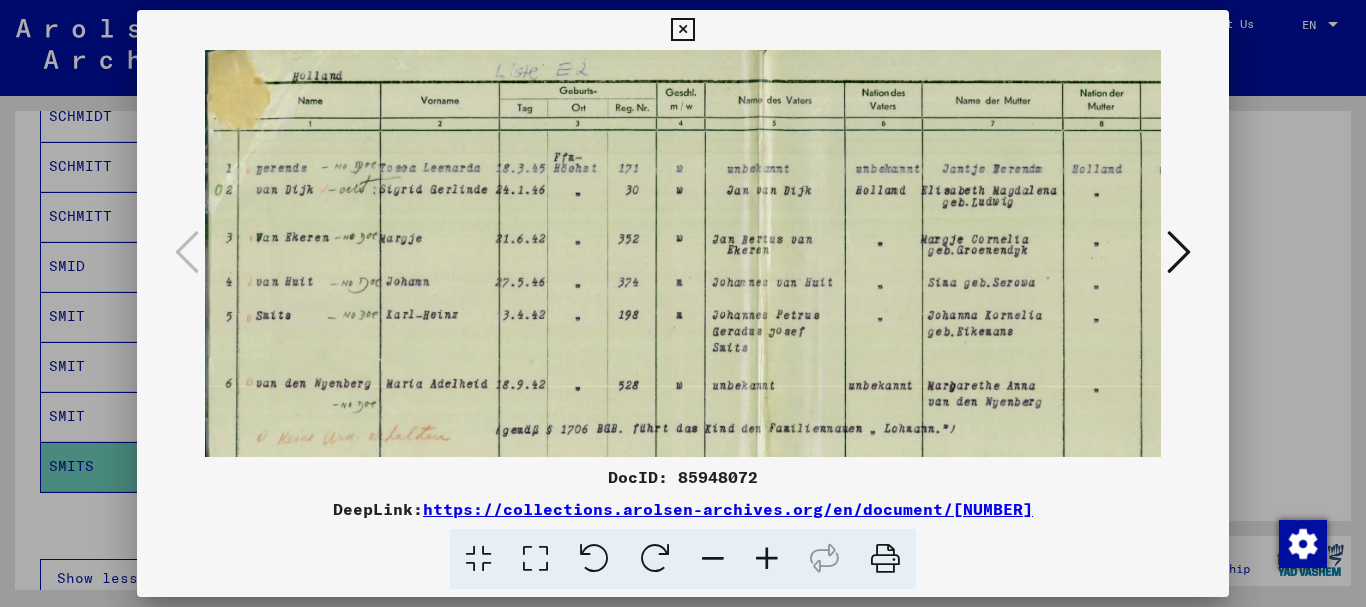 scroll, scrollTop: 2, scrollLeft: 0, axis: vertical 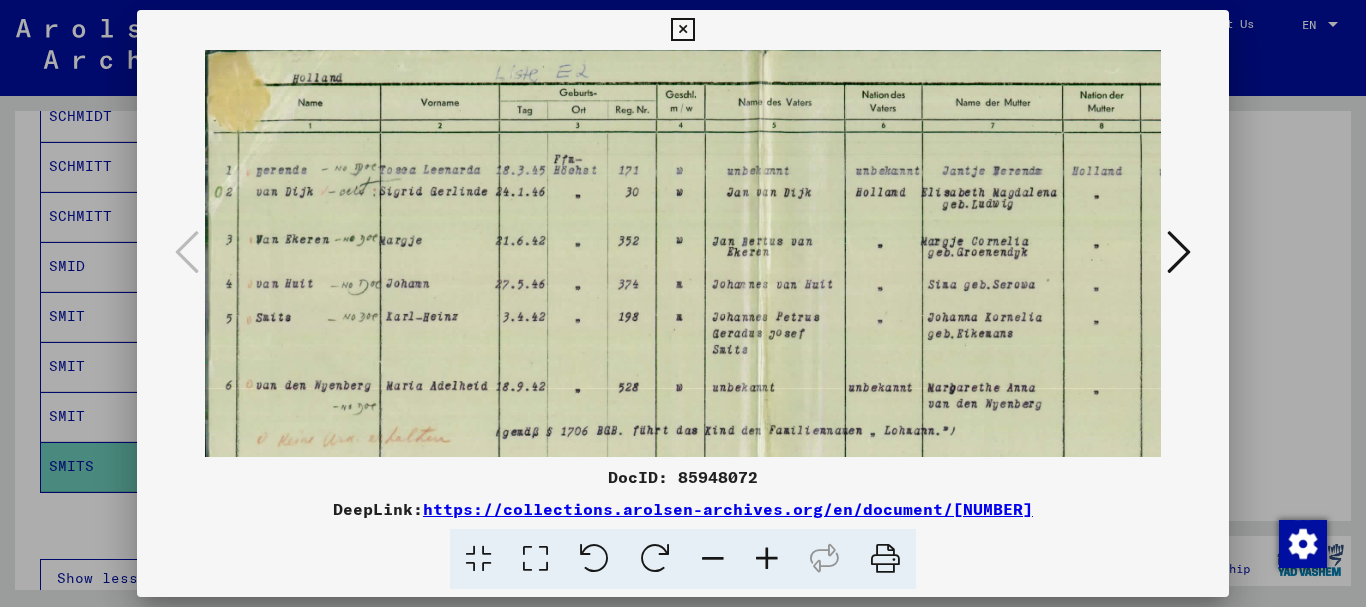 drag, startPoint x: 637, startPoint y: 321, endPoint x: 810, endPoint y: 475, distance: 231.6139 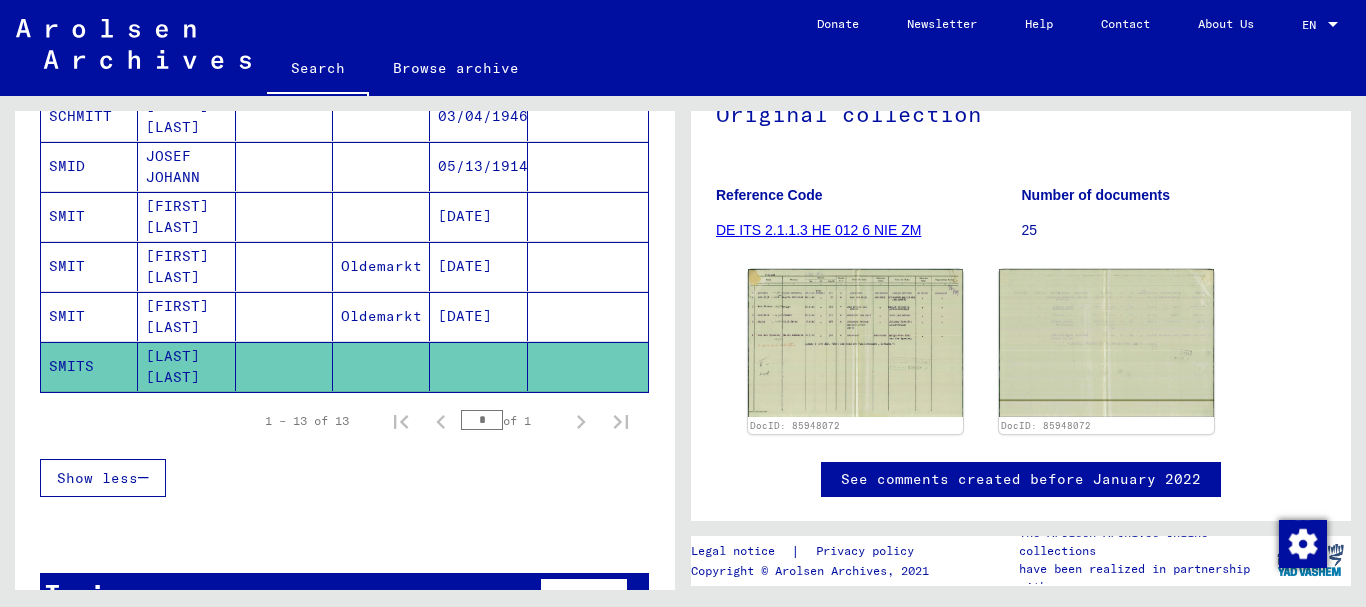 scroll, scrollTop: 563, scrollLeft: 0, axis: vertical 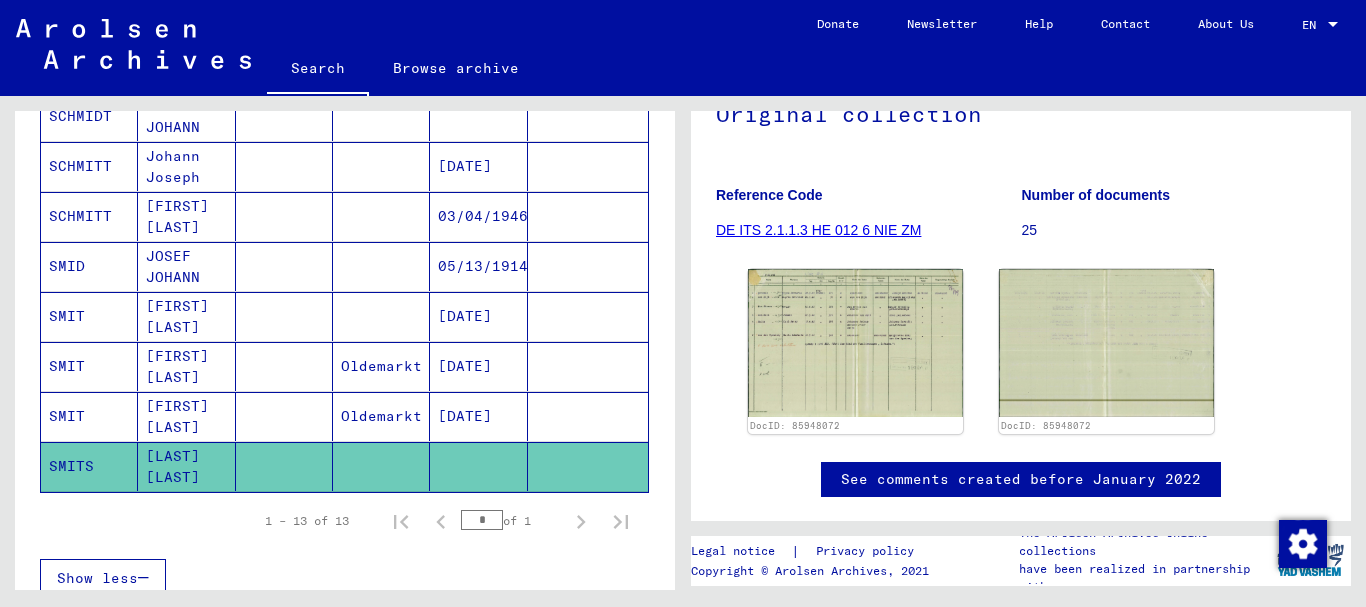 click on "[FIRST] [LAST]" at bounding box center (186, 416) 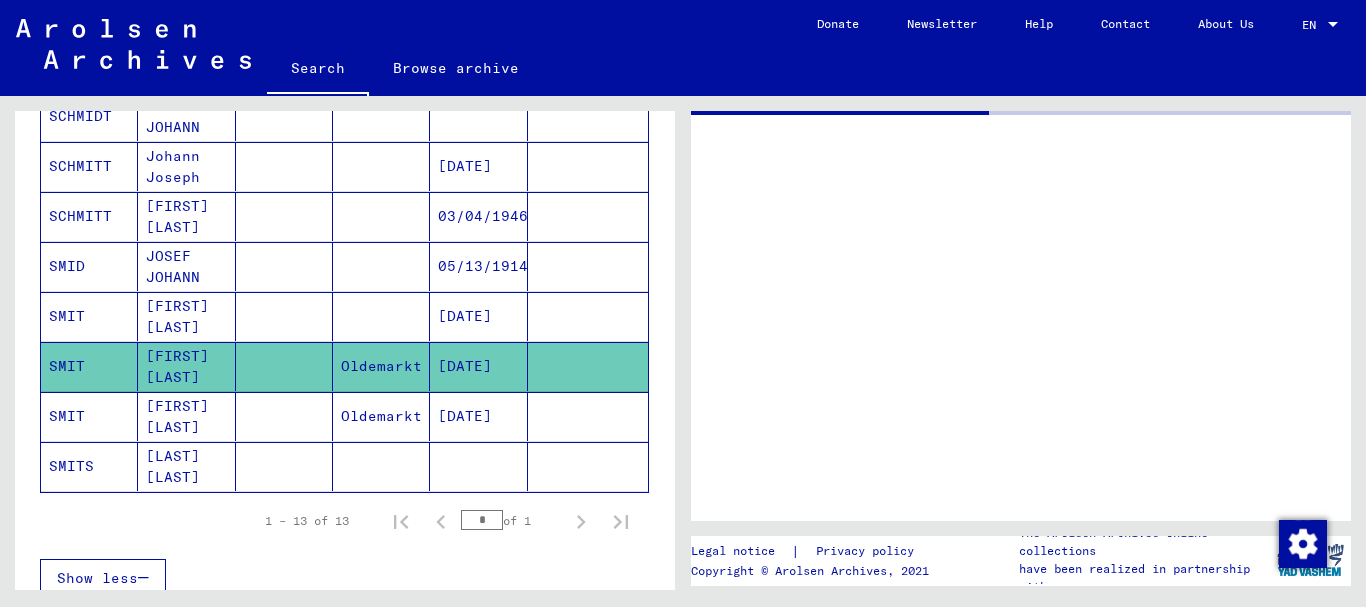 scroll, scrollTop: 0, scrollLeft: 0, axis: both 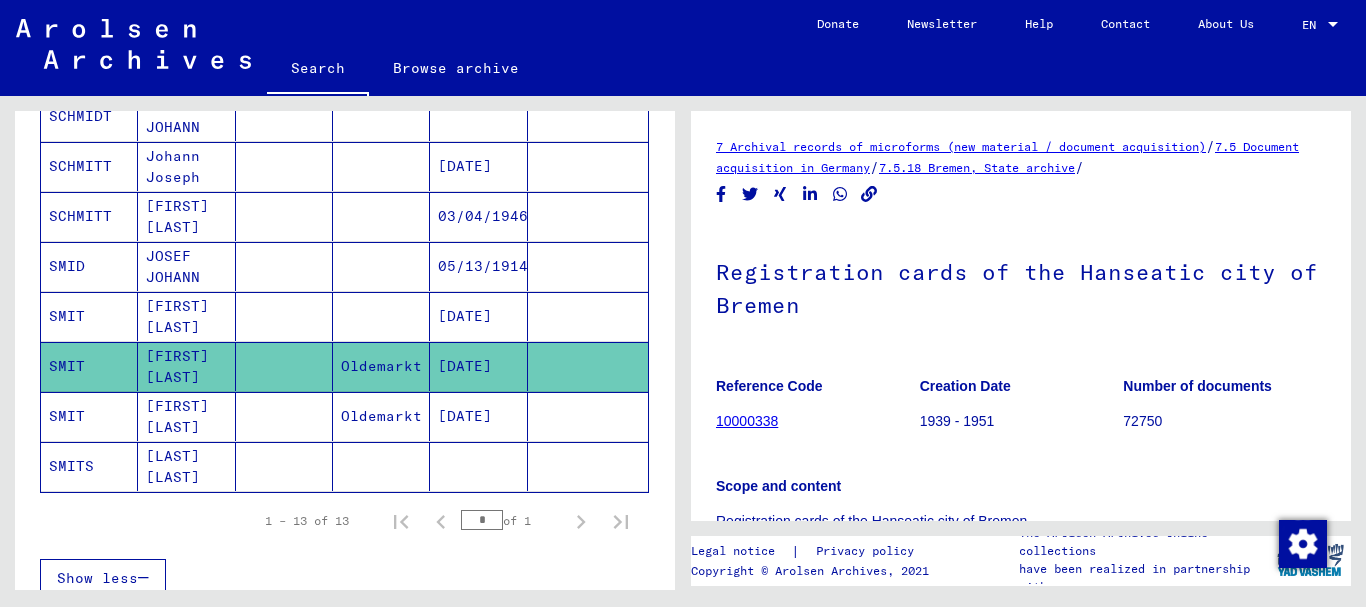 click 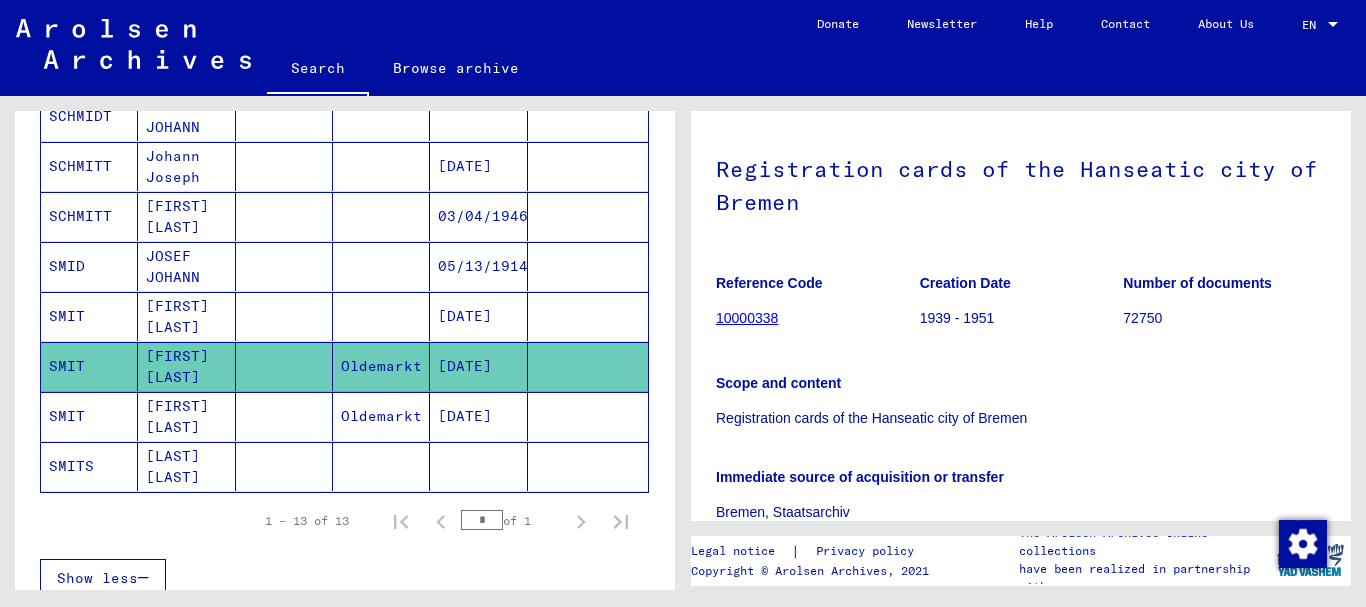 scroll, scrollTop: 200, scrollLeft: 0, axis: vertical 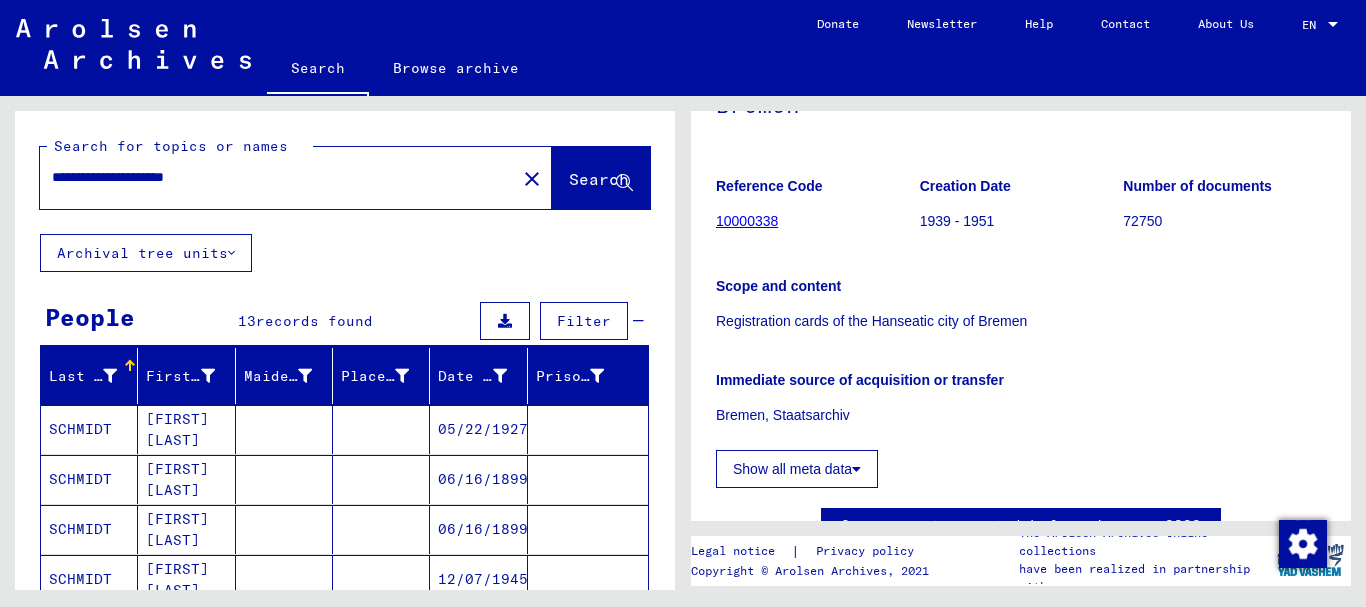 drag, startPoint x: 262, startPoint y: 170, endPoint x: 54, endPoint y: 179, distance: 208.19463 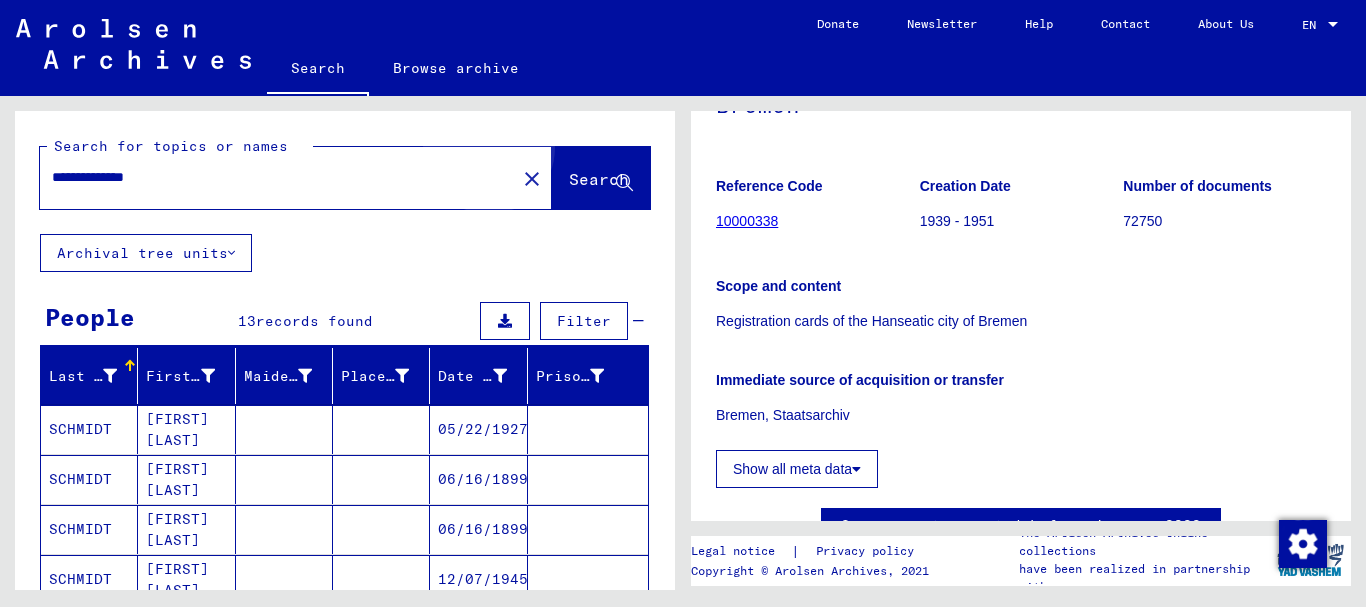 click on "Search" 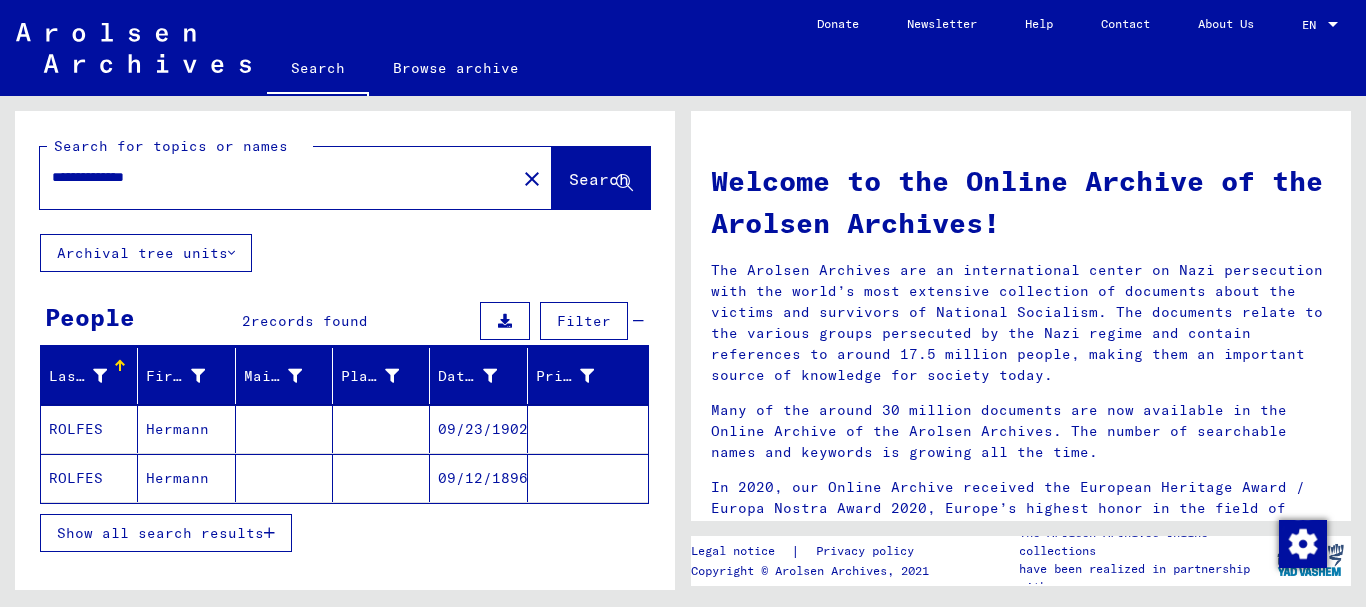 click on "ROLFES" at bounding box center [89, 478] 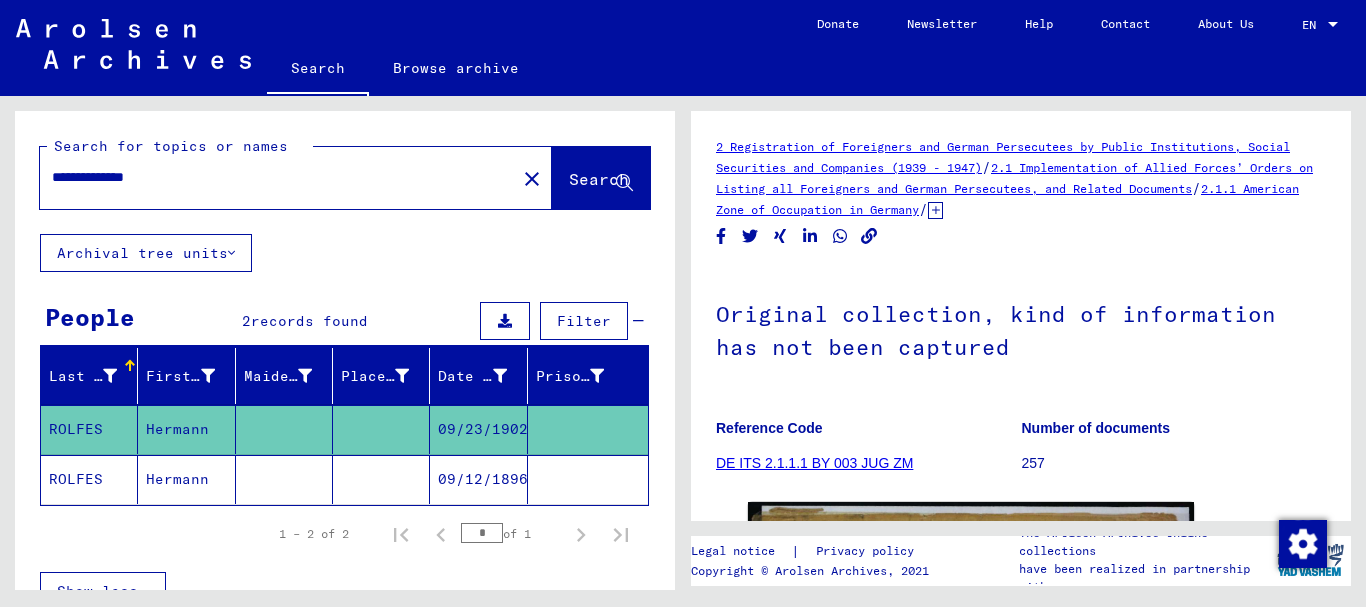 scroll, scrollTop: 0, scrollLeft: 0, axis: both 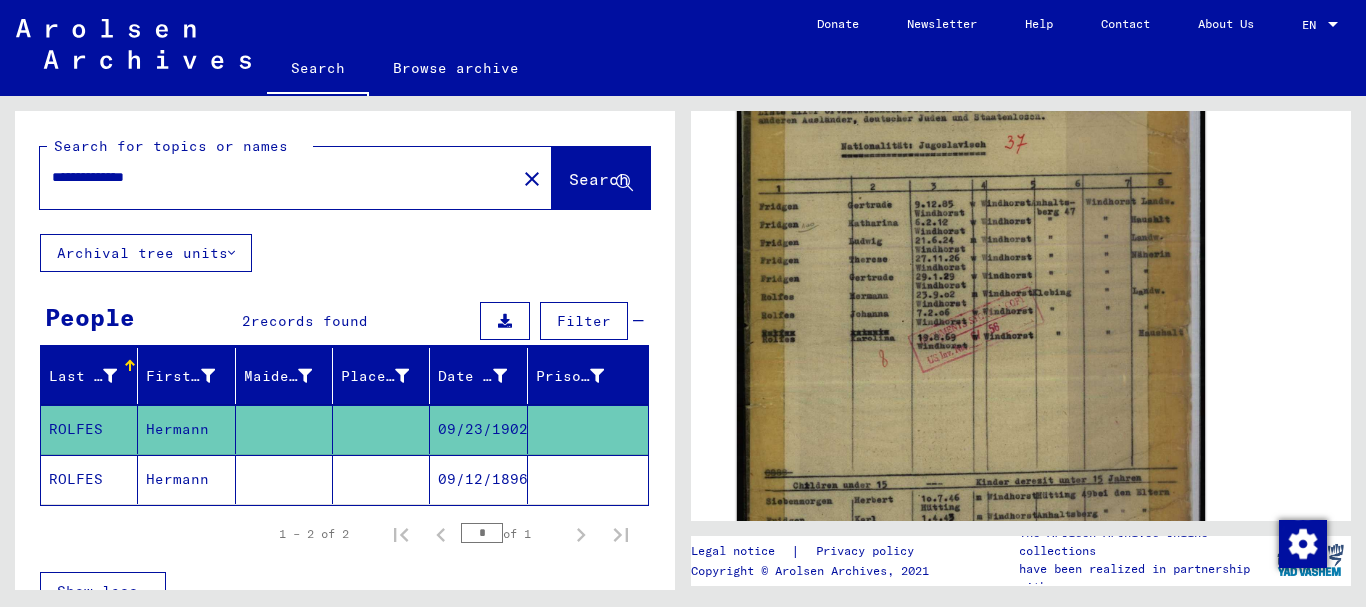 click 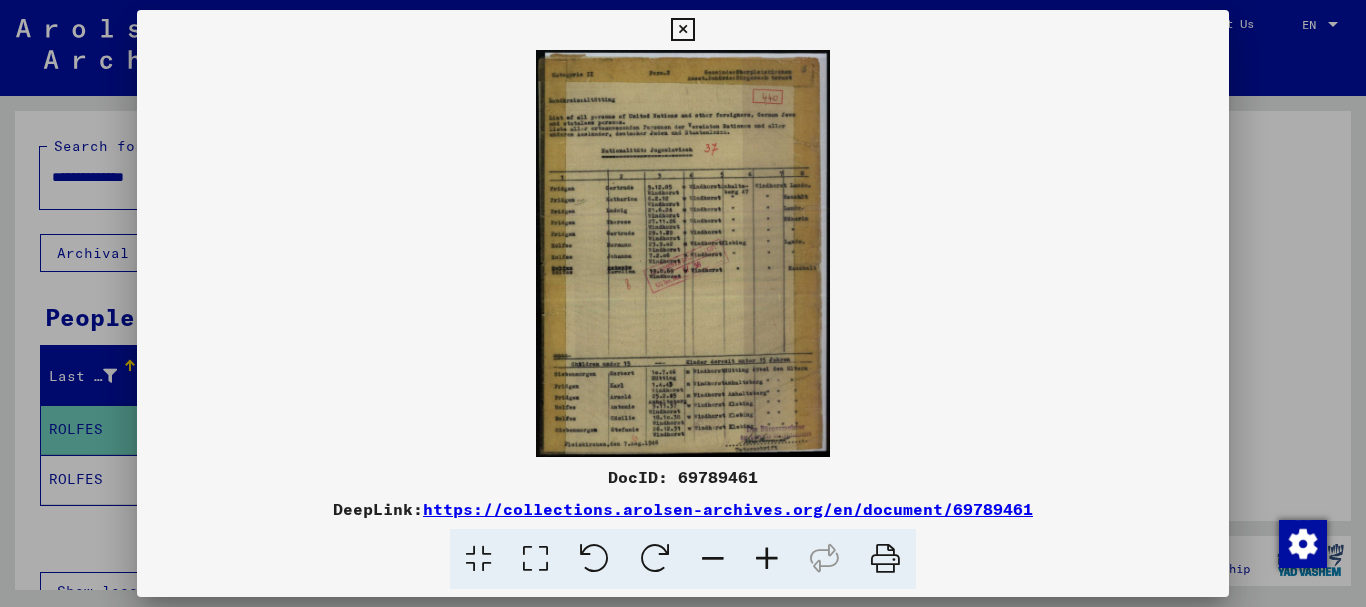 click at bounding box center [767, 559] 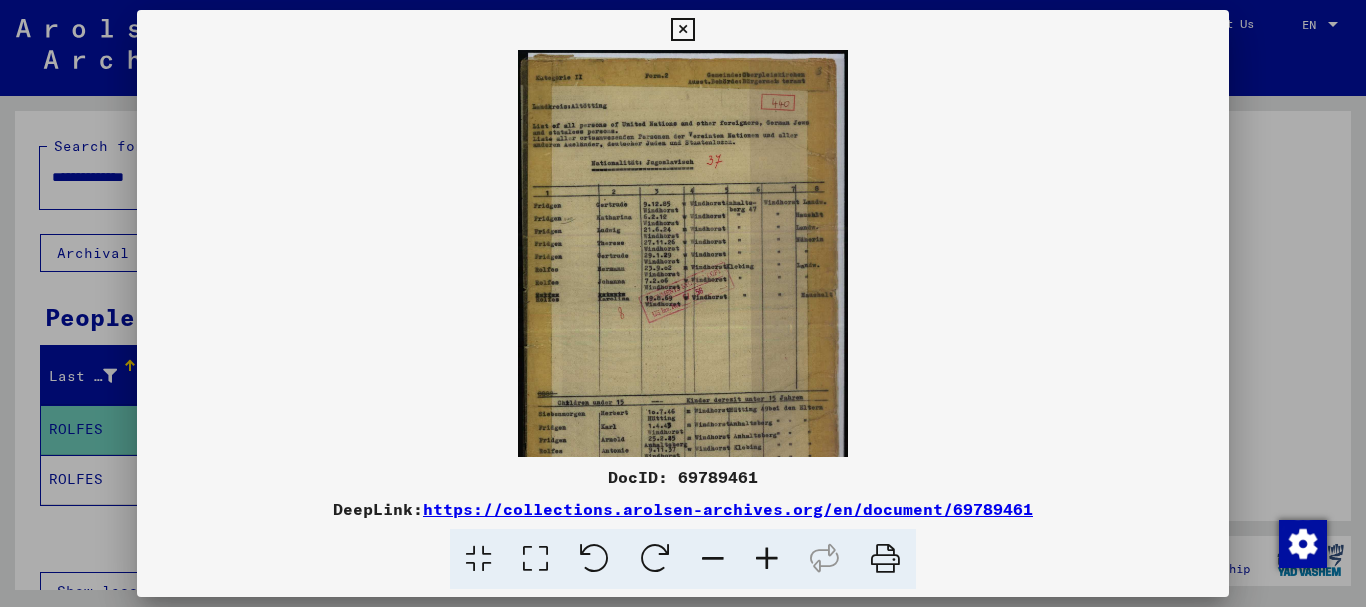 click at bounding box center [767, 559] 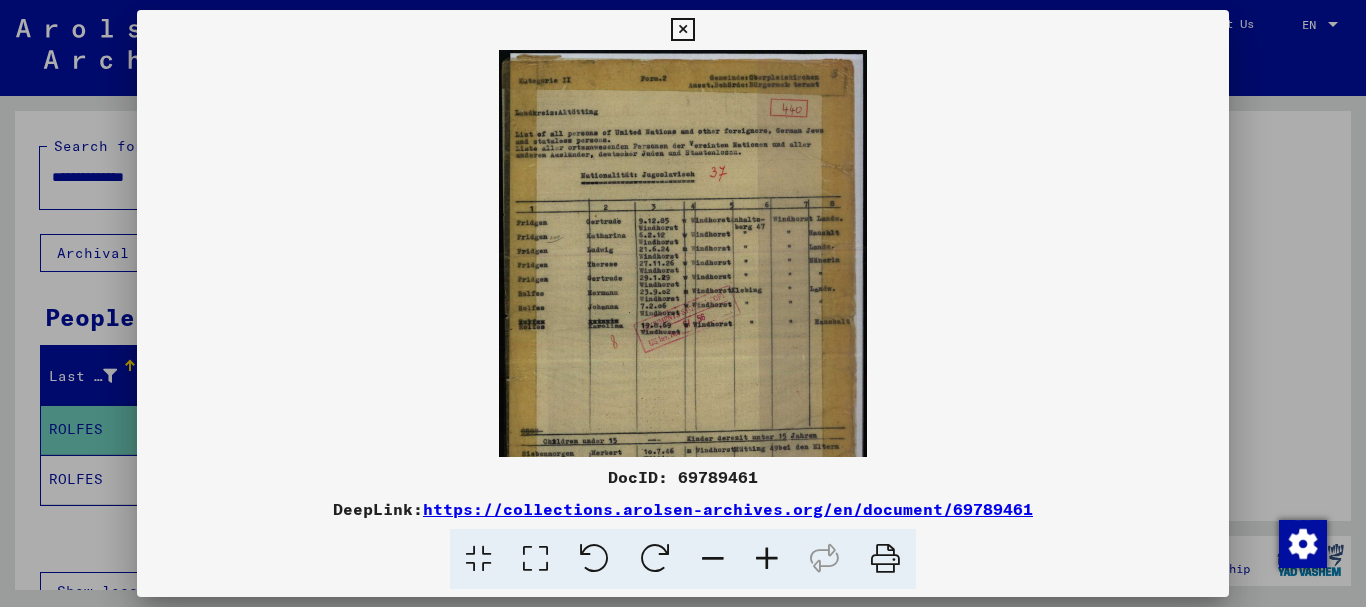 click at bounding box center [767, 559] 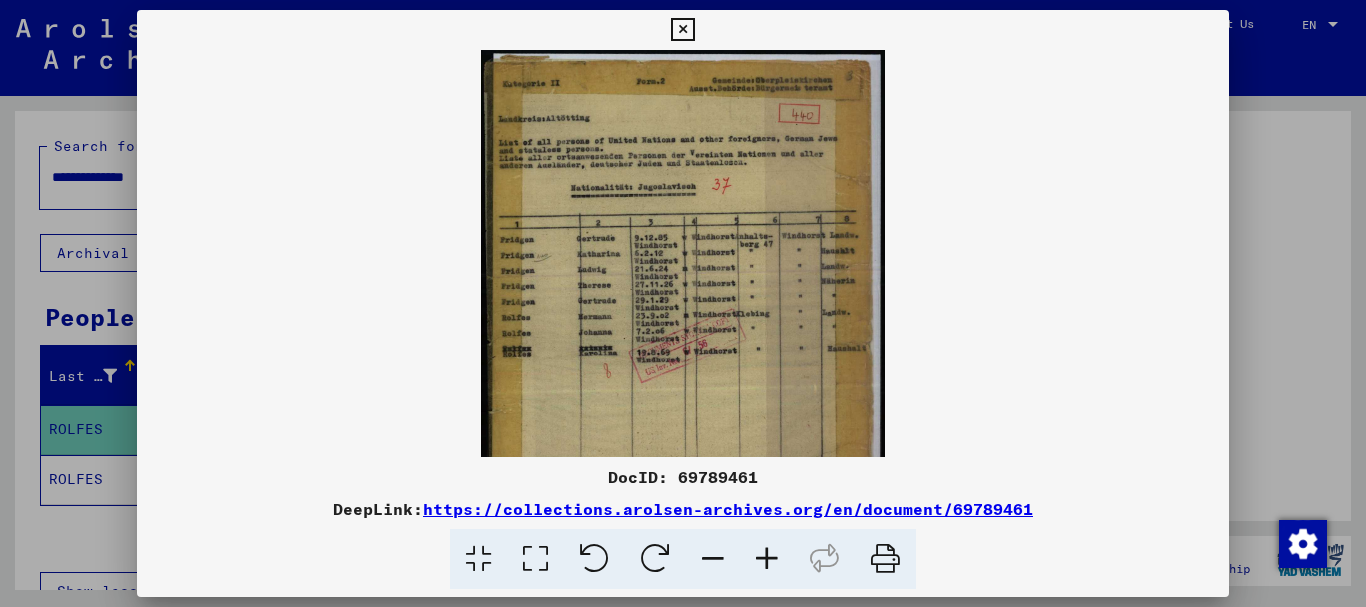 click at bounding box center (767, 559) 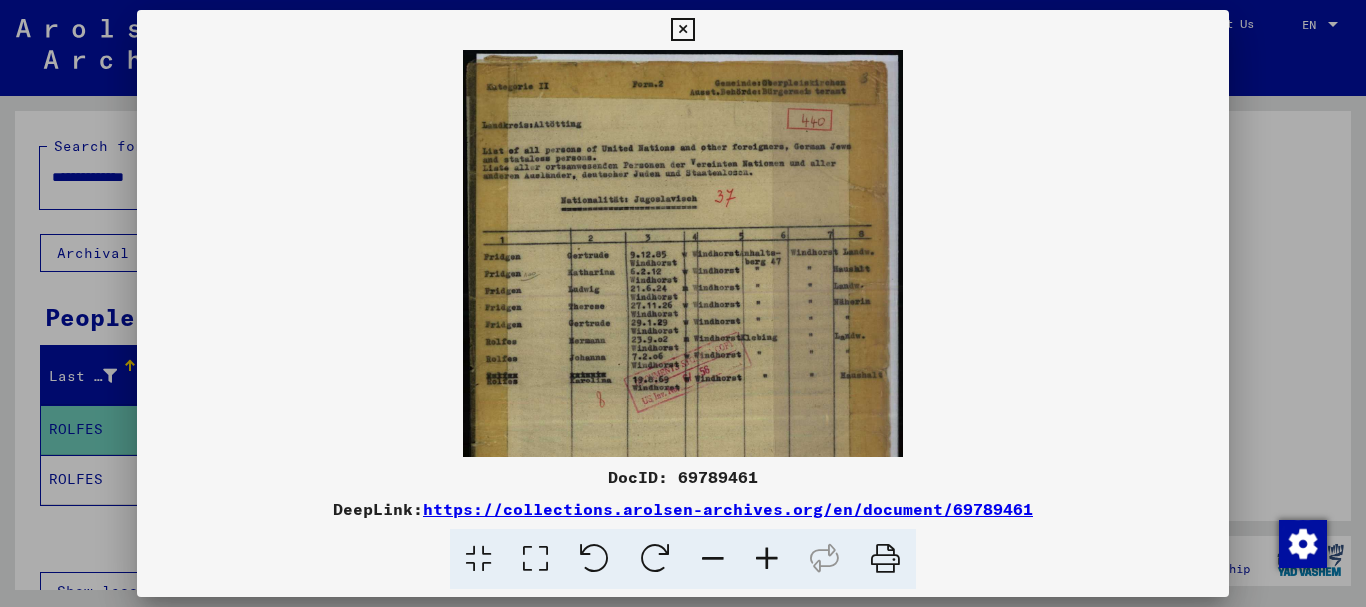 click at bounding box center (767, 559) 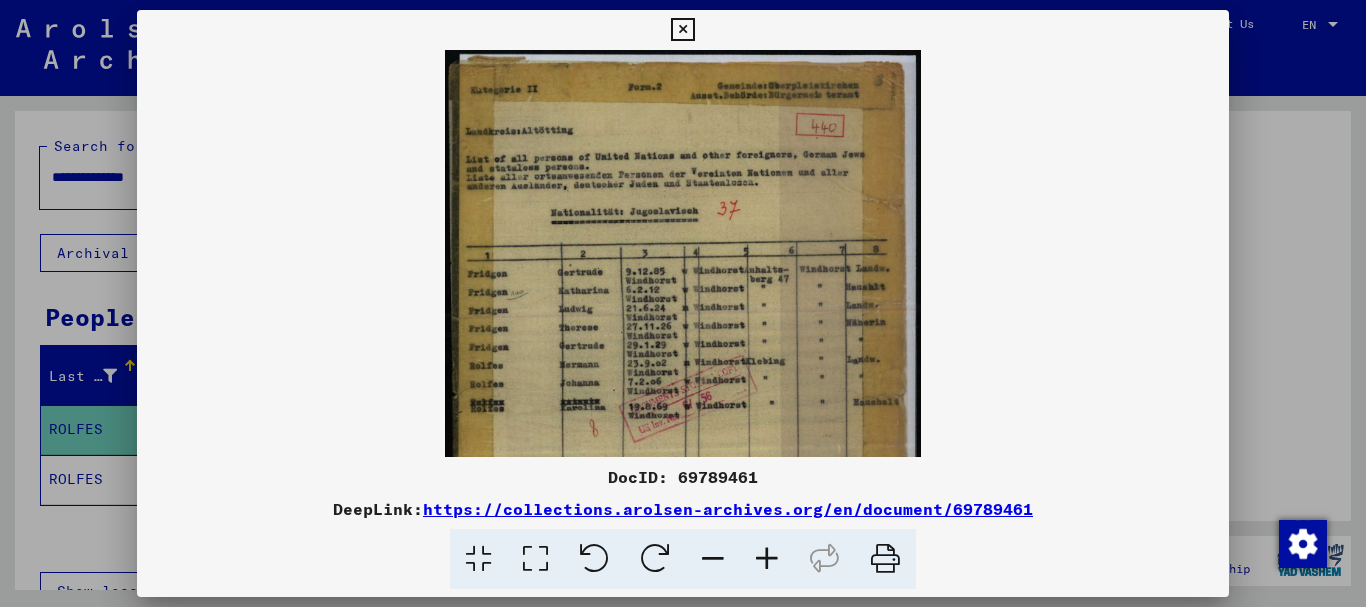 click at bounding box center (767, 559) 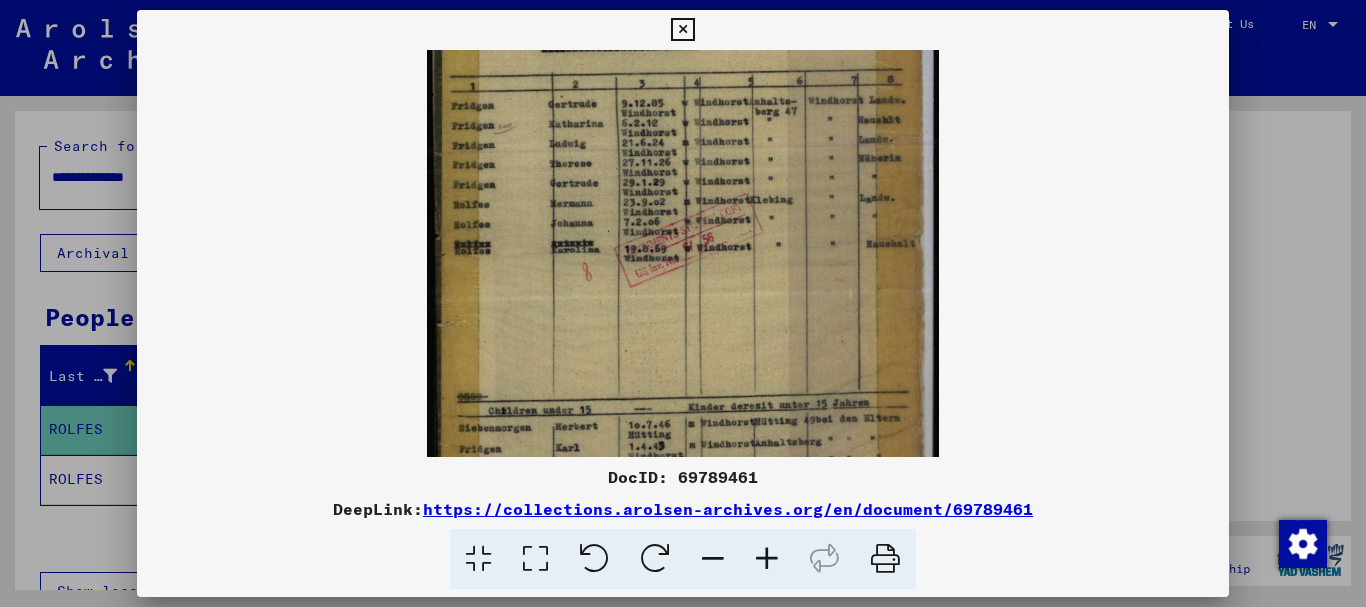 scroll, scrollTop: 192, scrollLeft: 0, axis: vertical 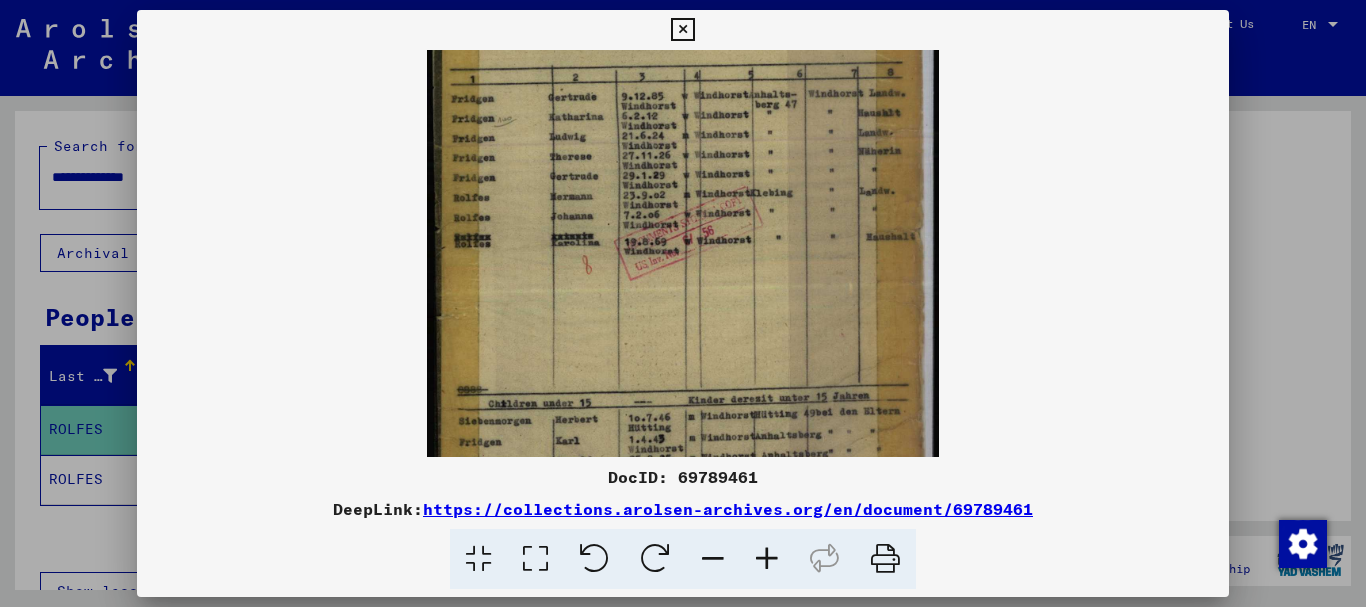 drag, startPoint x: 737, startPoint y: 434, endPoint x: 769, endPoint y: 242, distance: 194.6484 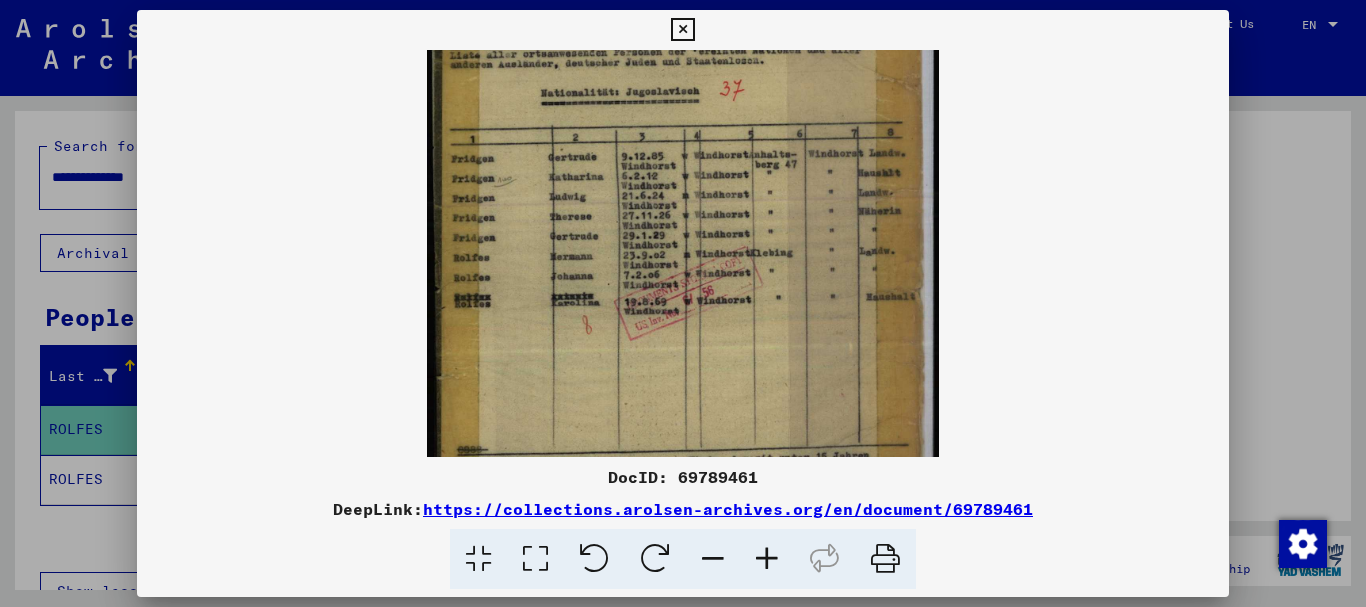 scroll, scrollTop: 130, scrollLeft: 0, axis: vertical 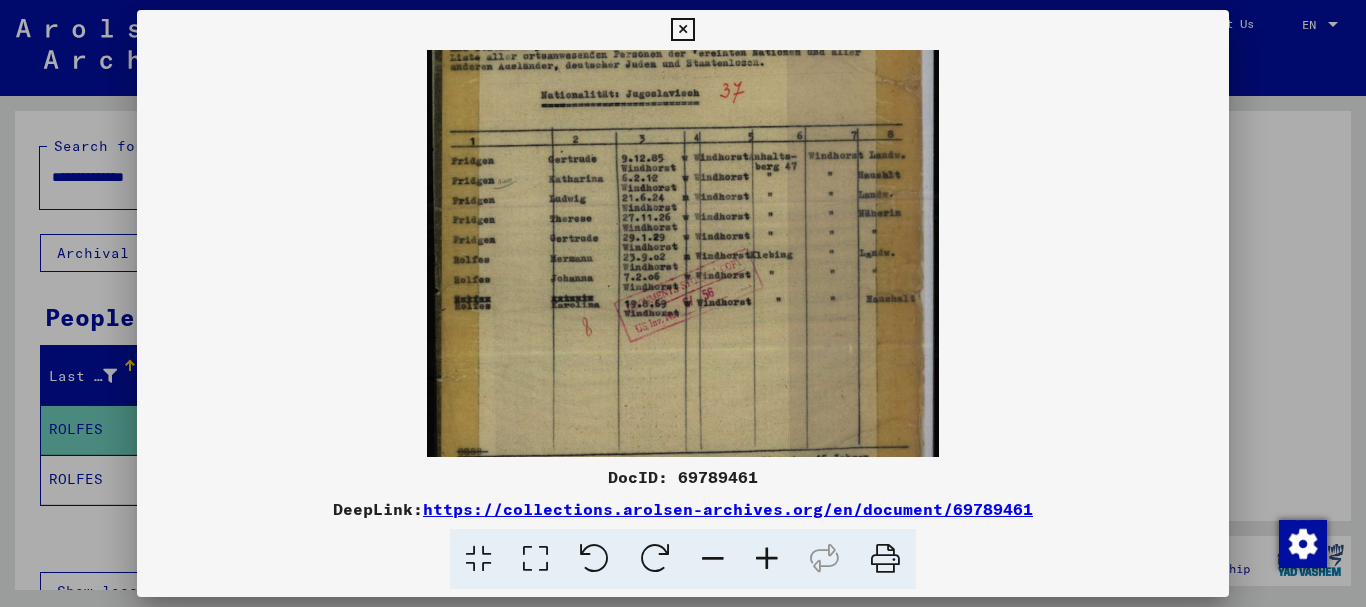 drag, startPoint x: 775, startPoint y: 350, endPoint x: 741, endPoint y: 313, distance: 50.24938 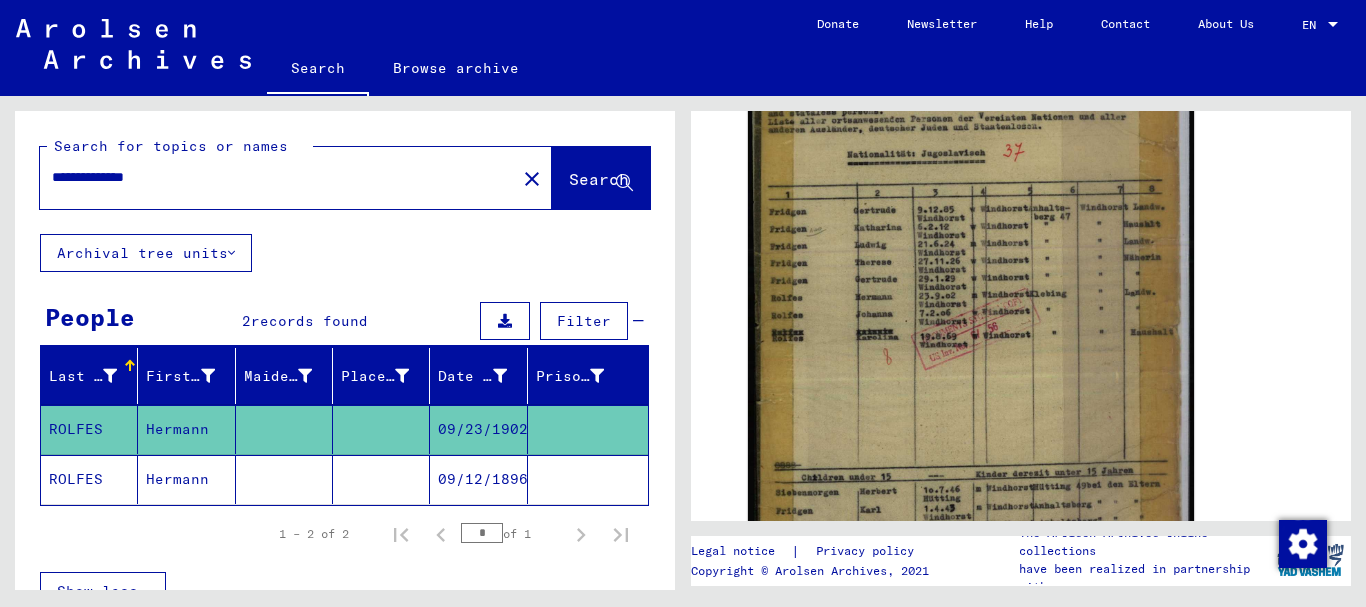 drag, startPoint x: 185, startPoint y: 184, endPoint x: 54, endPoint y: 192, distance: 131.24405 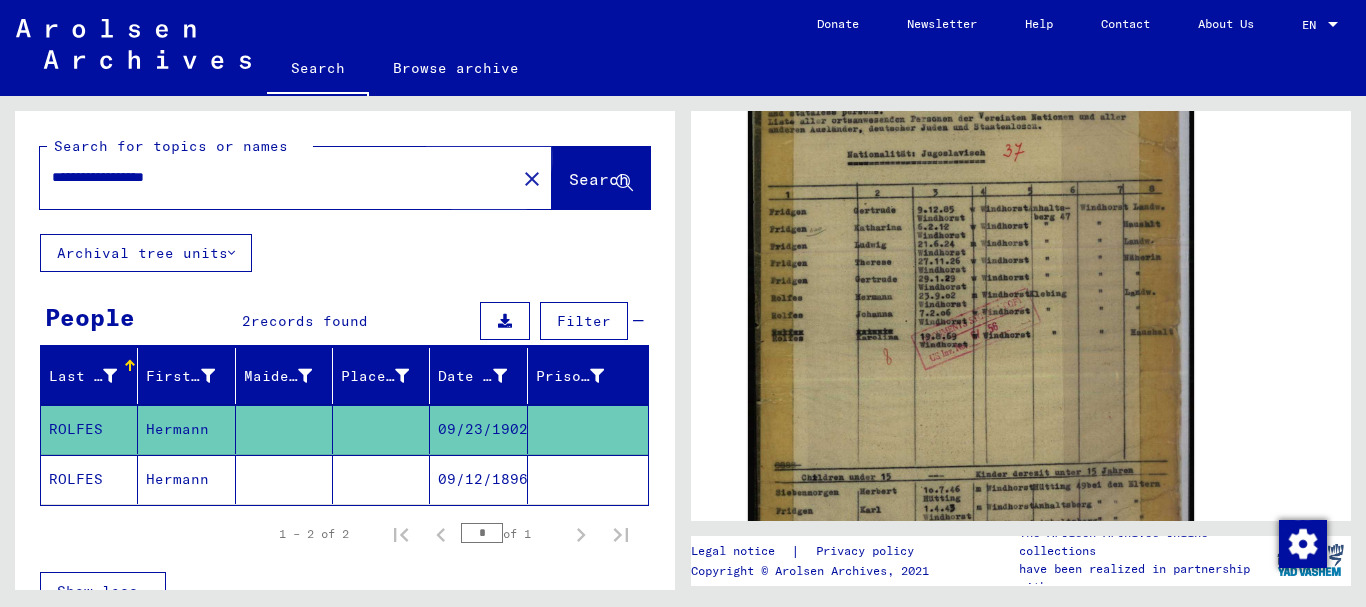 click on "Search" 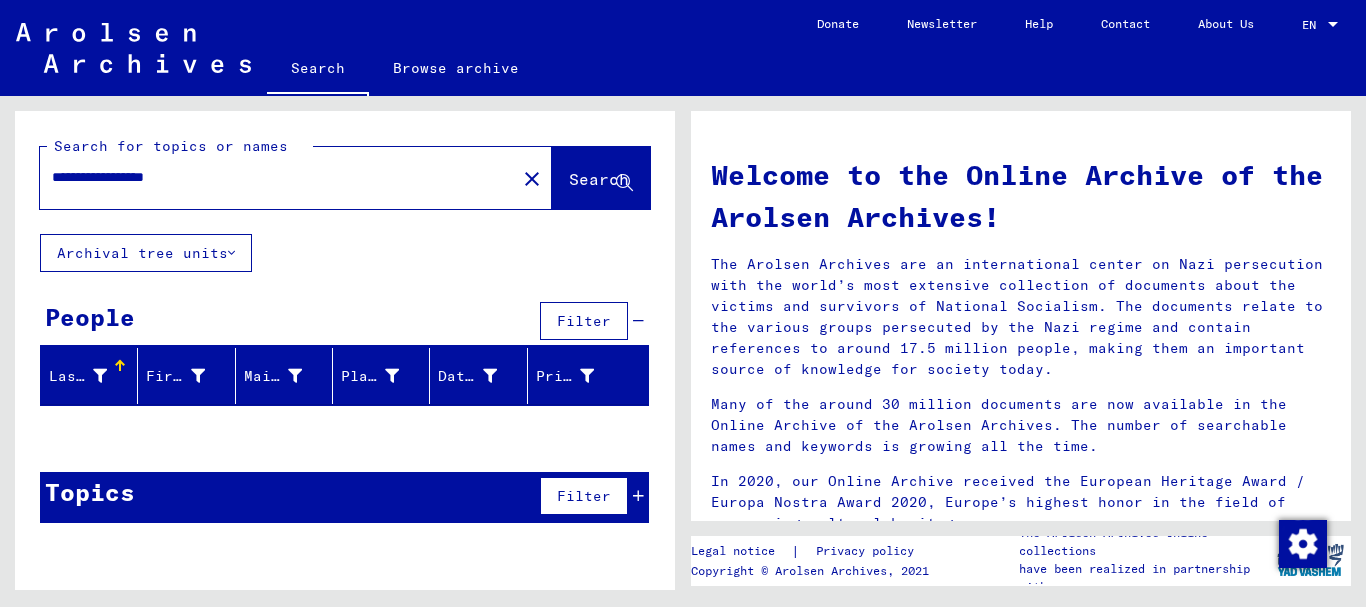 scroll, scrollTop: 0, scrollLeft: 0, axis: both 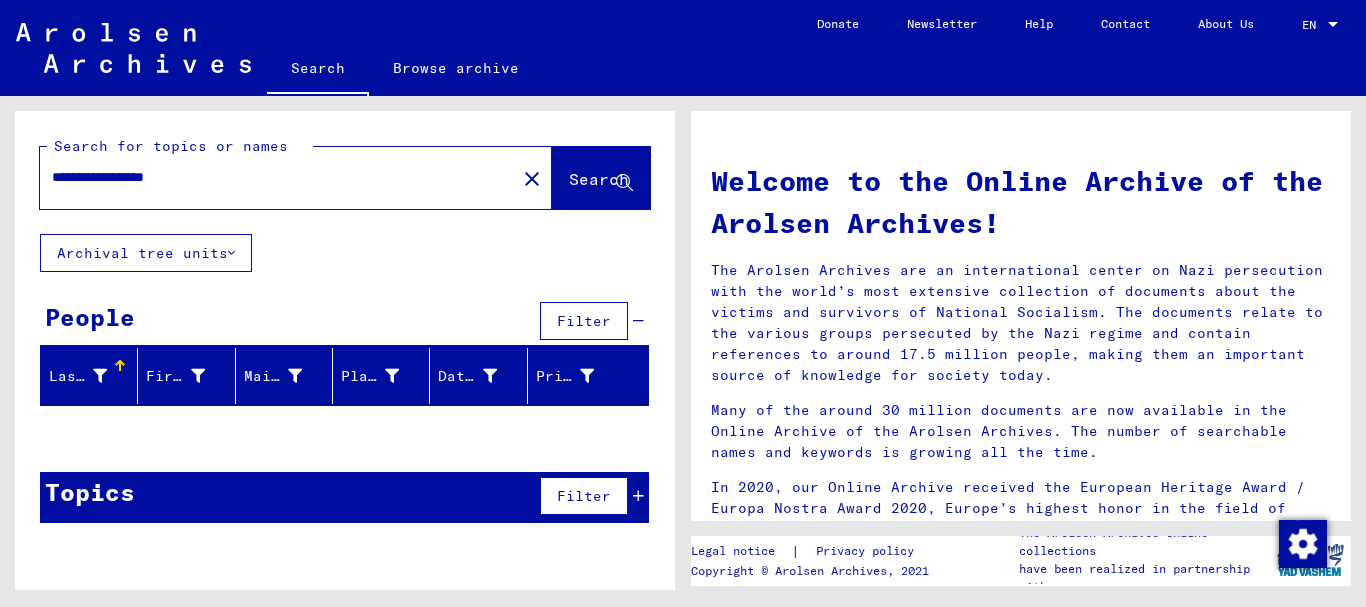 click on "**********" at bounding box center [272, 177] 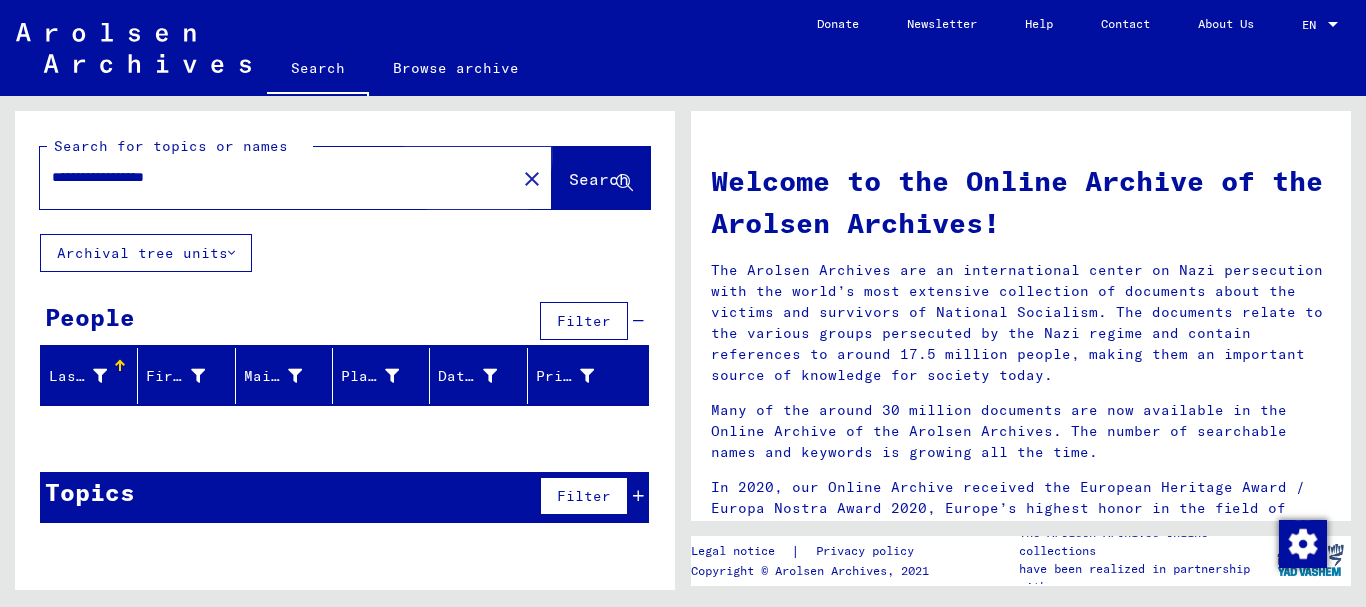click on "Search" 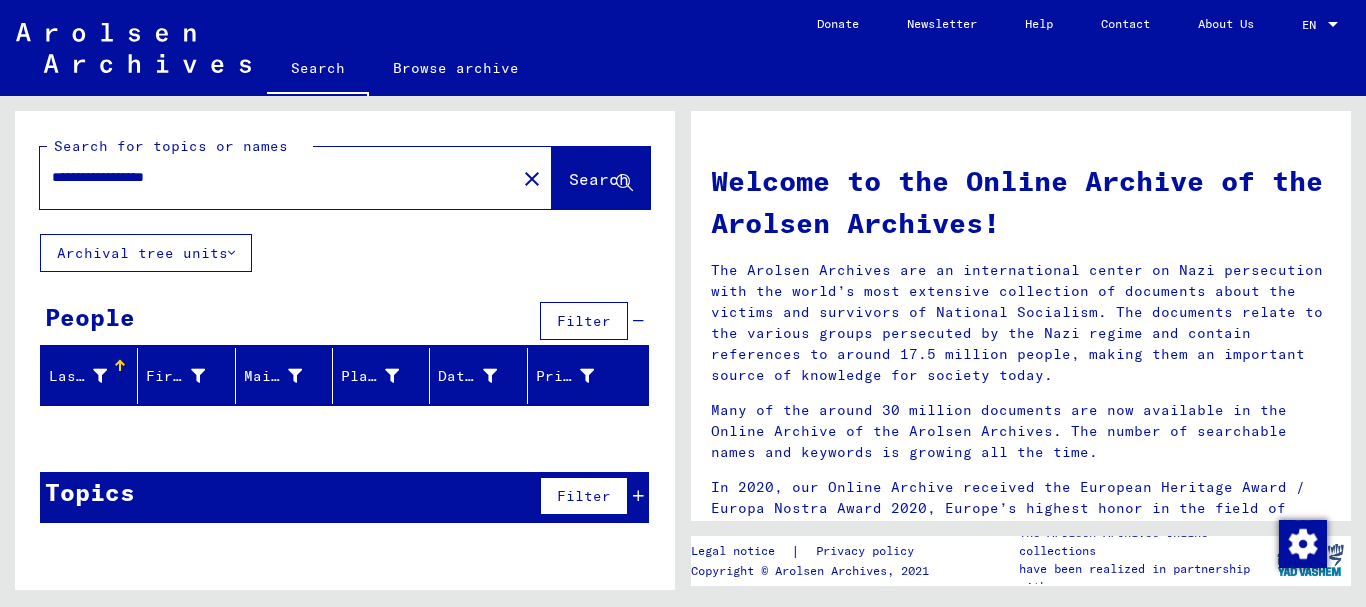 drag, startPoint x: 215, startPoint y: 181, endPoint x: 51, endPoint y: 178, distance: 164.02744 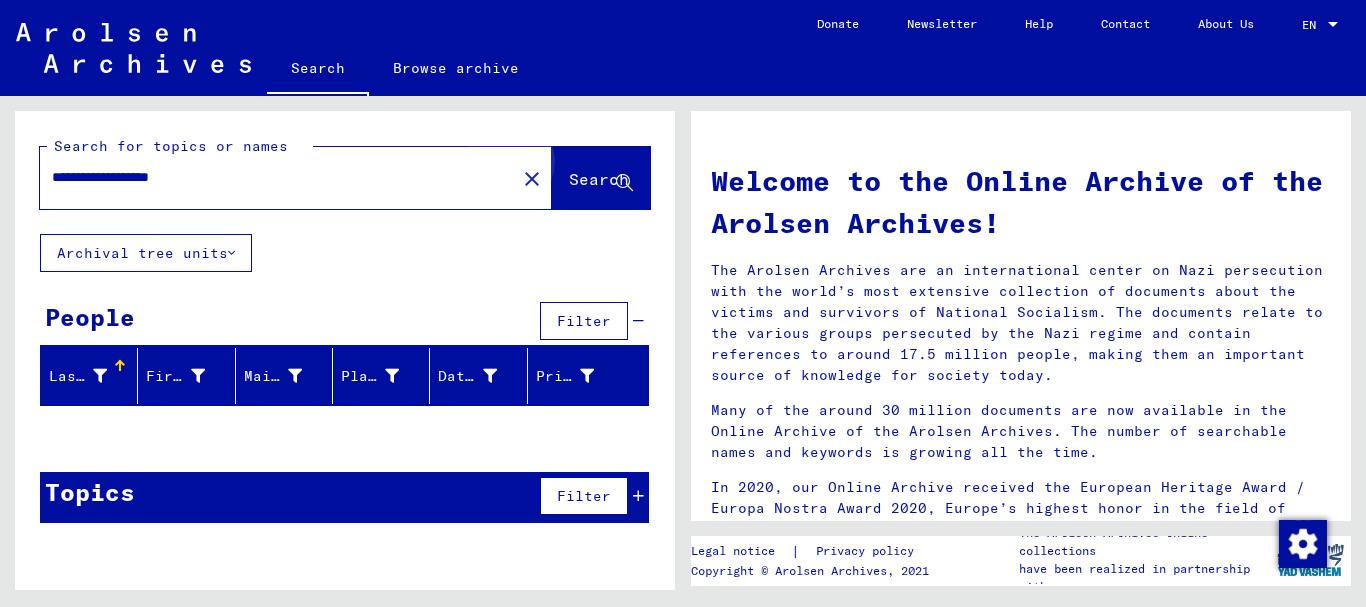 click on "Search" 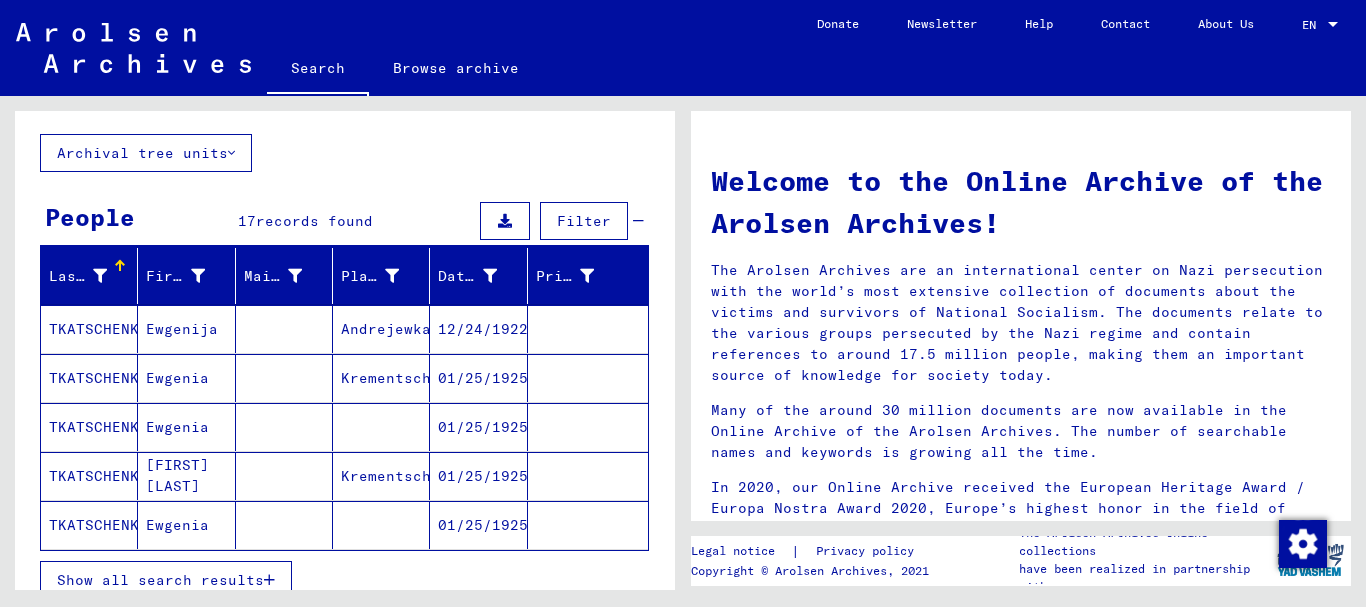 scroll, scrollTop: 200, scrollLeft: 0, axis: vertical 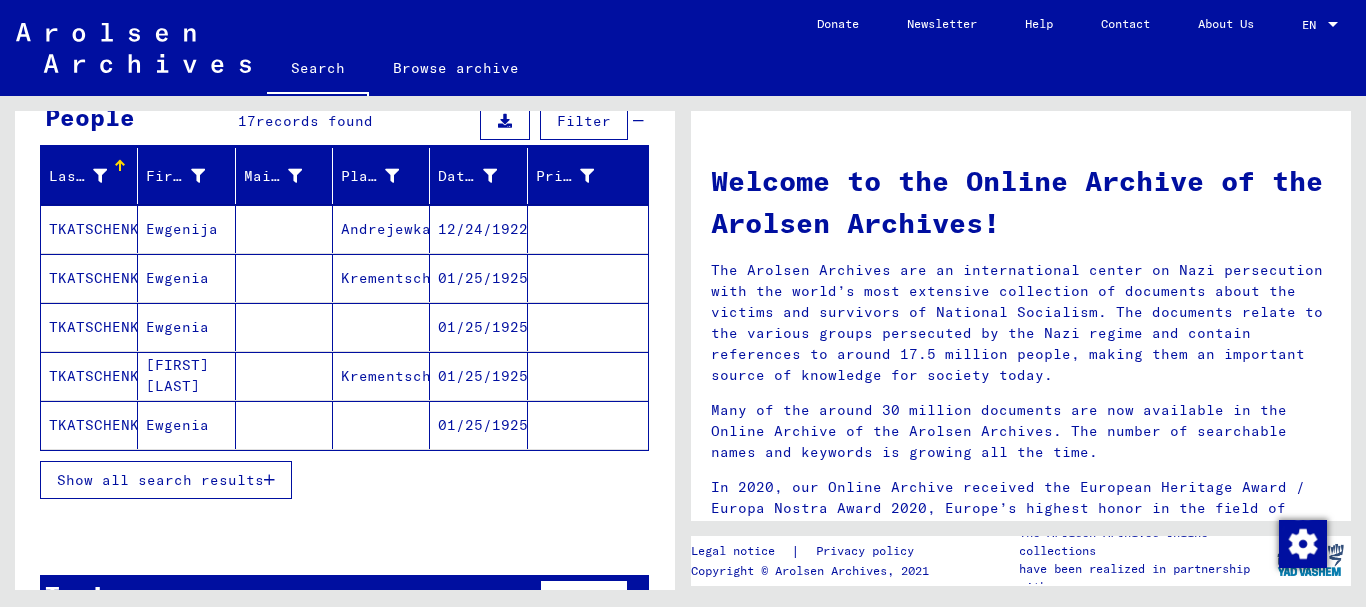 click on "Ewgenia" at bounding box center (186, 327) 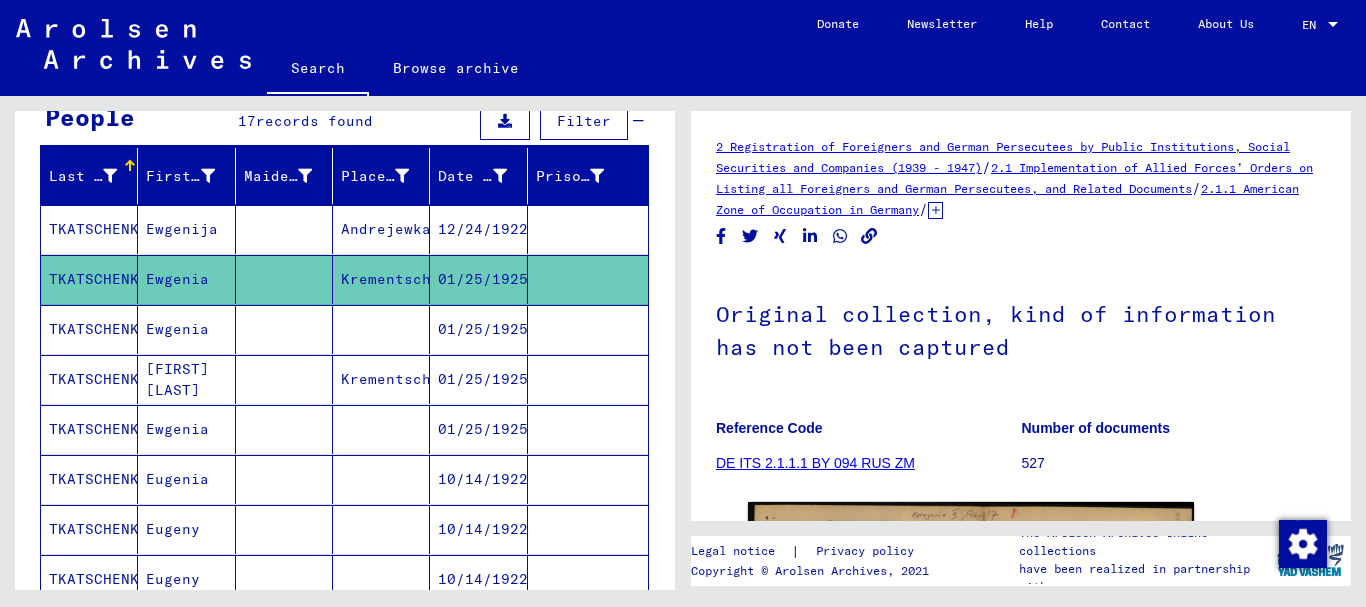 scroll, scrollTop: 0, scrollLeft: 0, axis: both 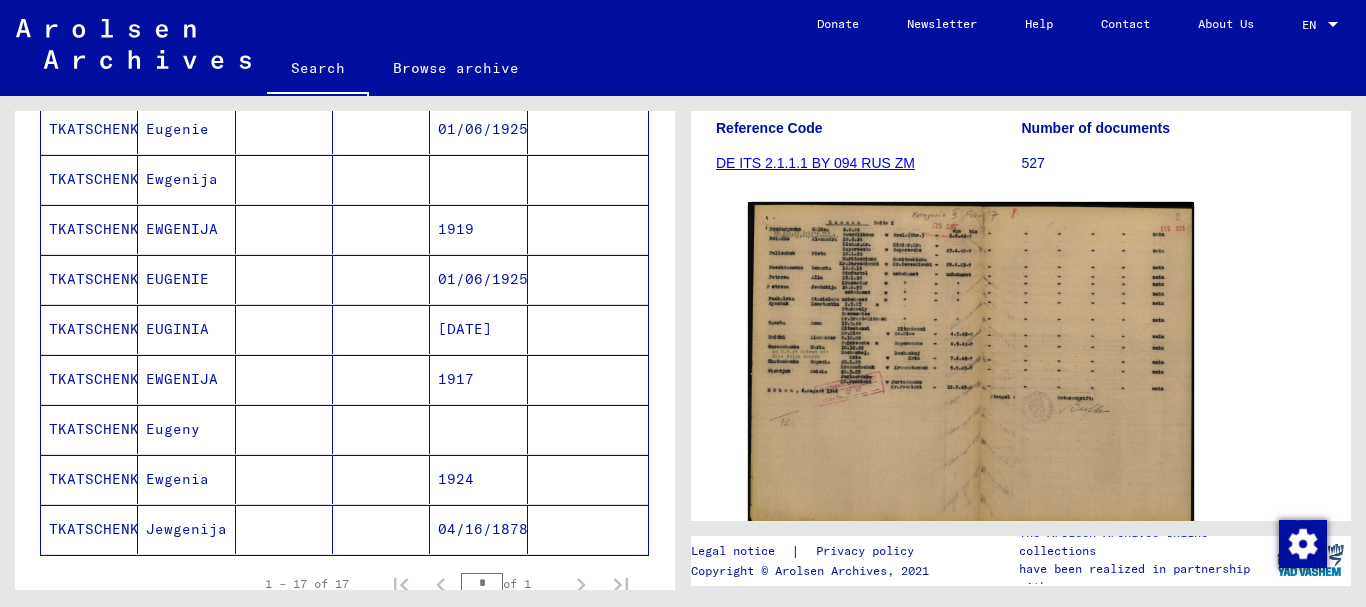 click on "EUGINIA" at bounding box center (186, 379) 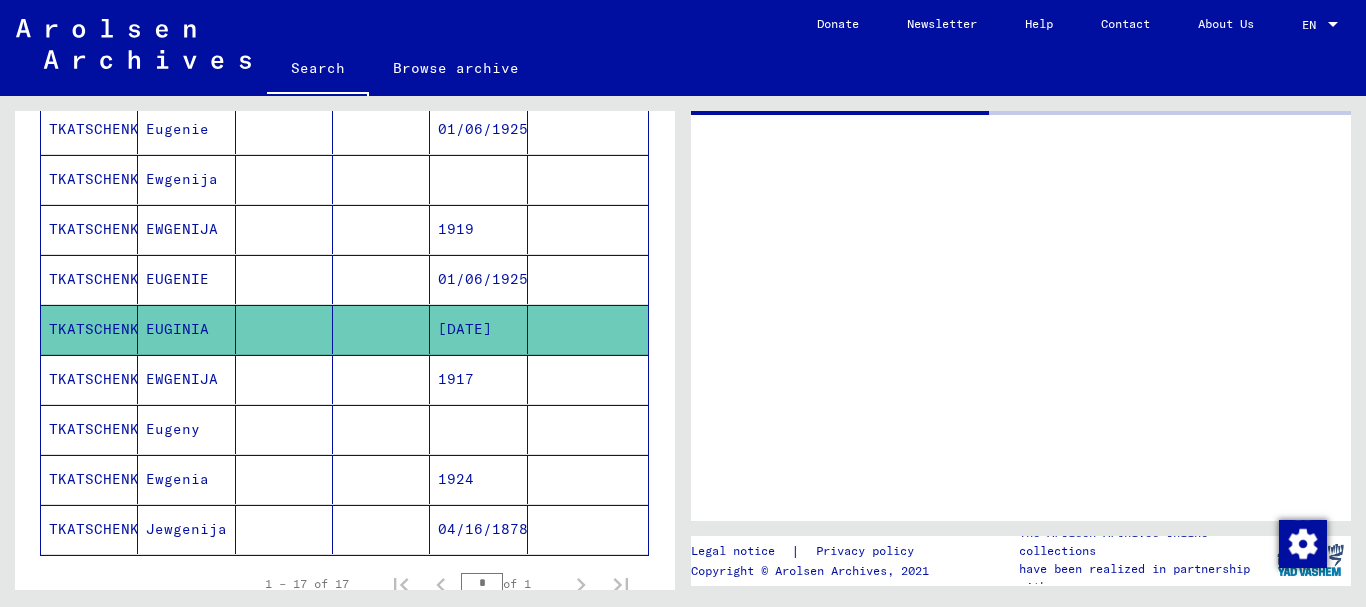 scroll, scrollTop: 0, scrollLeft: 0, axis: both 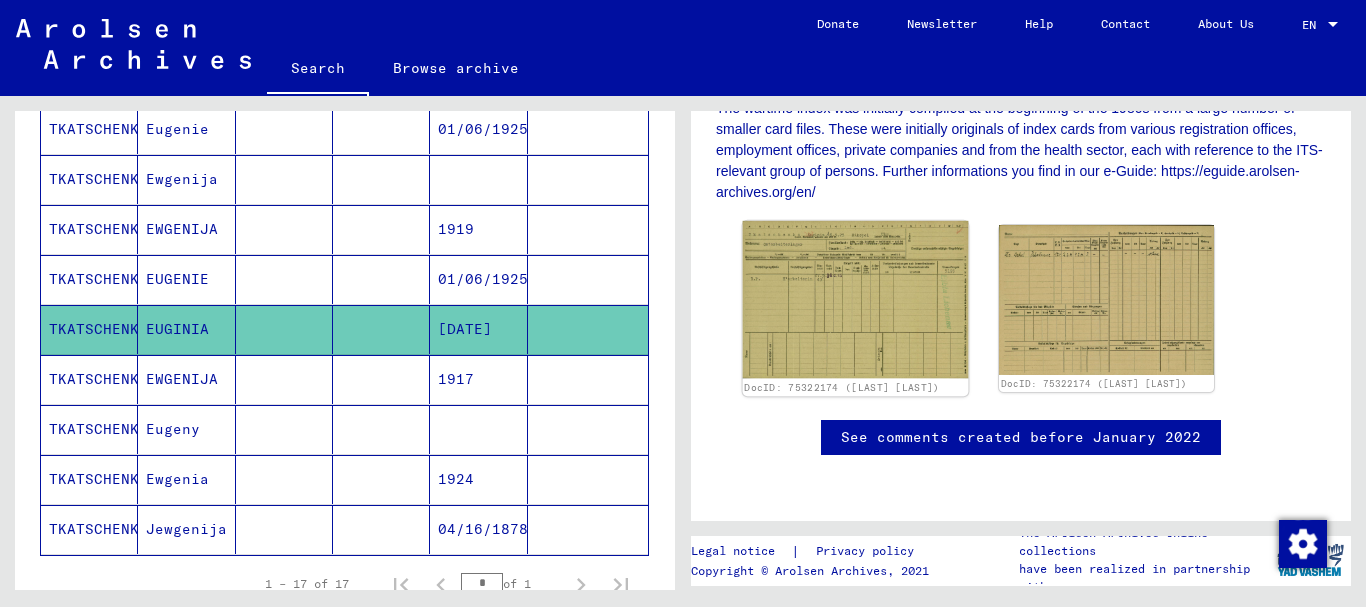 click 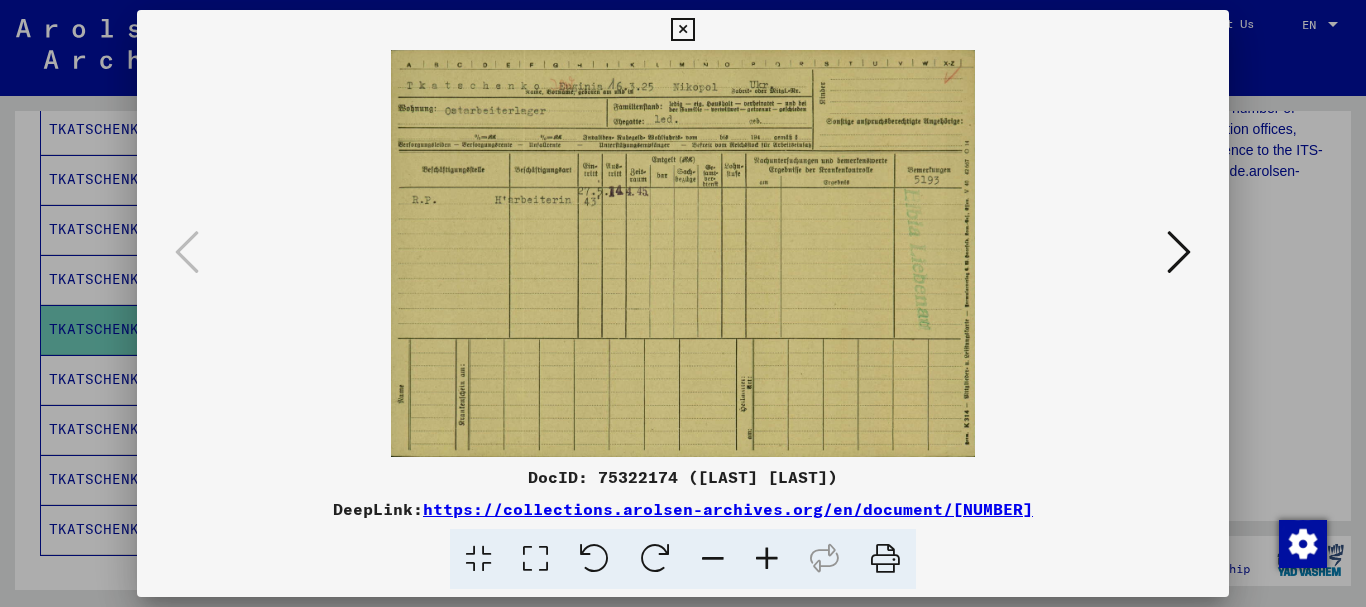 click at bounding box center (767, 559) 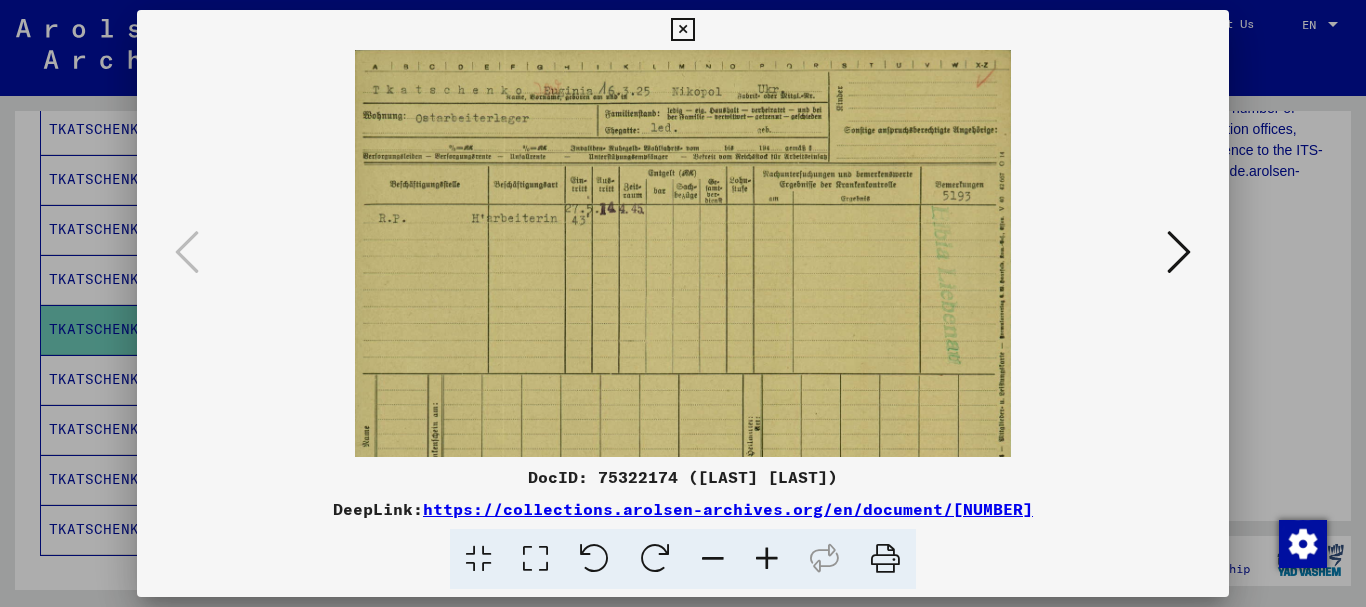 click at bounding box center (767, 559) 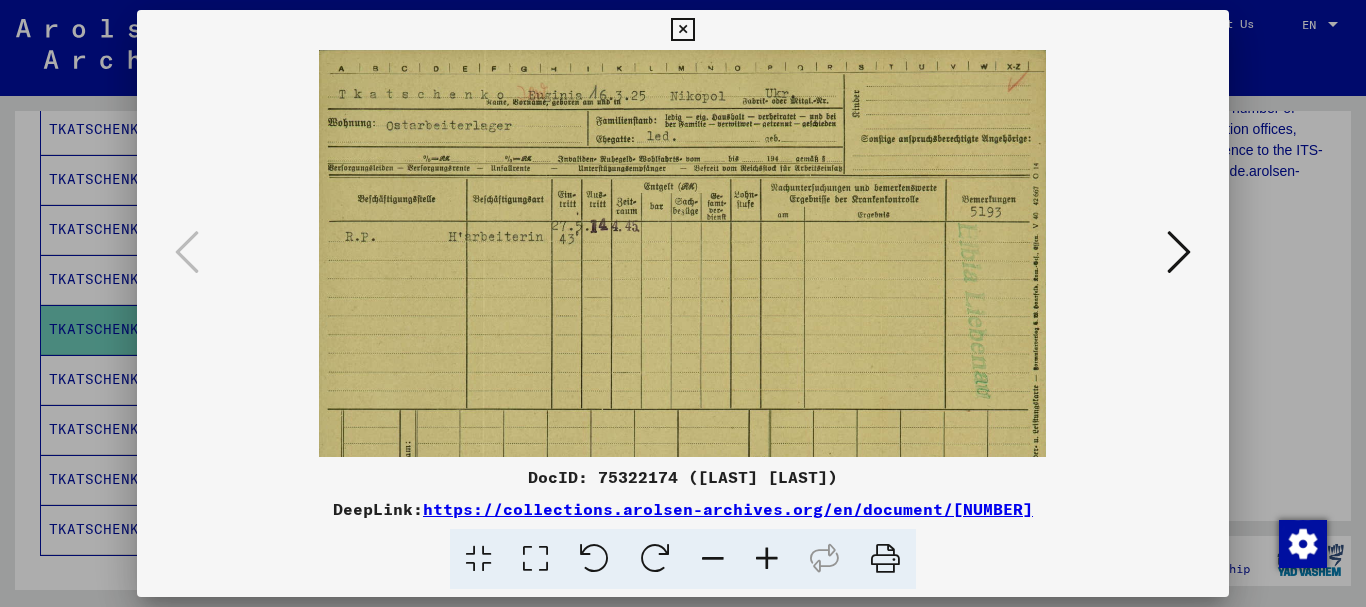 click at bounding box center [767, 559] 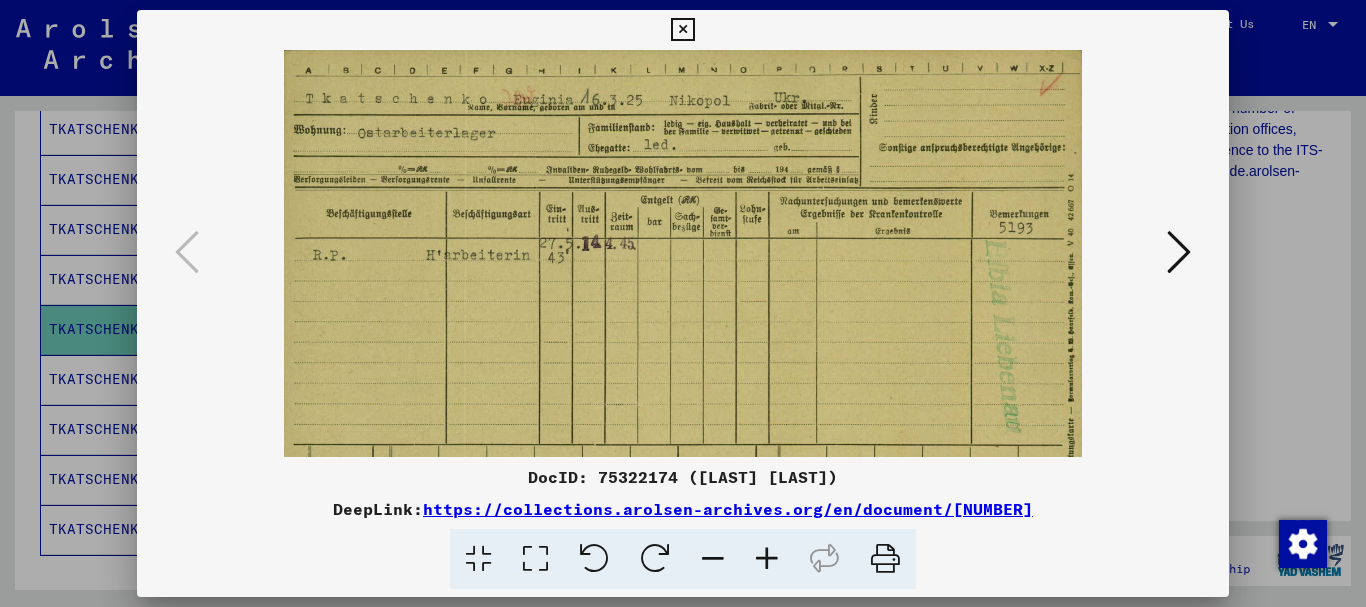 click at bounding box center [767, 559] 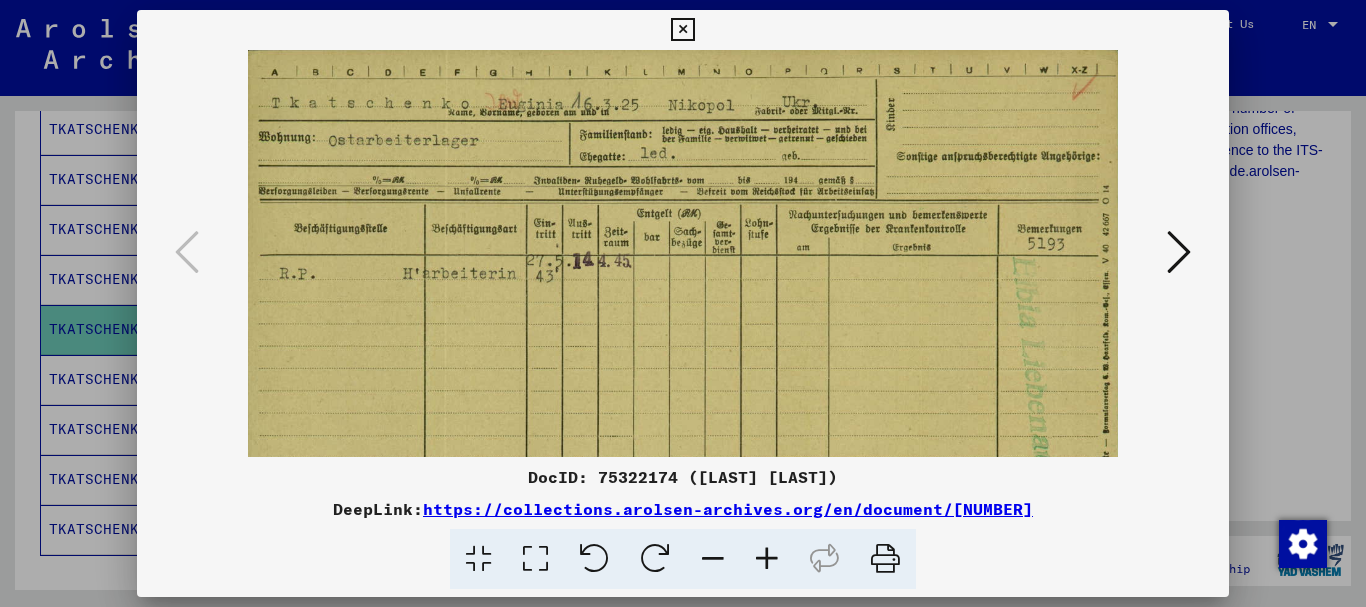 click at bounding box center [767, 559] 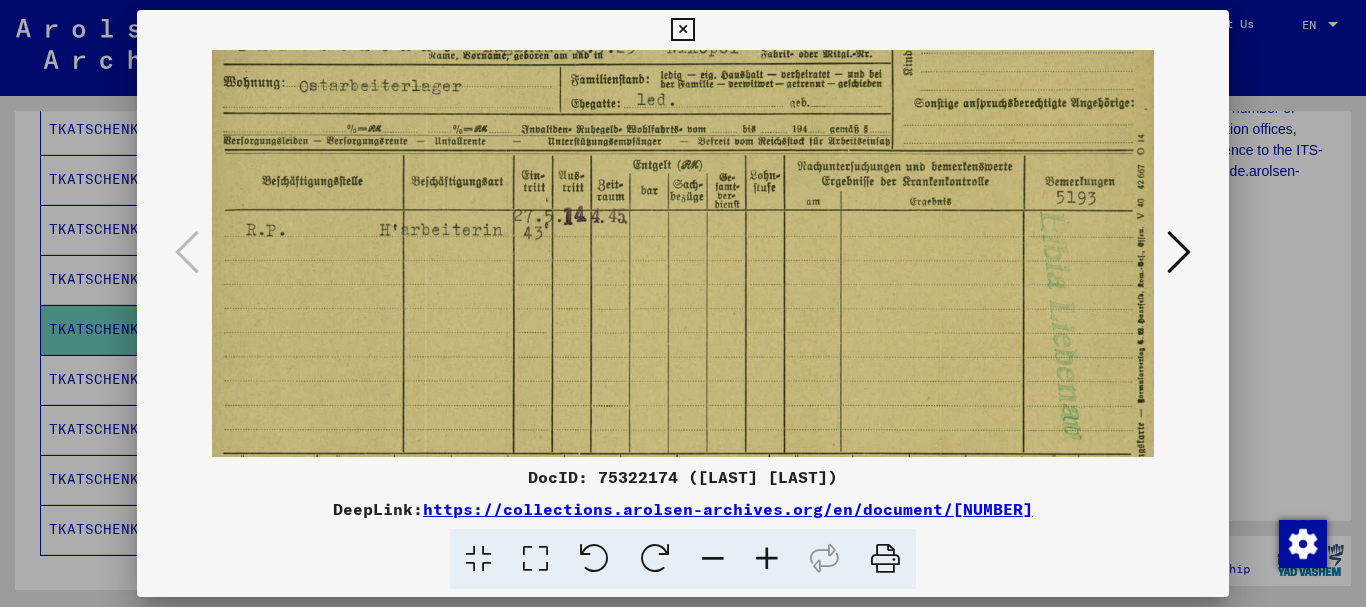 scroll, scrollTop: 54, scrollLeft: 0, axis: vertical 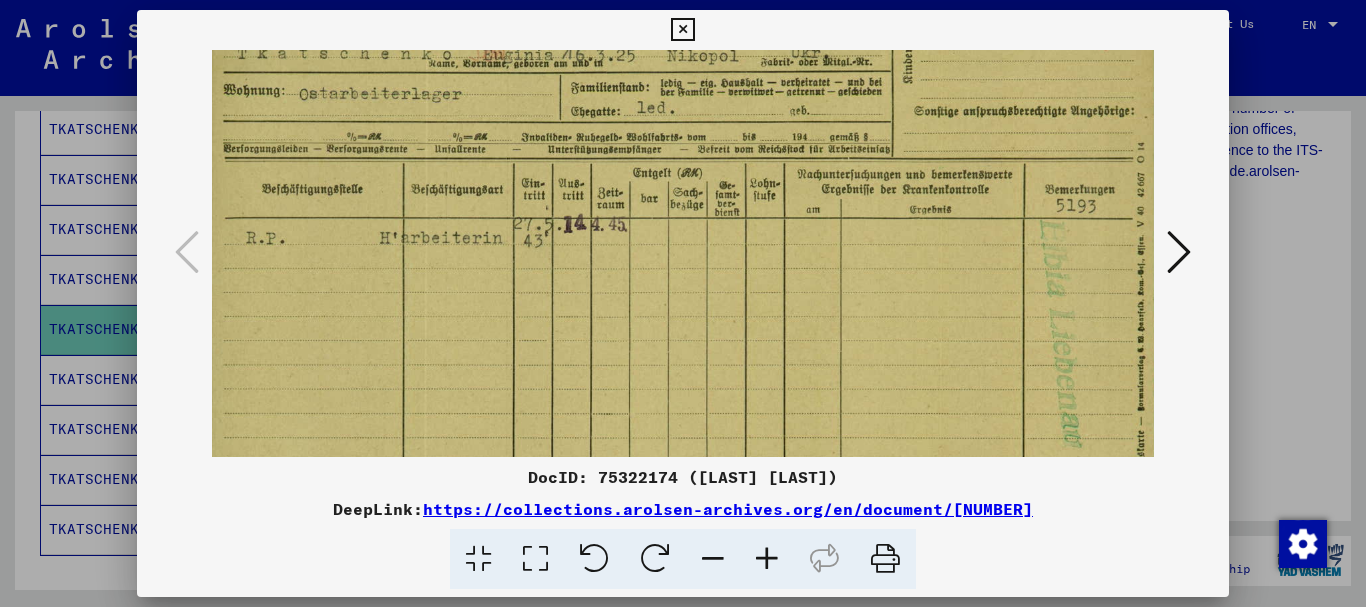 drag, startPoint x: 1033, startPoint y: 376, endPoint x: 1021, endPoint y: 322, distance: 55.31727 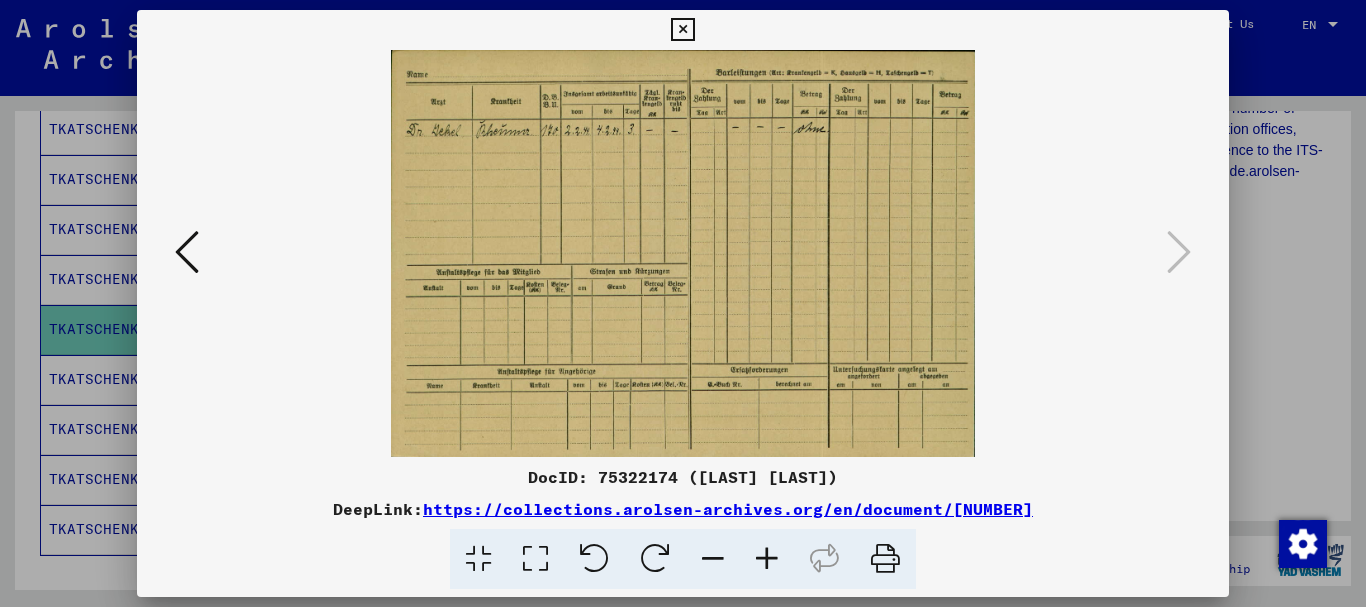 scroll, scrollTop: 0, scrollLeft: 0, axis: both 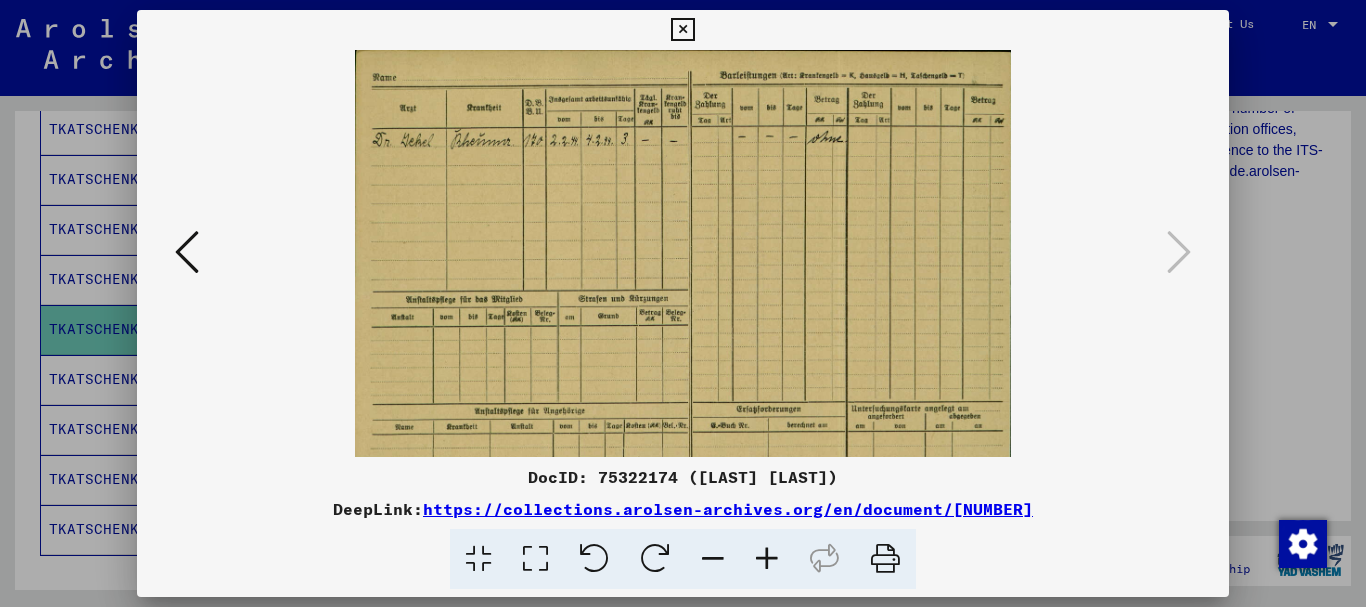 click at bounding box center (767, 559) 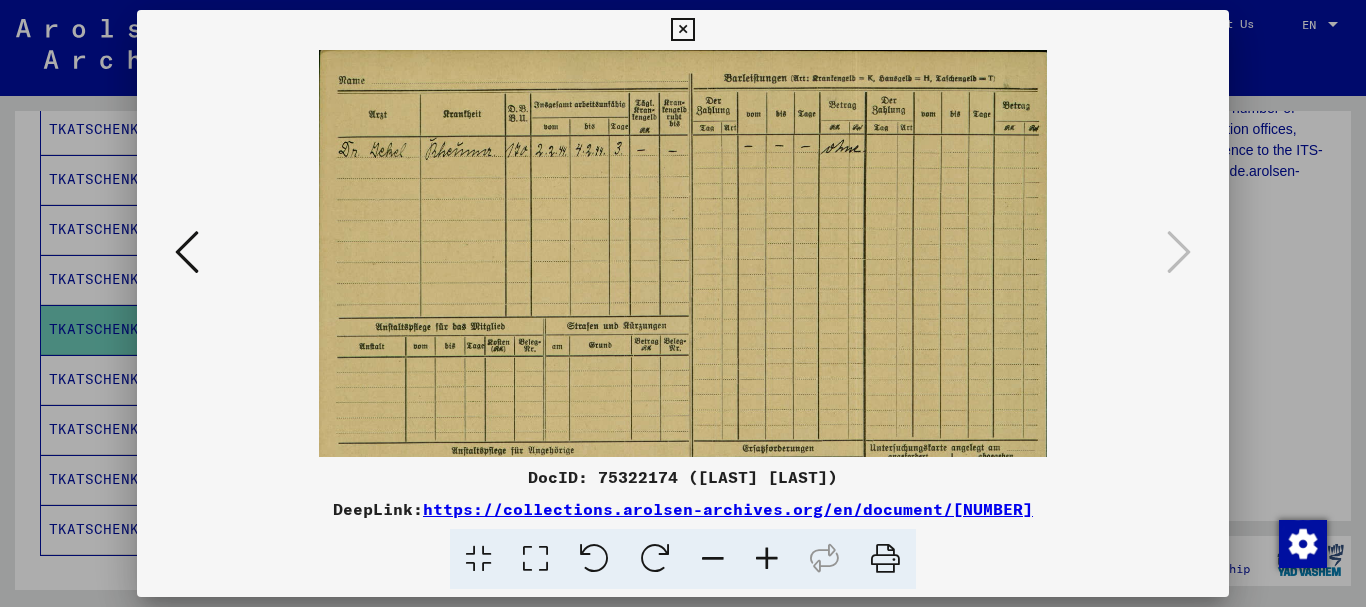 click at bounding box center (767, 559) 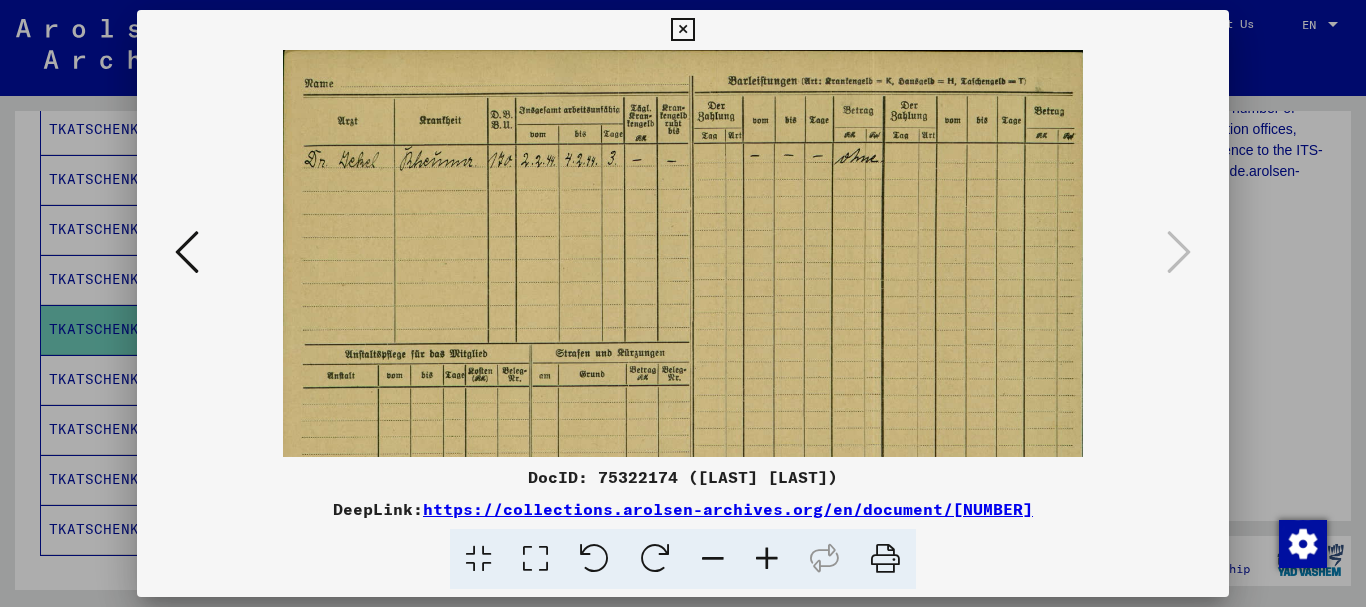 click at bounding box center [767, 559] 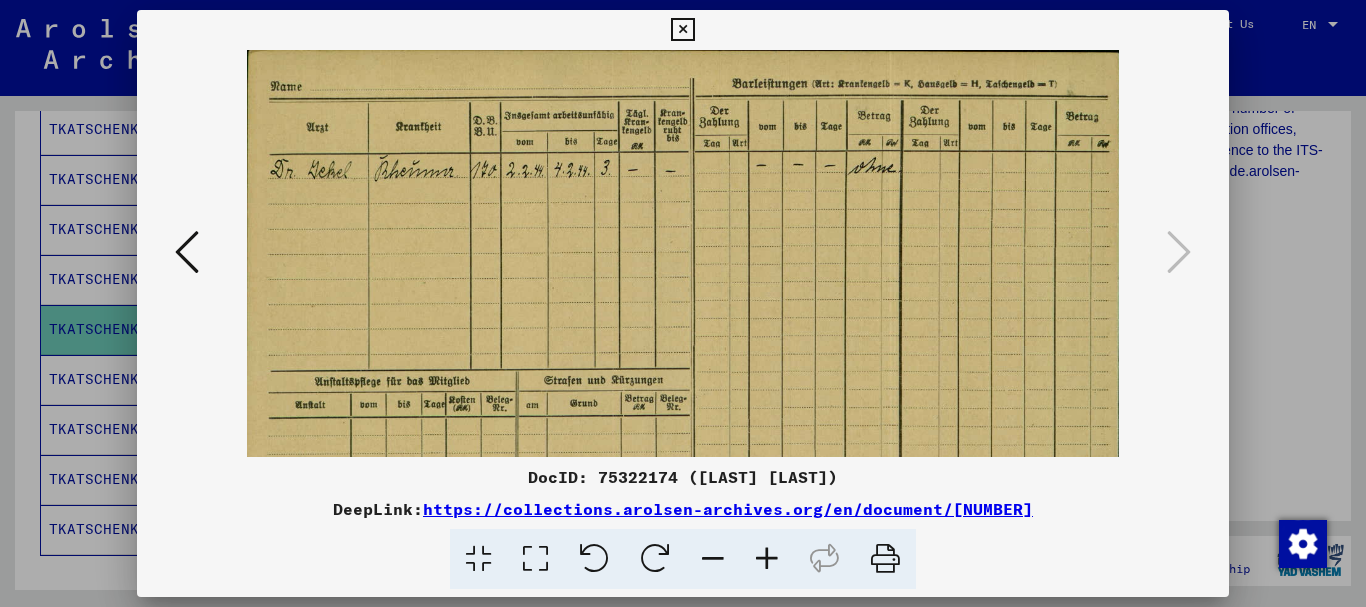 click at bounding box center (767, 559) 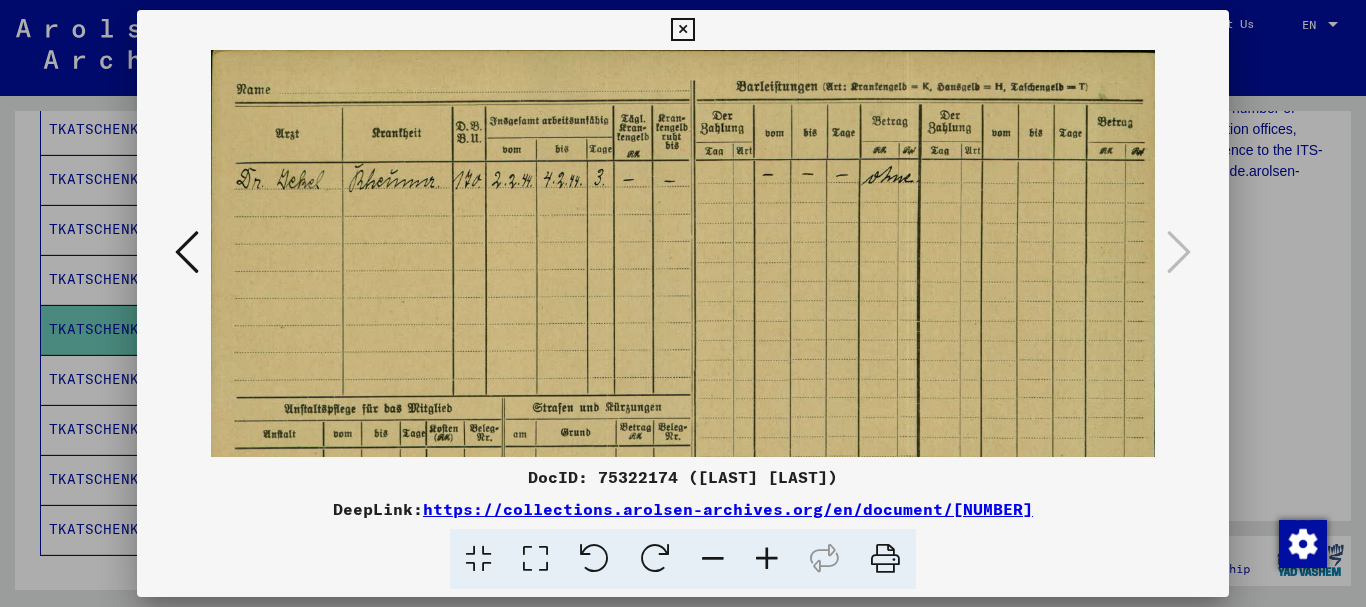 click at bounding box center (767, 559) 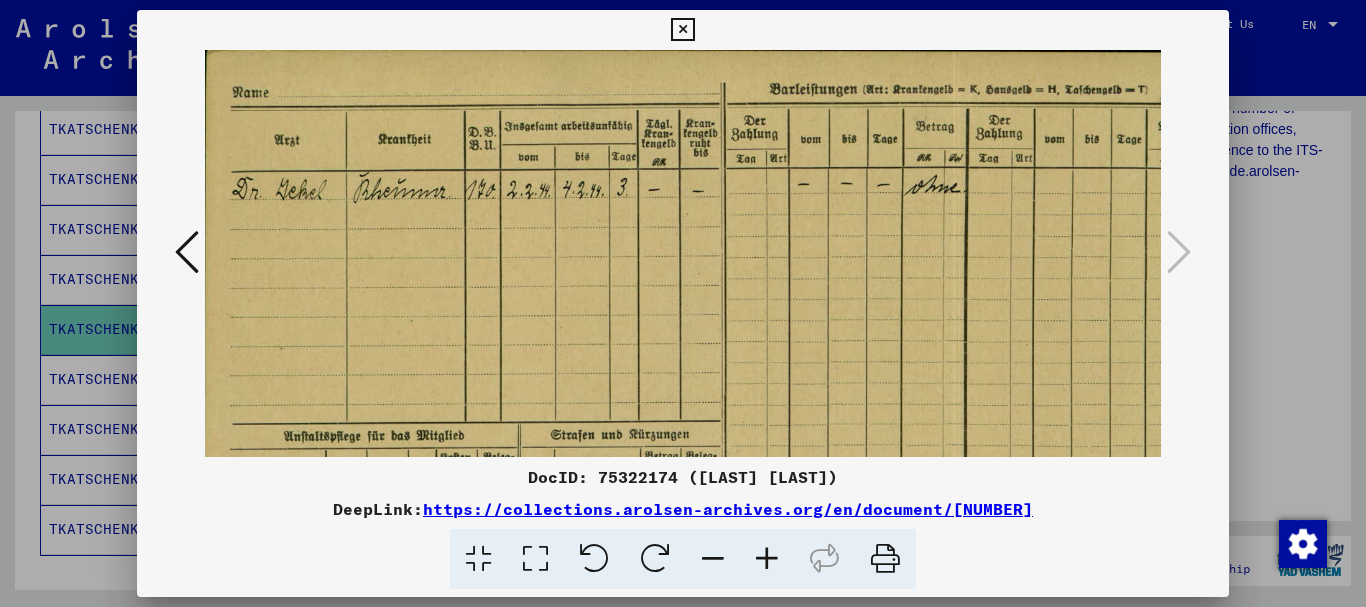 click at bounding box center [767, 559] 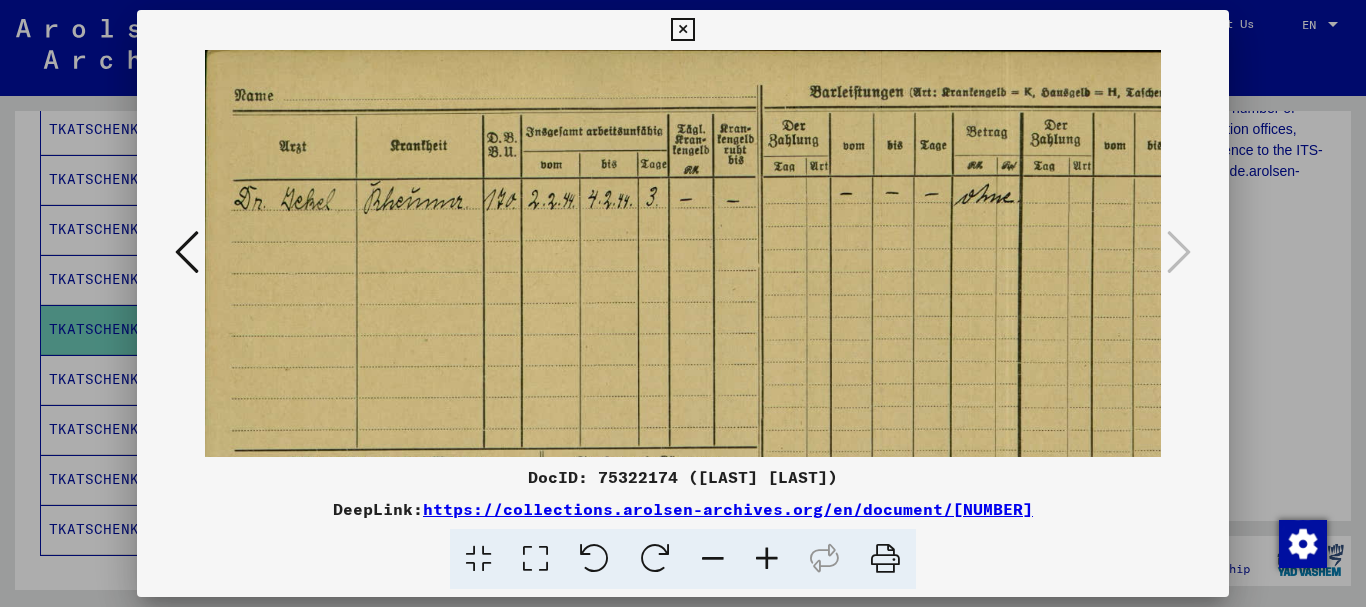 click at bounding box center (767, 559) 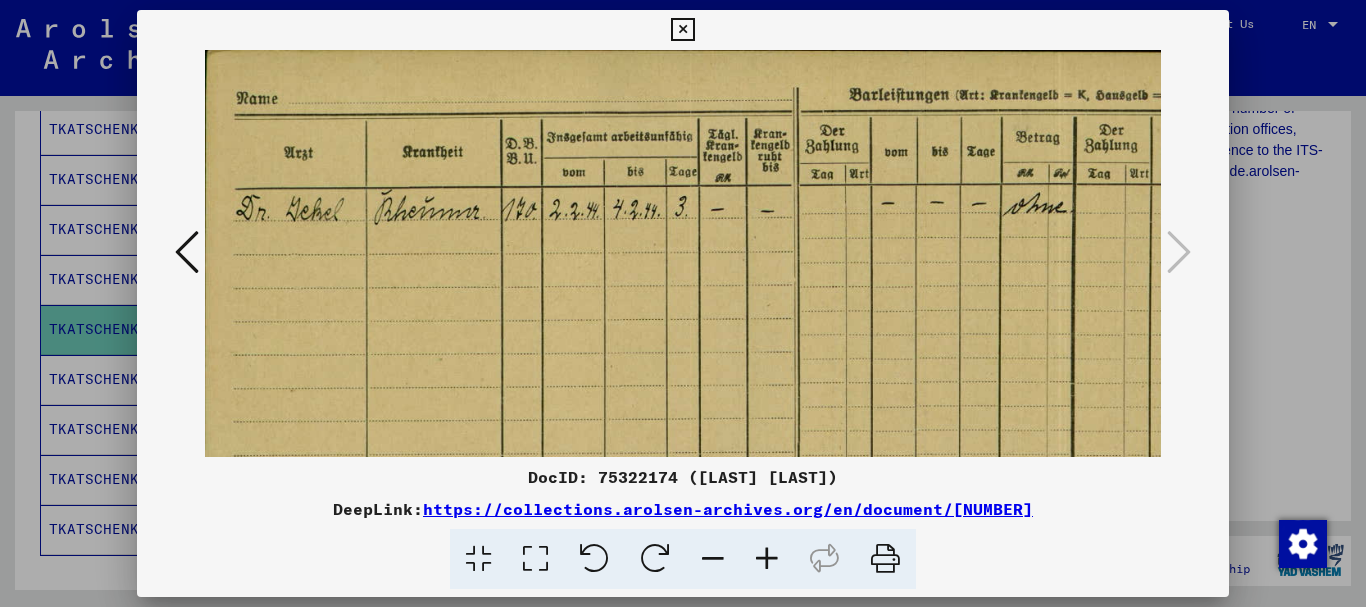 click at bounding box center (767, 559) 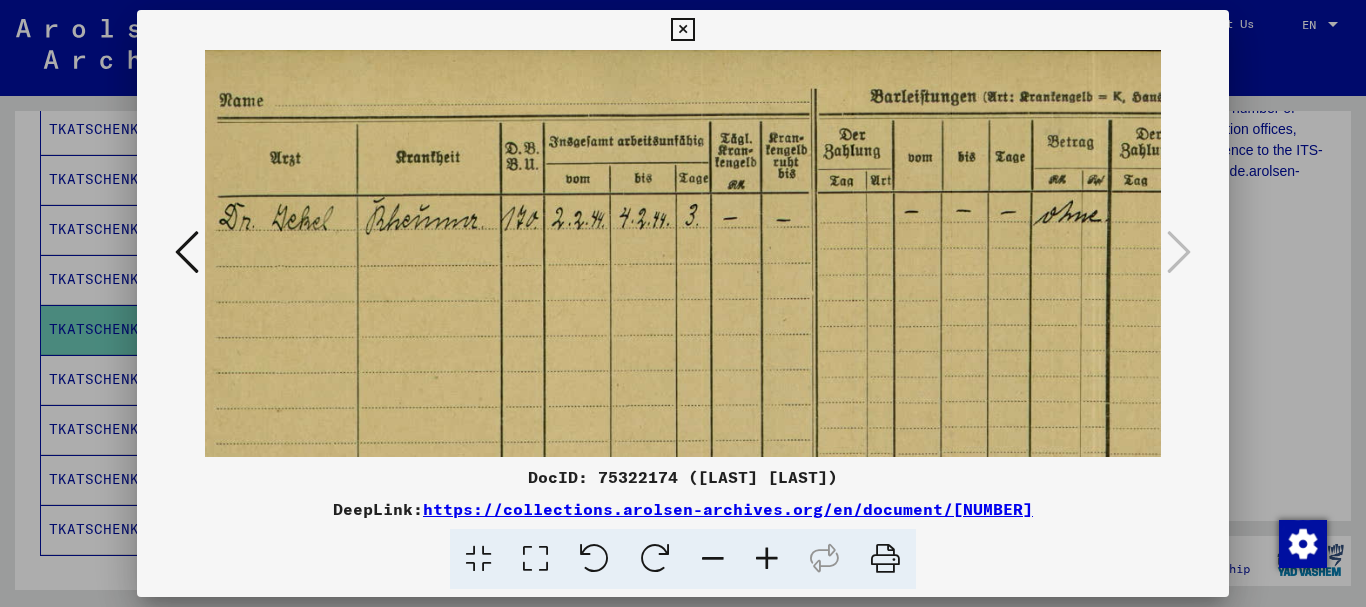 scroll, scrollTop: 0, scrollLeft: 0, axis: both 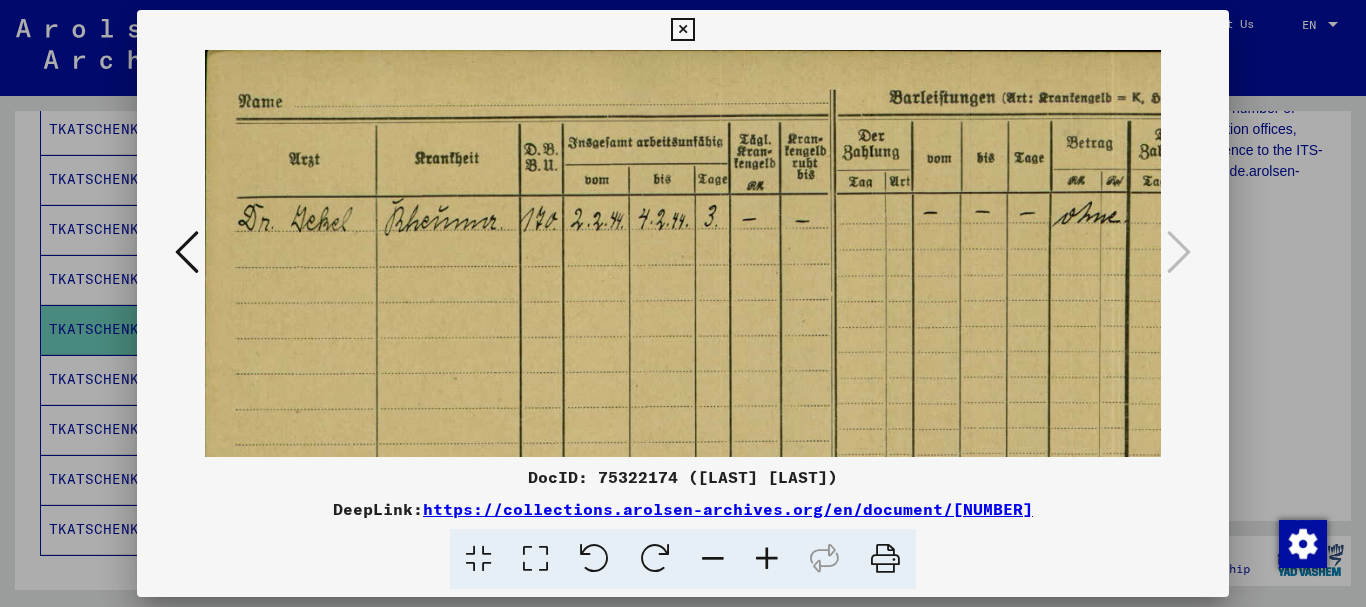 drag, startPoint x: 965, startPoint y: 380, endPoint x: 1122, endPoint y: 419, distance: 161.77144 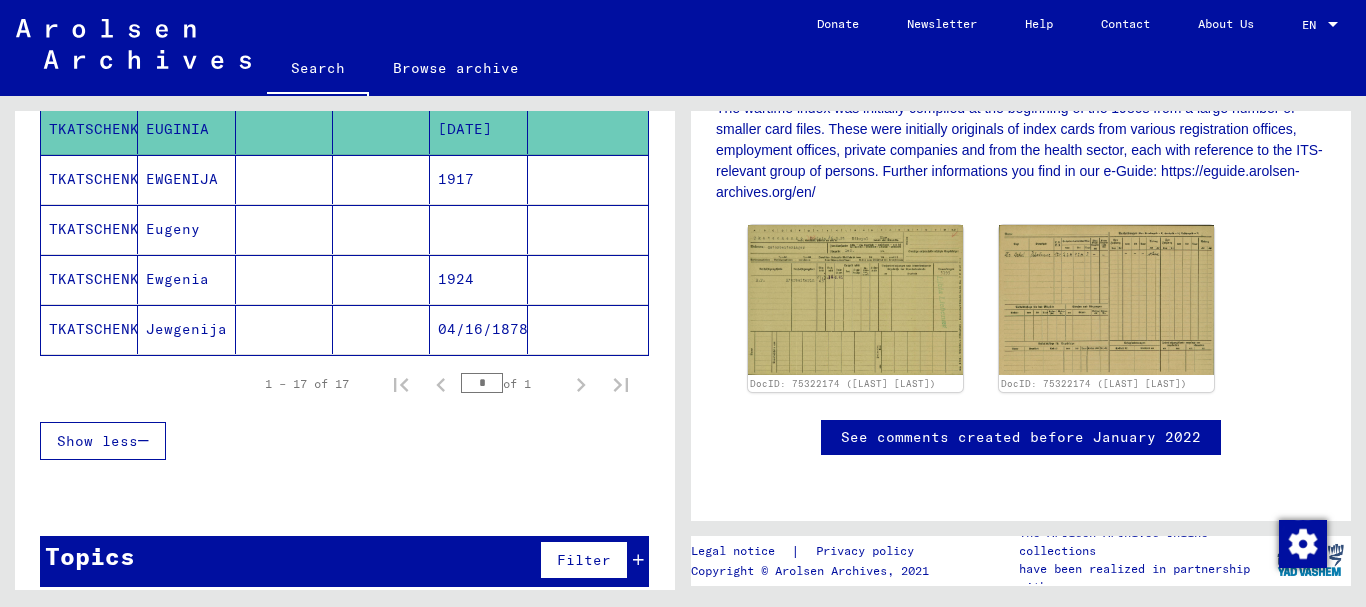 scroll, scrollTop: 800, scrollLeft: 0, axis: vertical 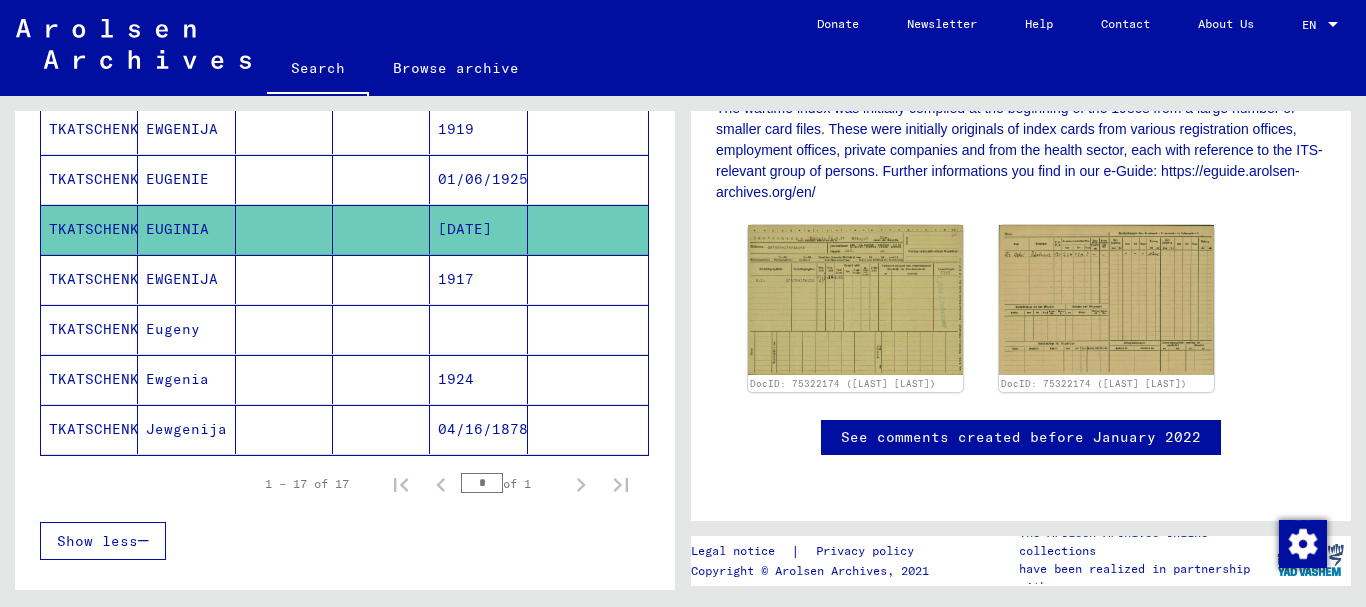 click on "EUGENIE" at bounding box center [186, 229] 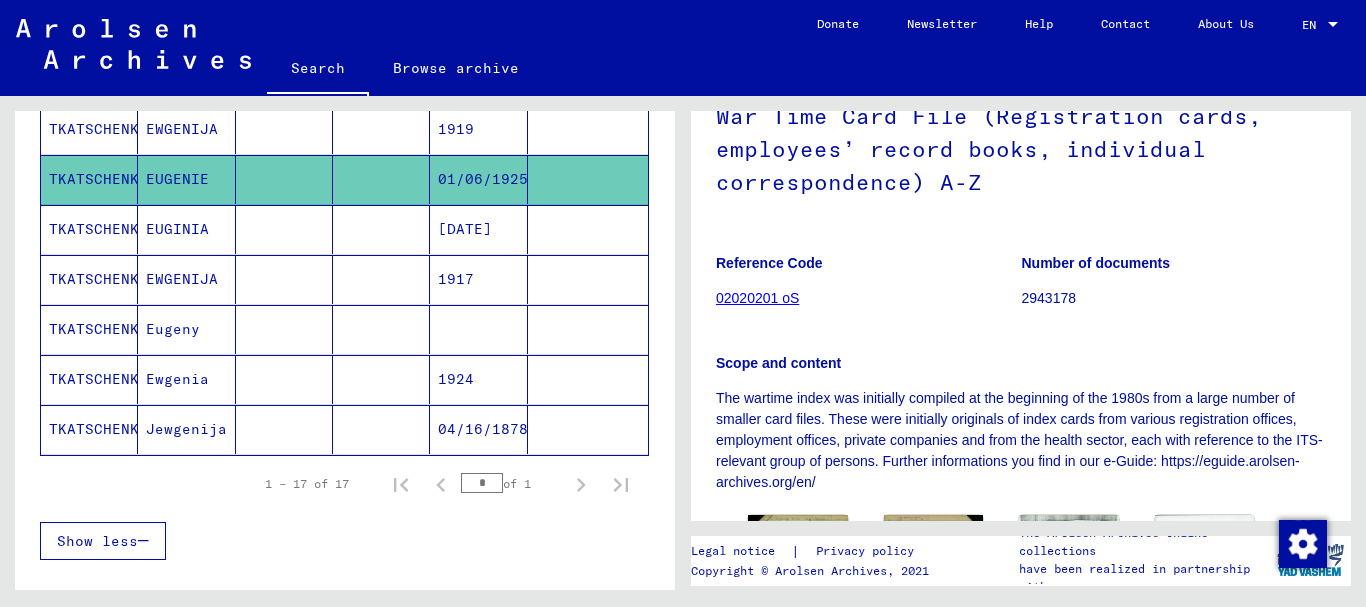 scroll, scrollTop: 200, scrollLeft: 0, axis: vertical 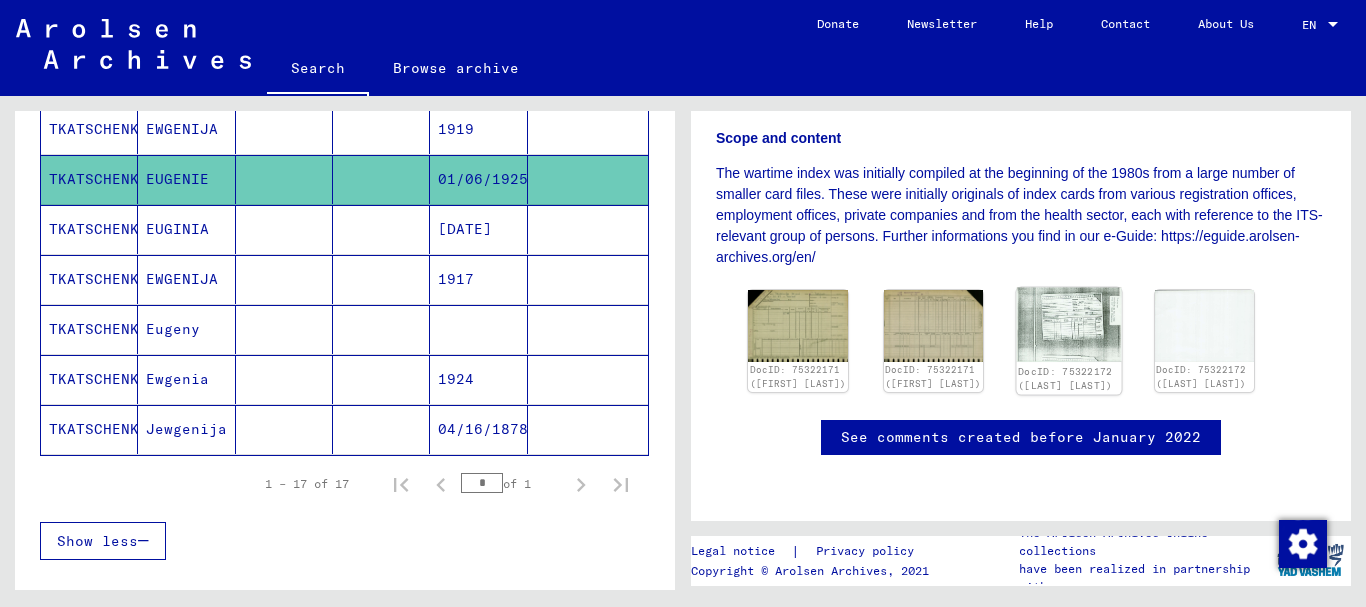 click 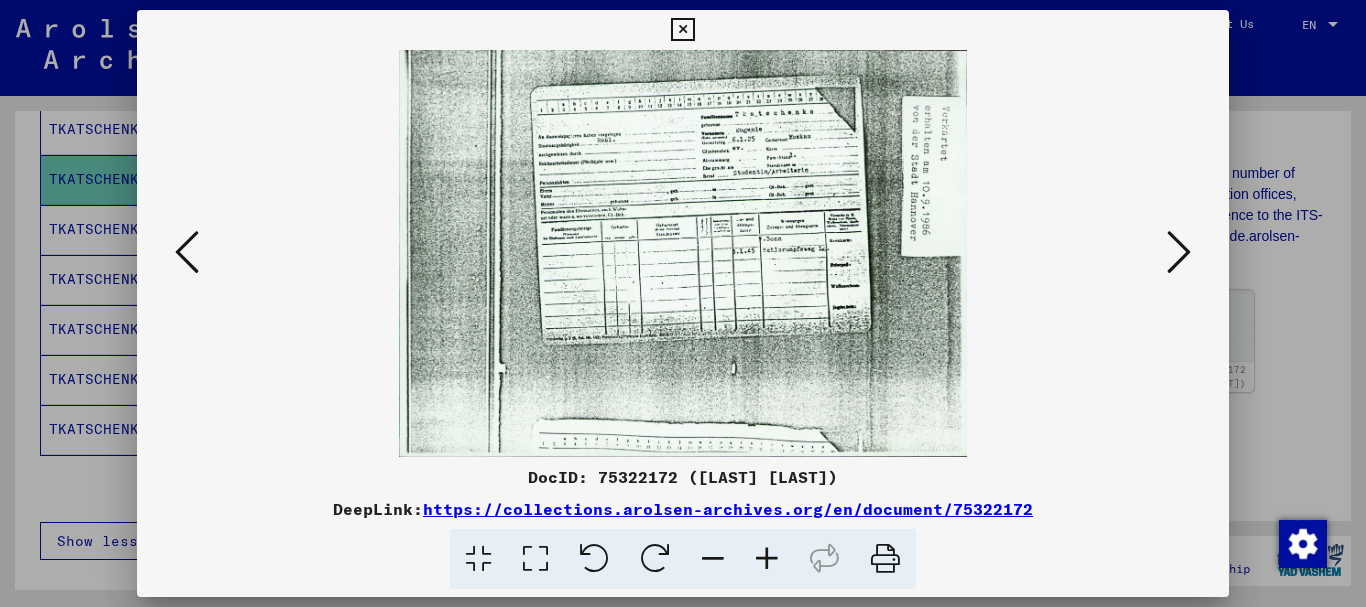 click at bounding box center [767, 559] 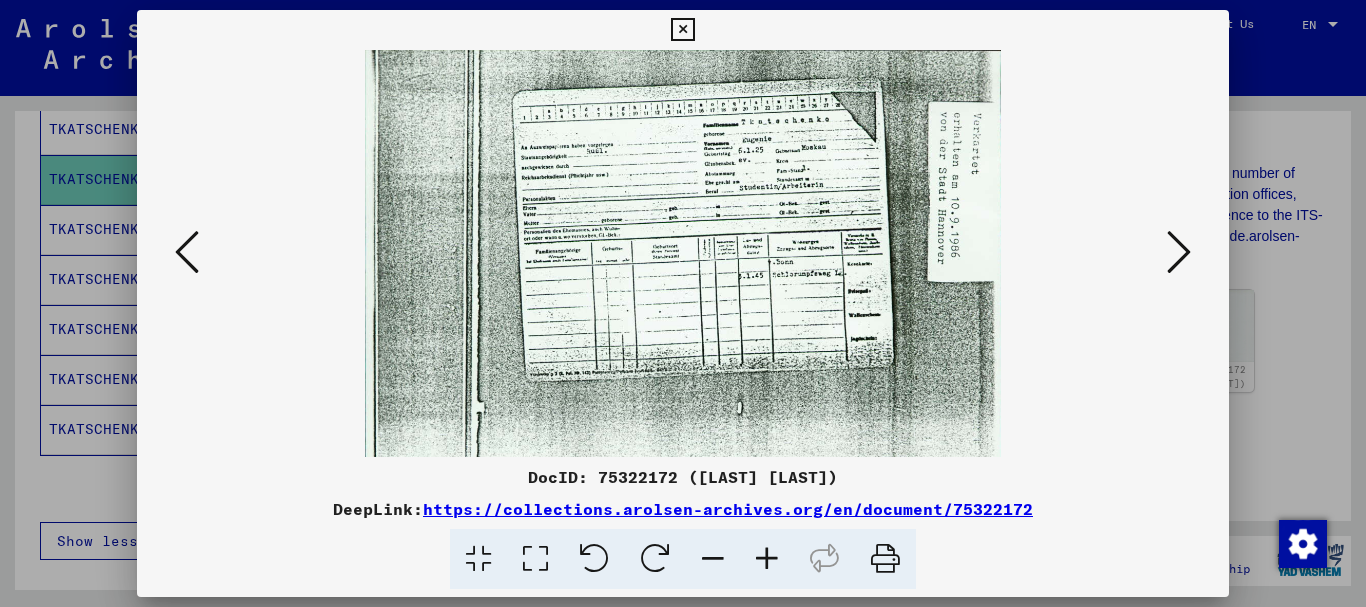 click at bounding box center [767, 559] 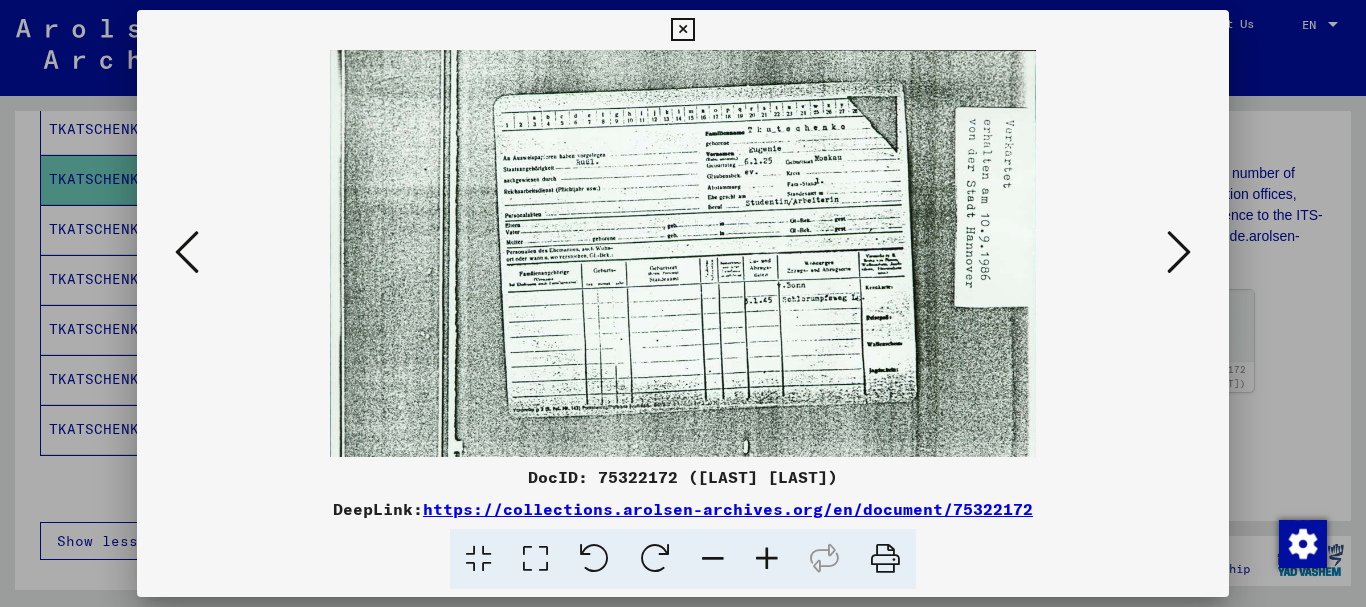 click at bounding box center (767, 559) 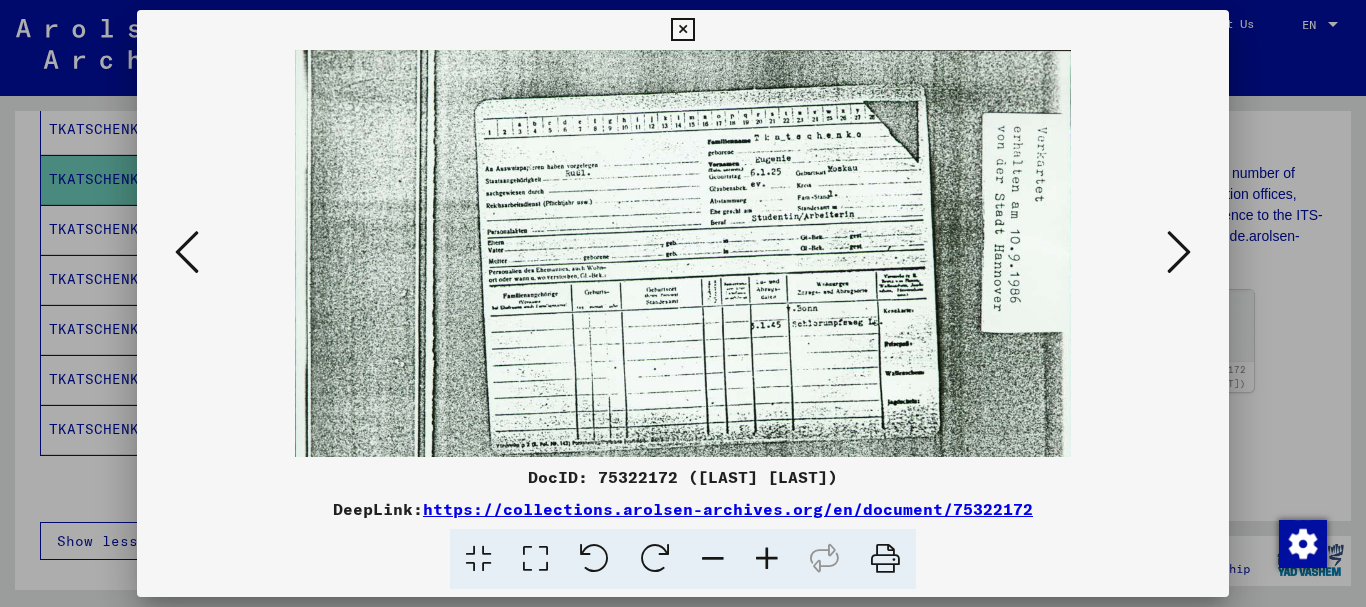 click at bounding box center (767, 559) 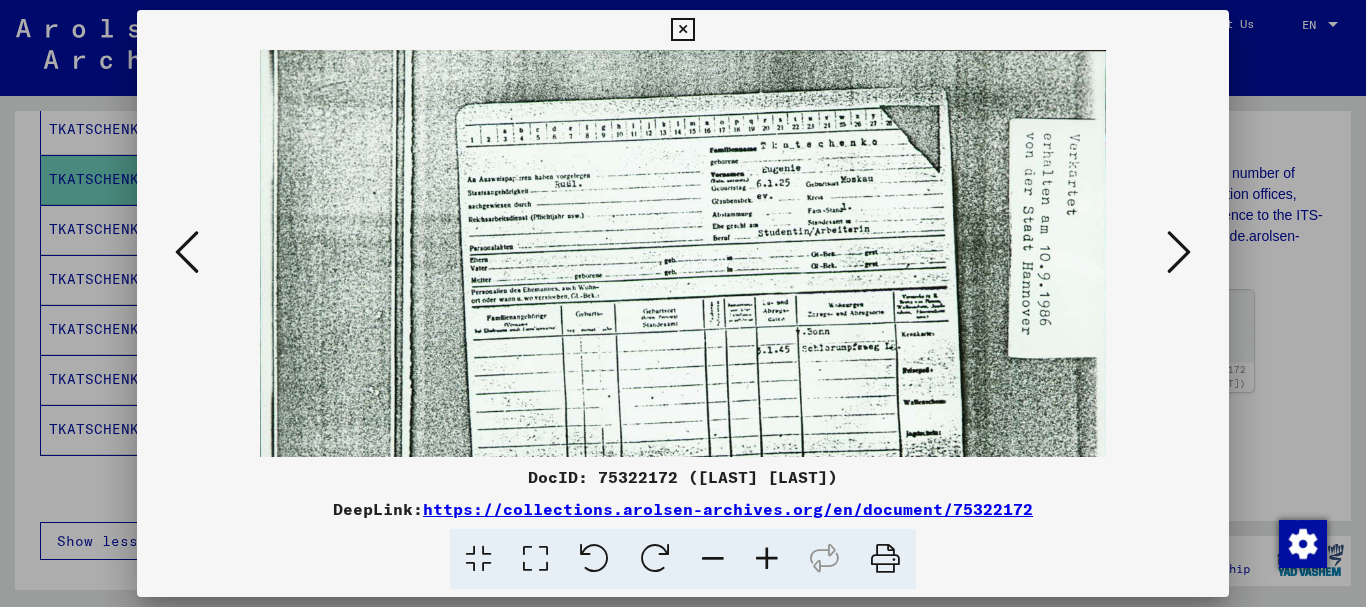 click at bounding box center (767, 559) 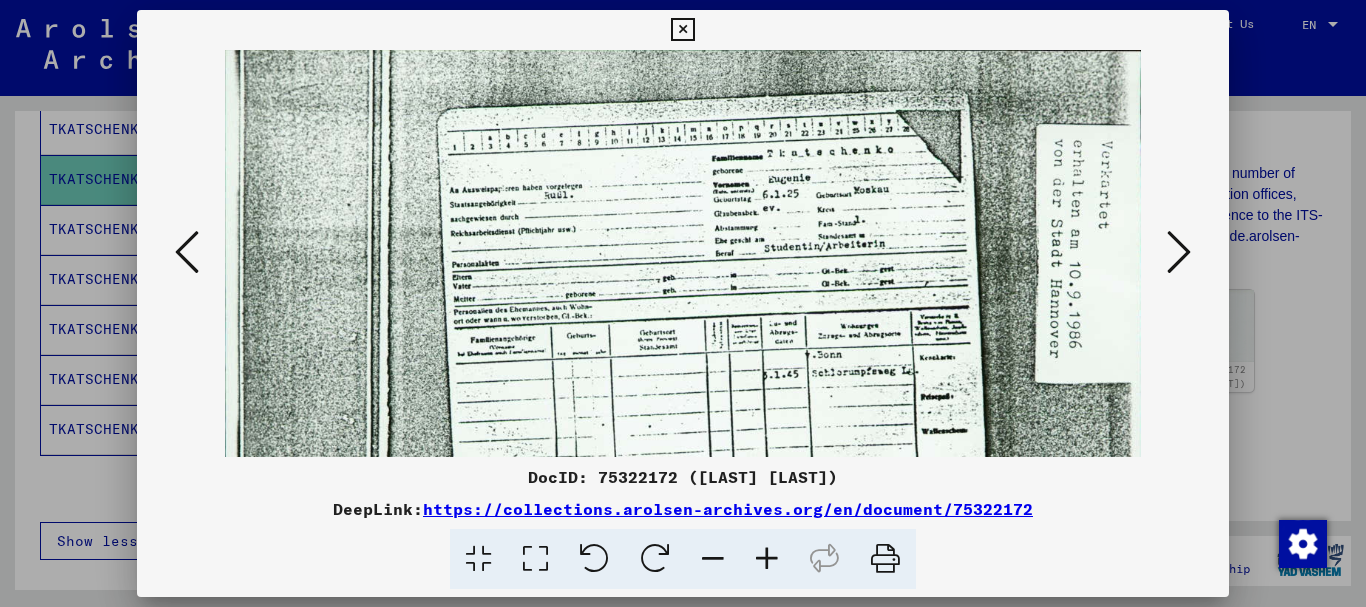 click at bounding box center [767, 559] 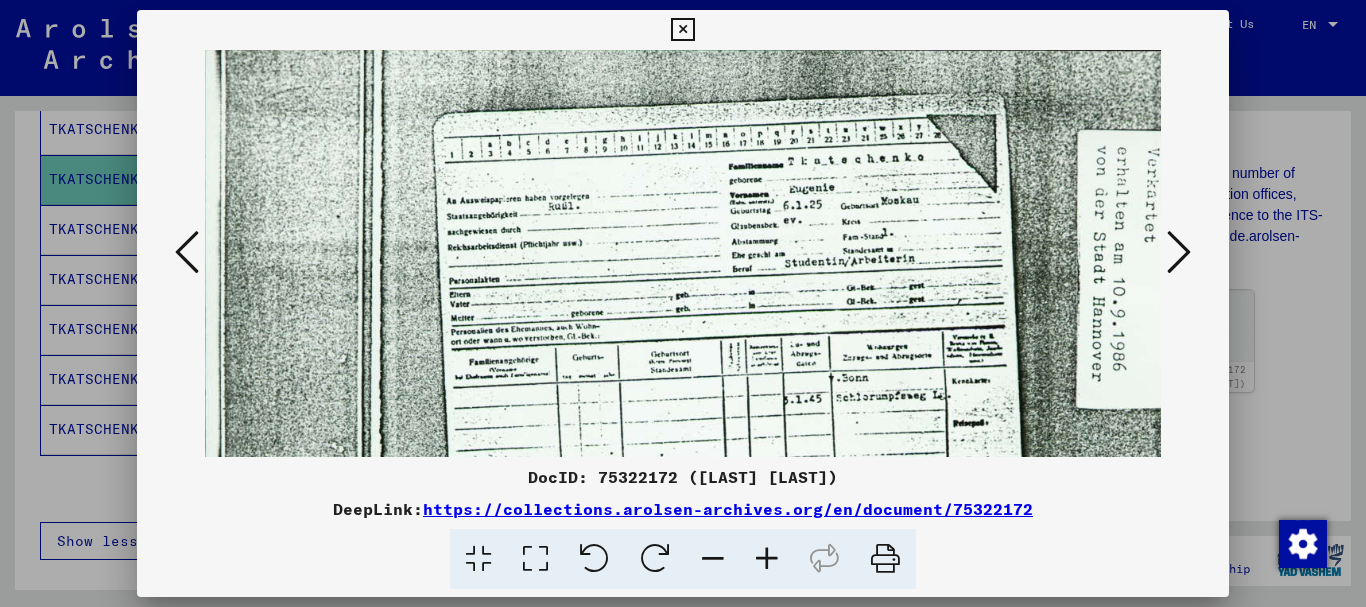 click at bounding box center [767, 559] 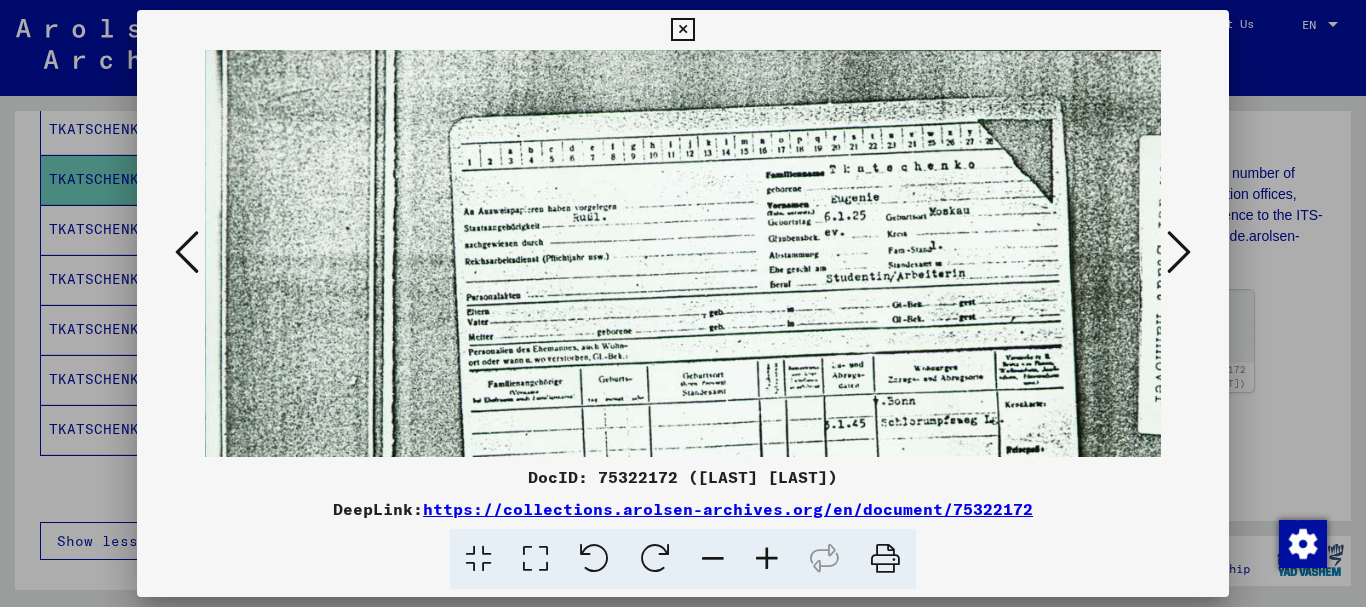 click at bounding box center (767, 559) 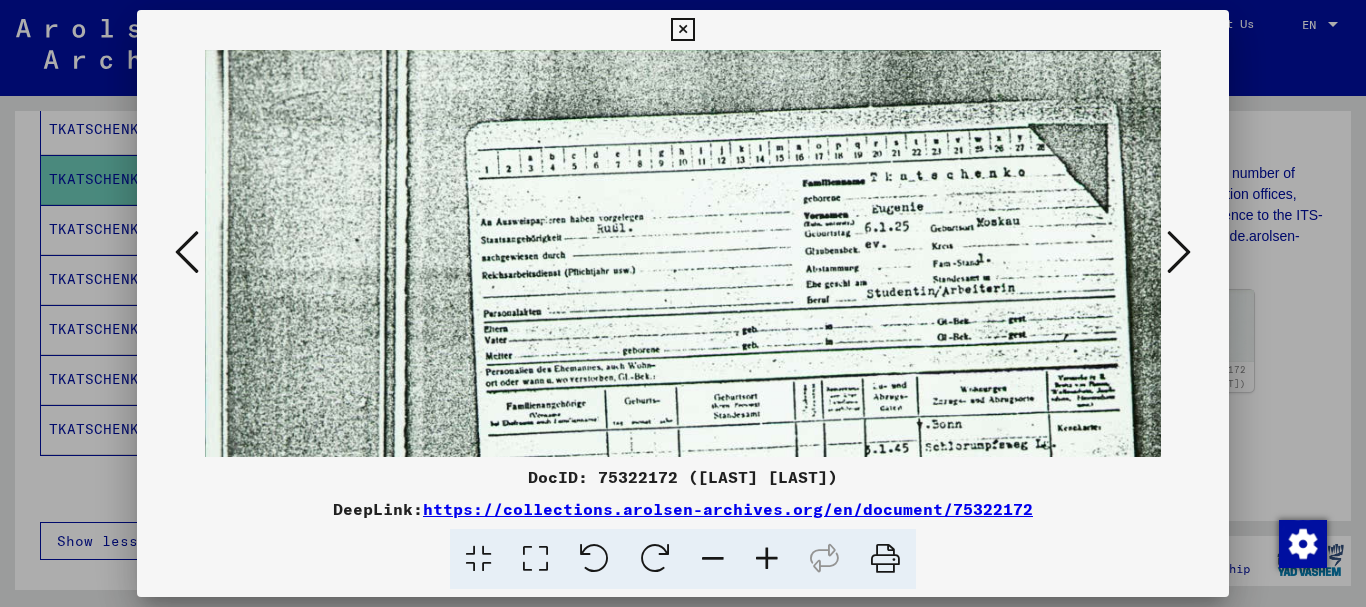 click at bounding box center (767, 559) 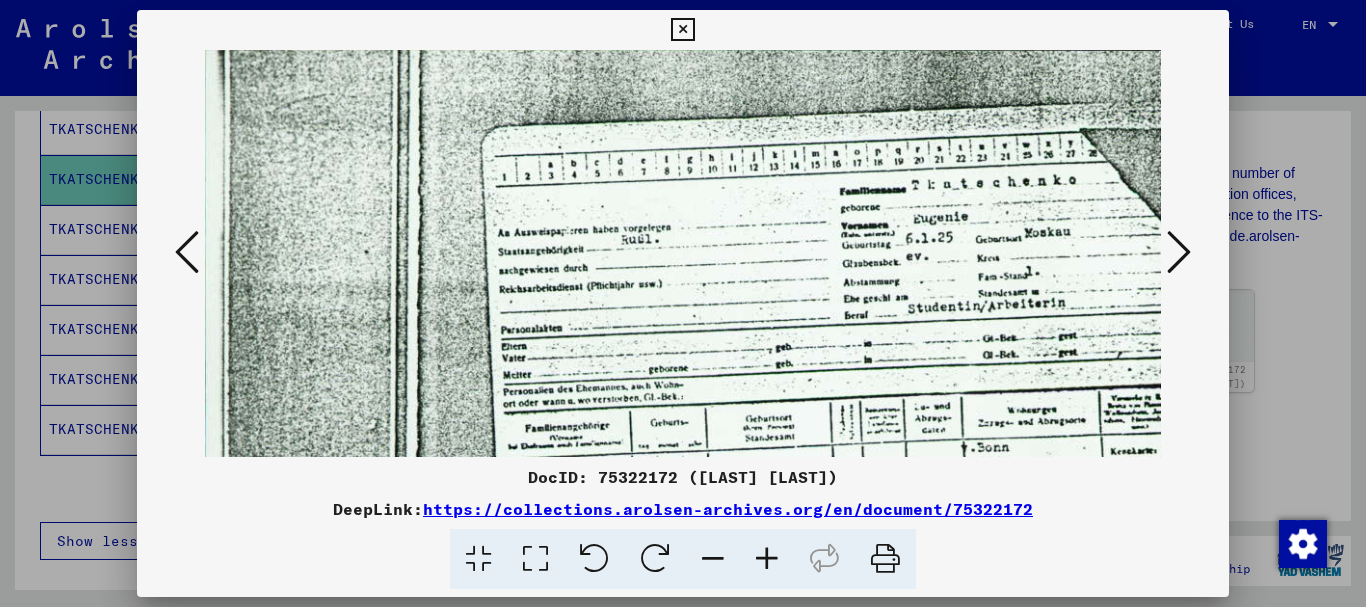 click at bounding box center [682, 30] 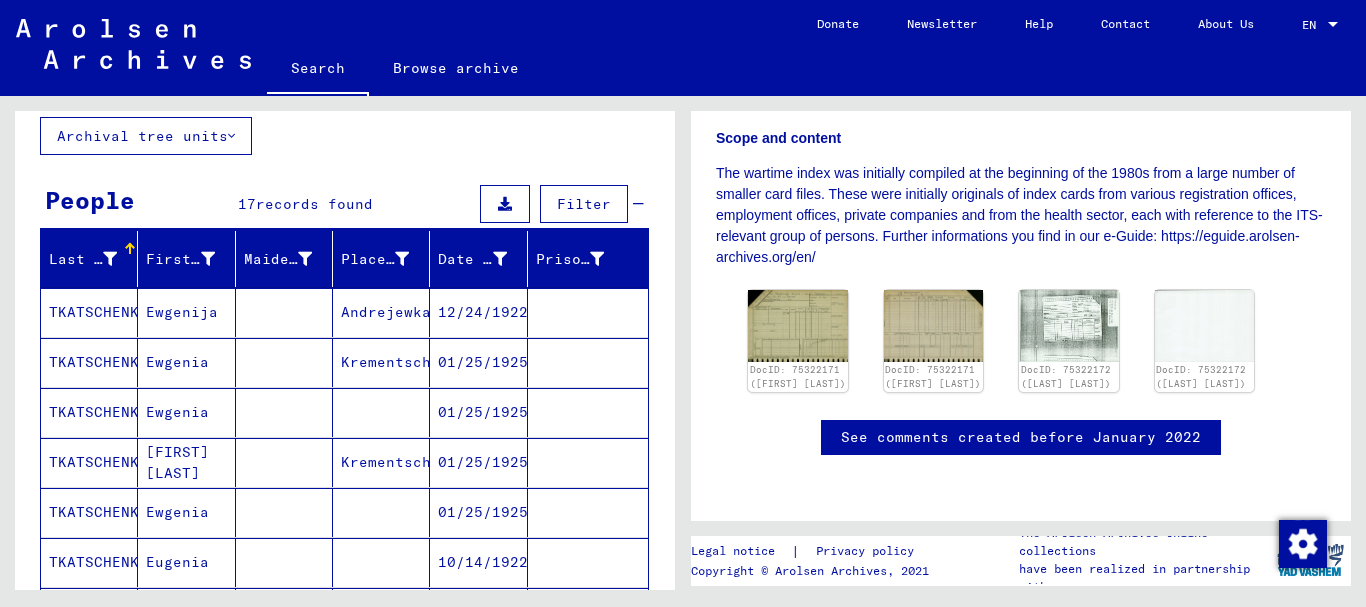 scroll, scrollTop: 0, scrollLeft: 0, axis: both 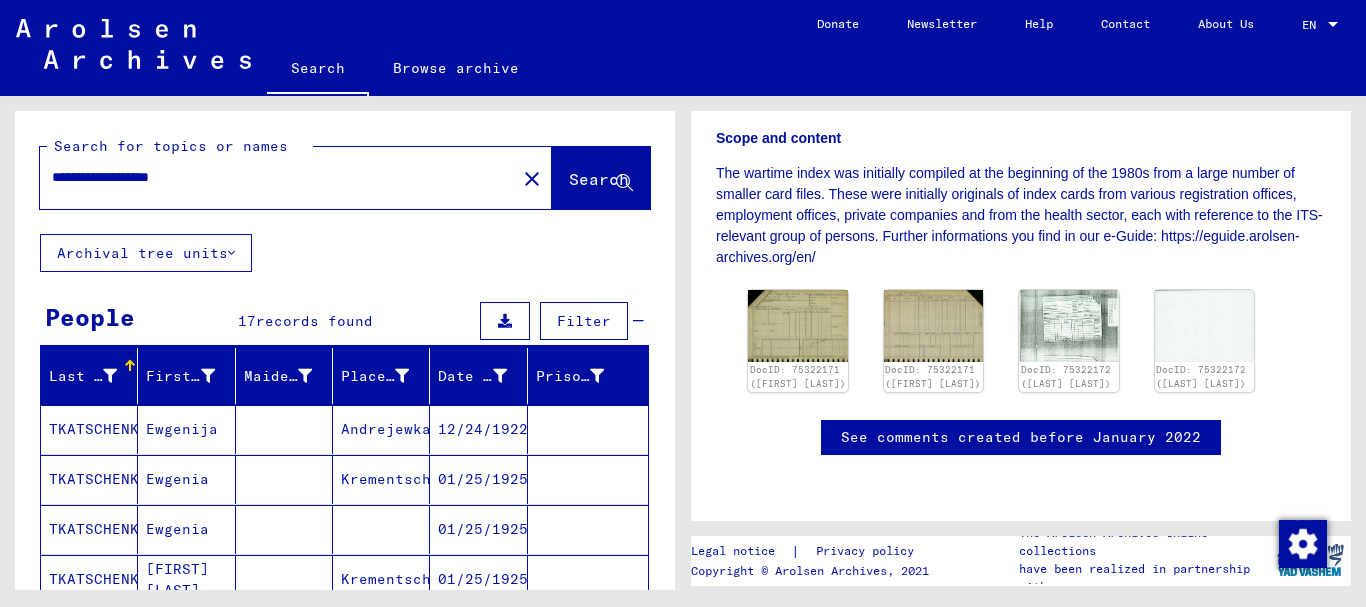 click on "**********" at bounding box center [278, 177] 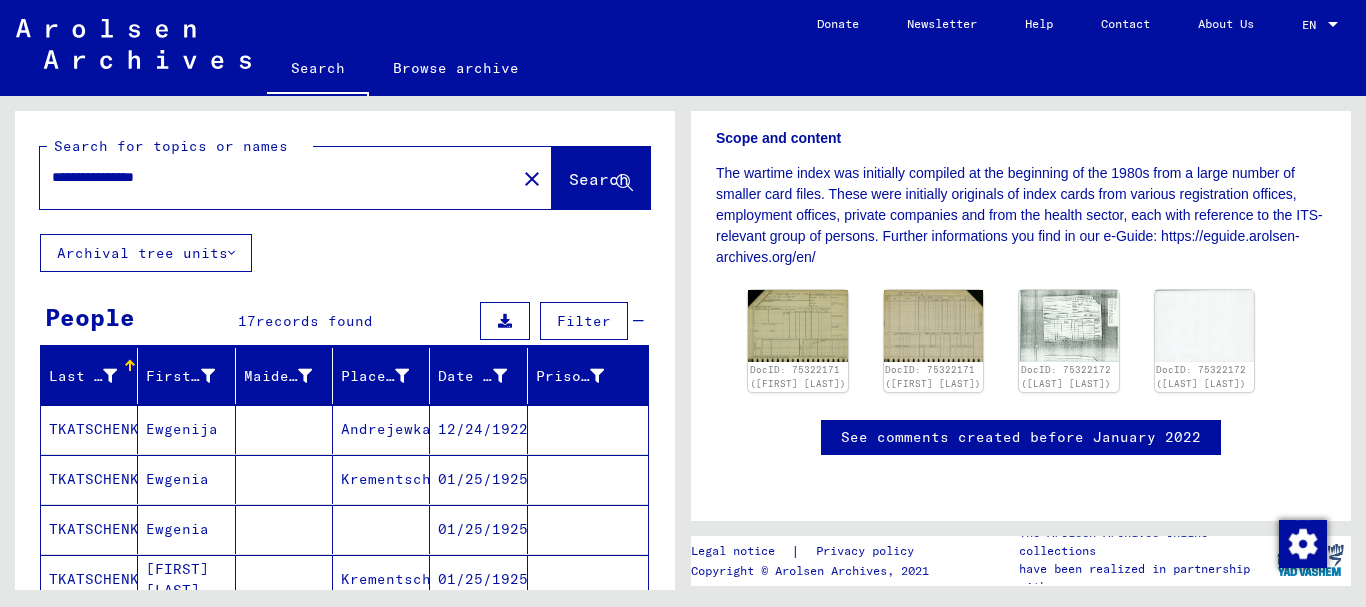 type on "**********" 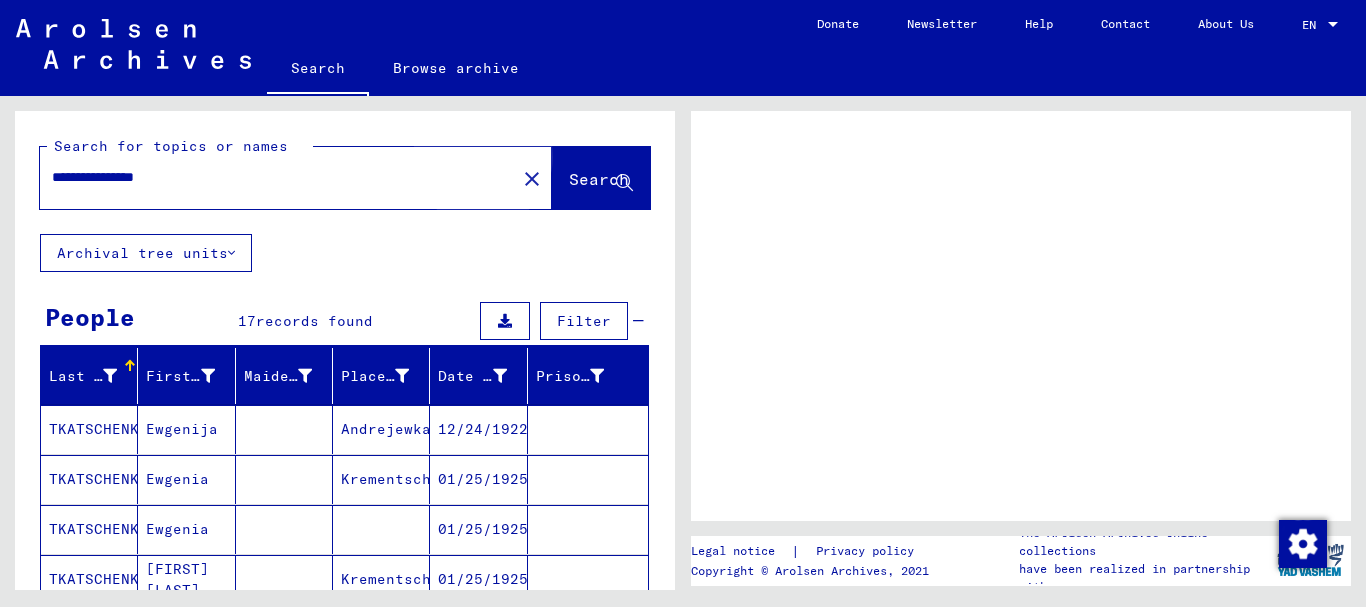 scroll, scrollTop: 0, scrollLeft: 0, axis: both 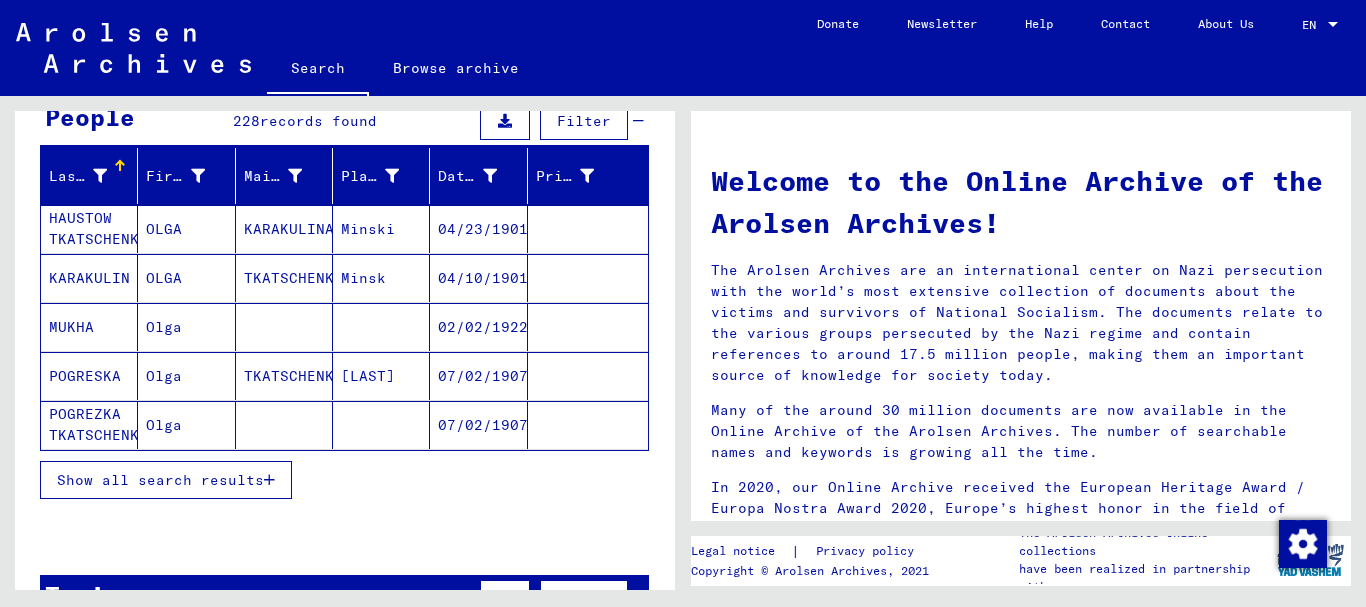 click at bounding box center [269, 480] 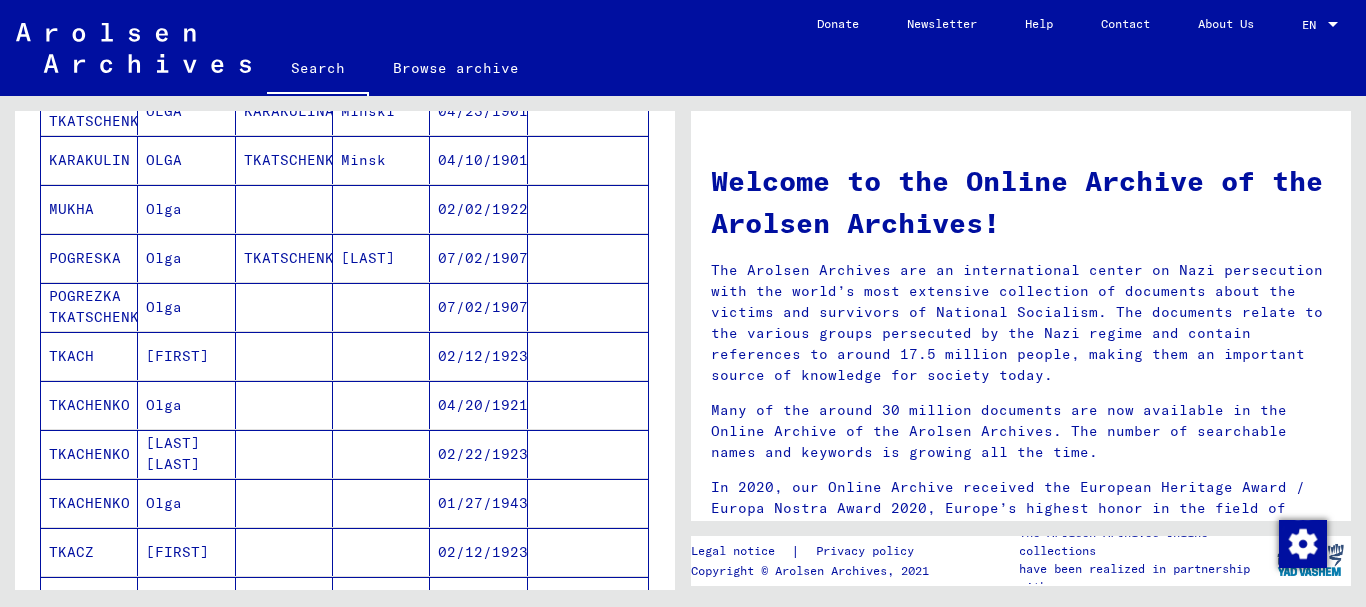 scroll, scrollTop: 400, scrollLeft: 0, axis: vertical 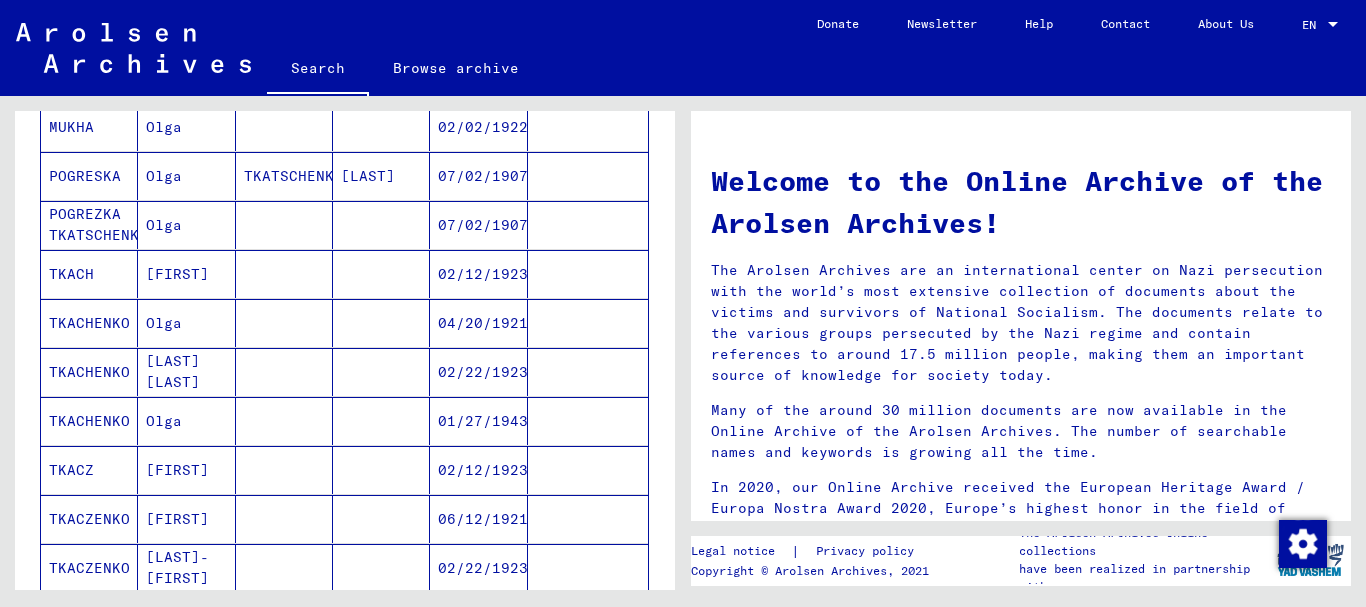click on "Olga" at bounding box center (186, 372) 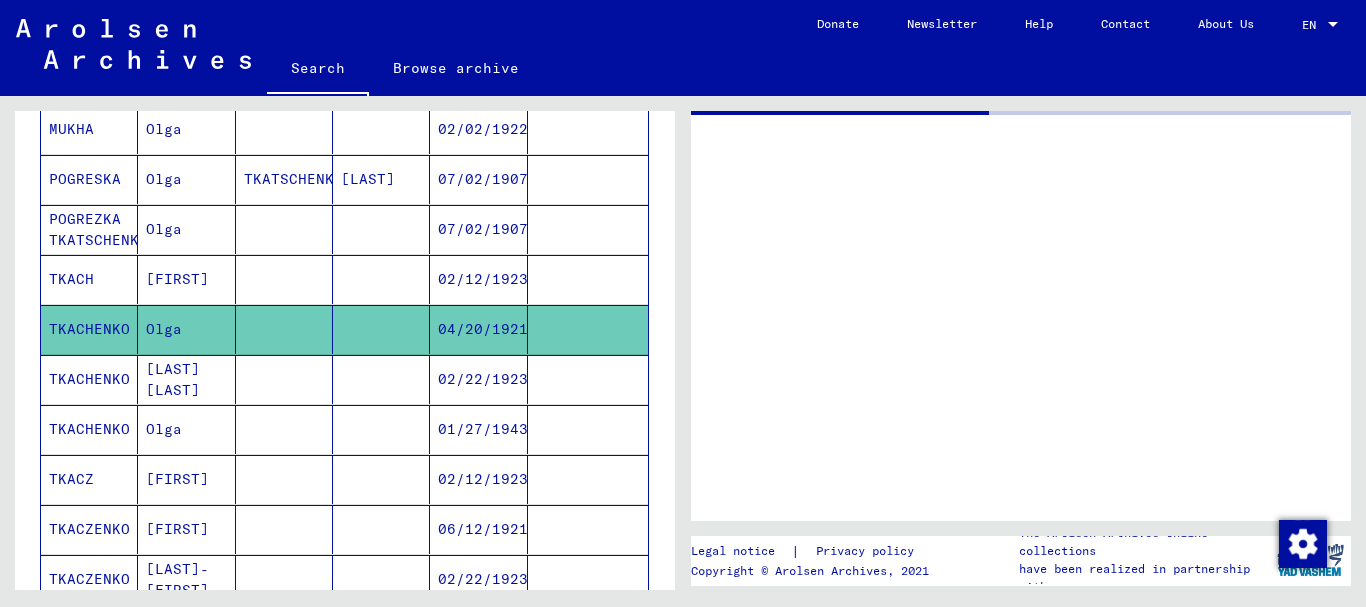 scroll, scrollTop: 402, scrollLeft: 0, axis: vertical 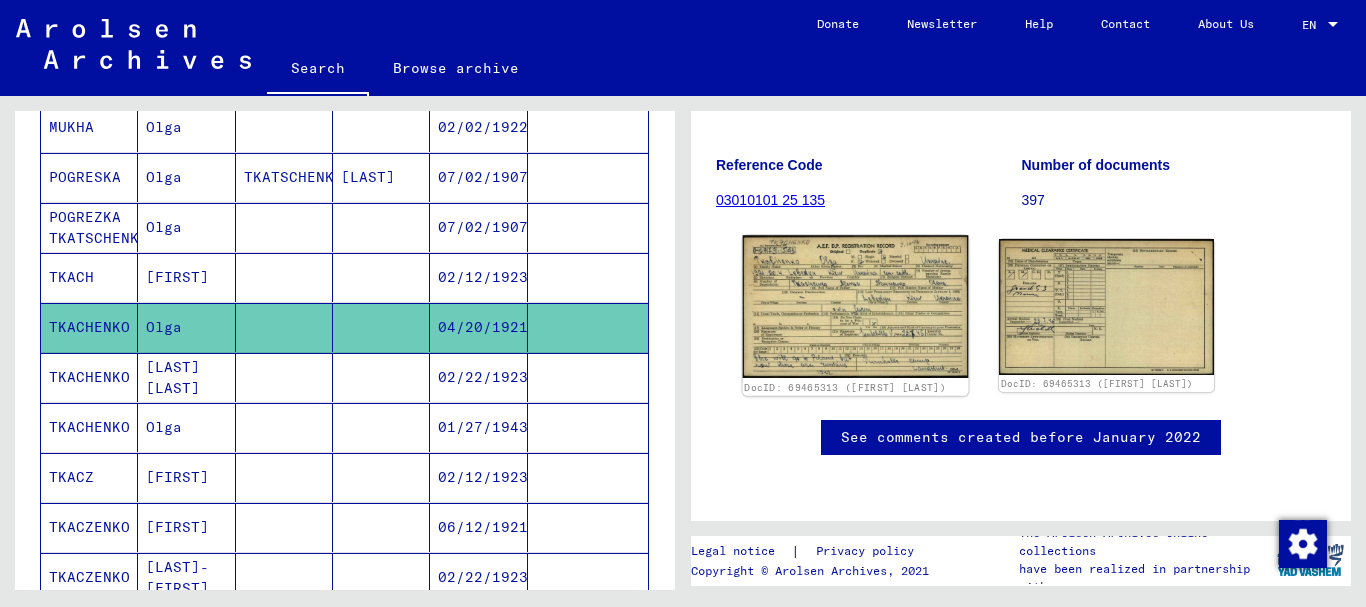 click 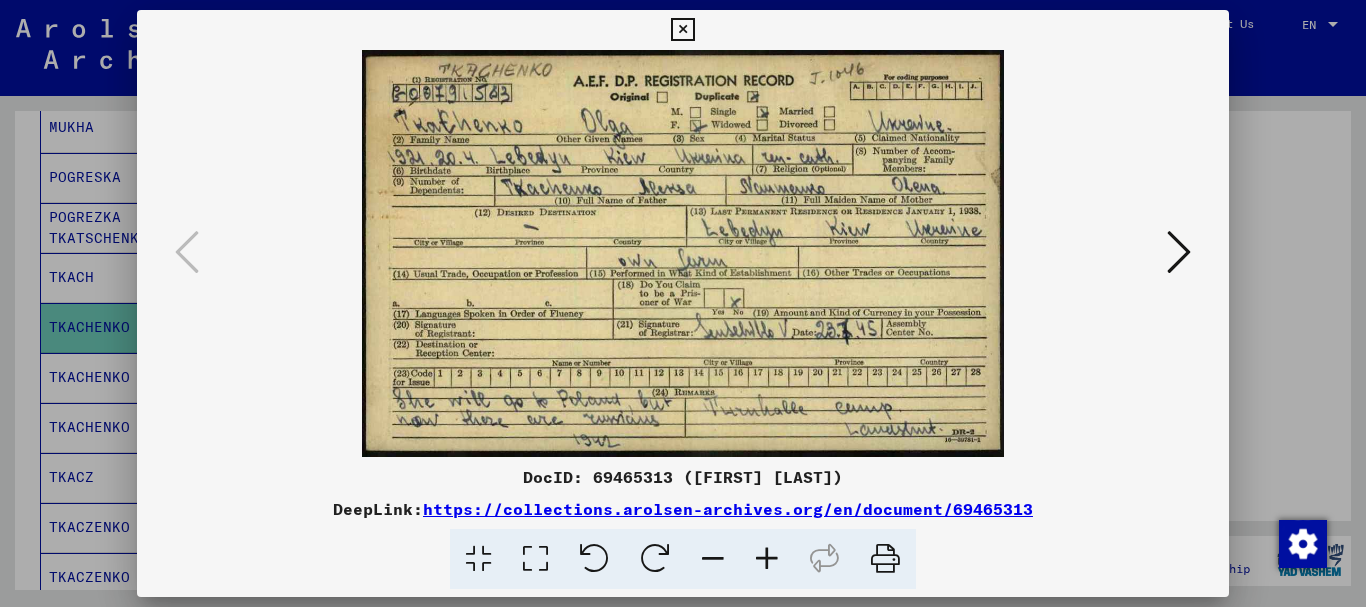 click at bounding box center (682, 30) 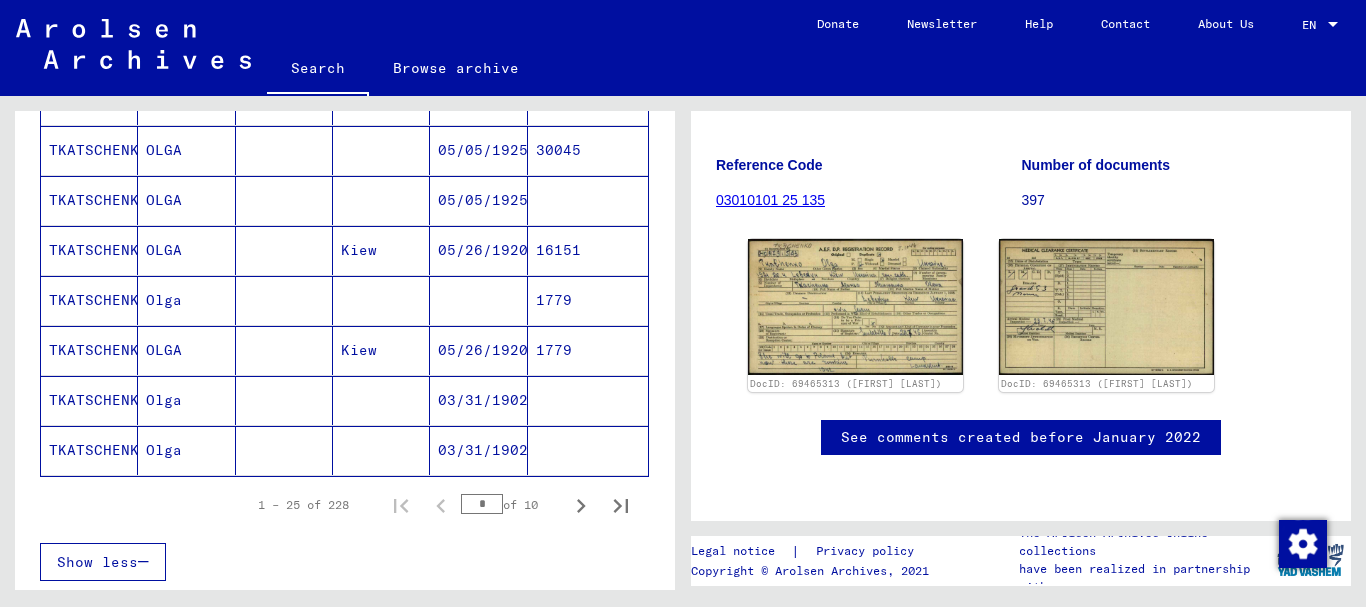 scroll, scrollTop: 1202, scrollLeft: 0, axis: vertical 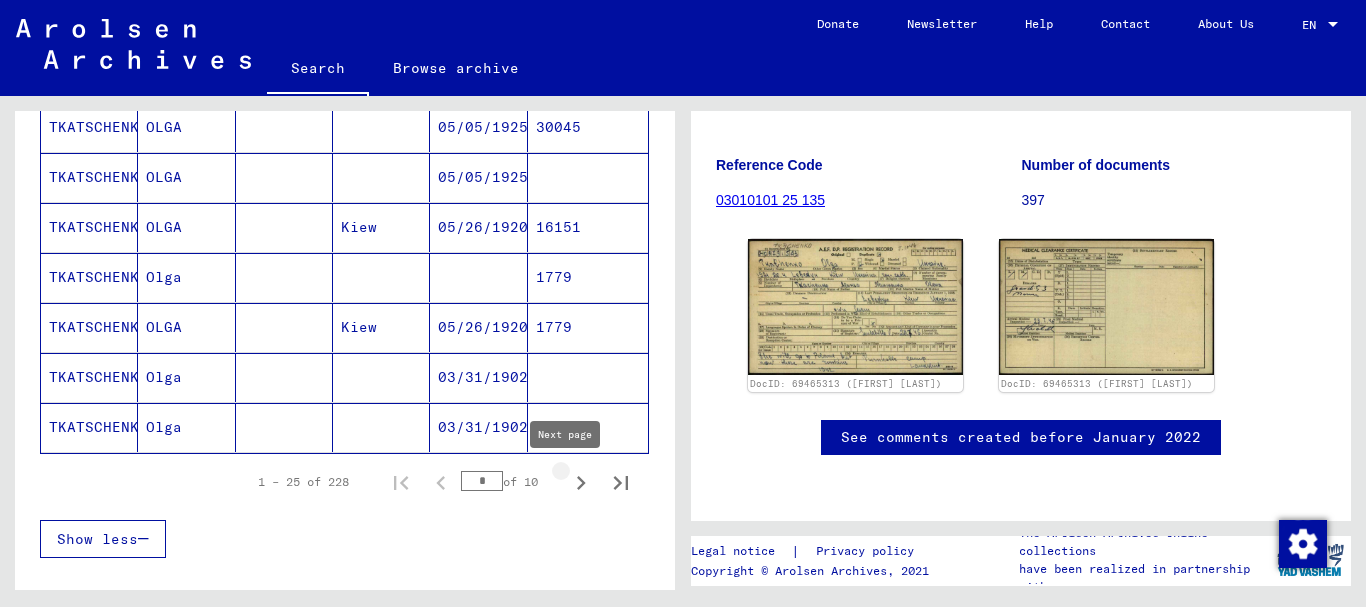 click 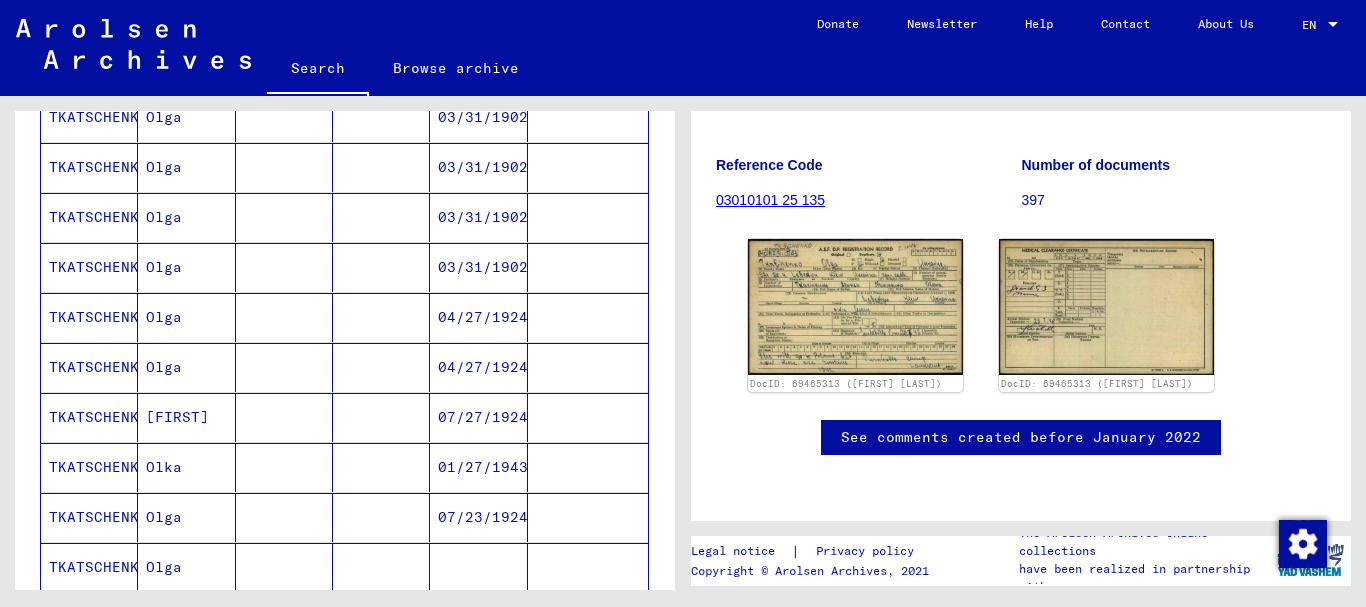 scroll, scrollTop: 502, scrollLeft: 0, axis: vertical 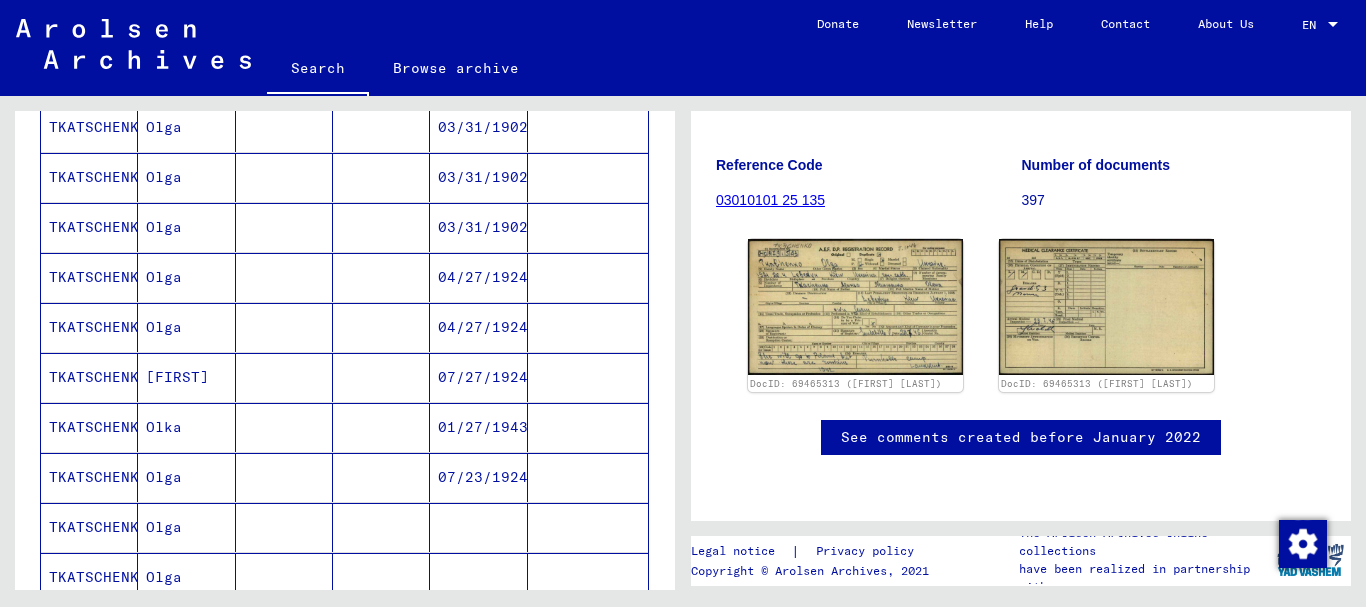 click on "TKATSCHENKO" at bounding box center [89, 327] 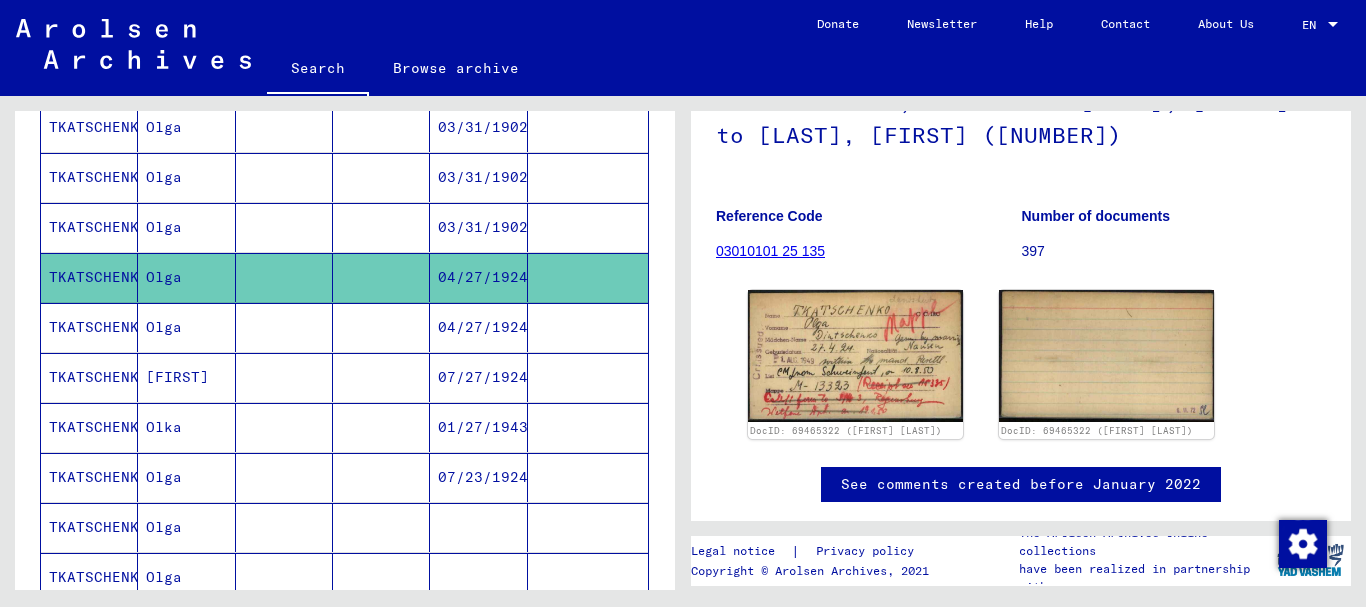 scroll, scrollTop: 200, scrollLeft: 0, axis: vertical 